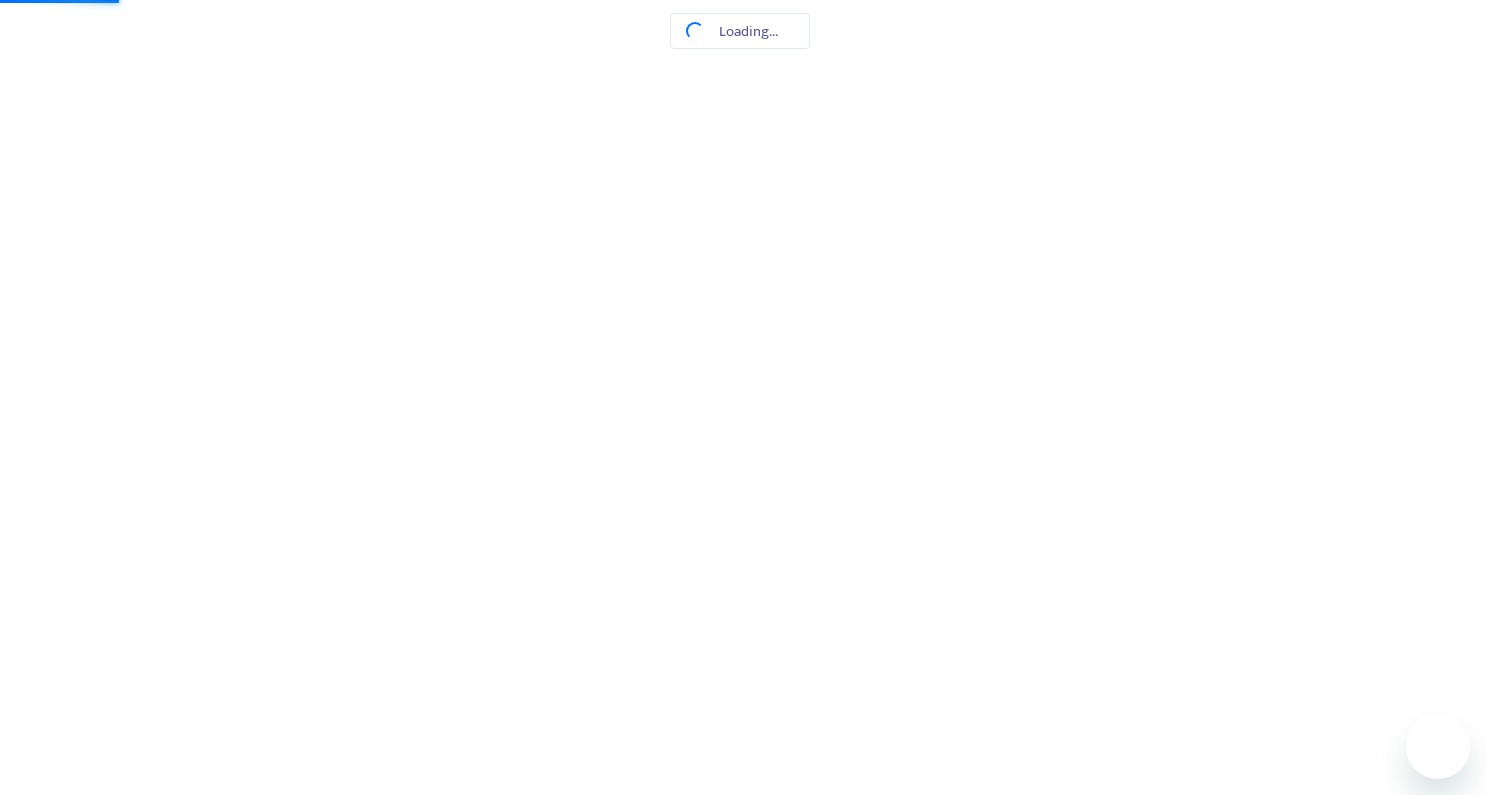 scroll, scrollTop: 0, scrollLeft: 0, axis: both 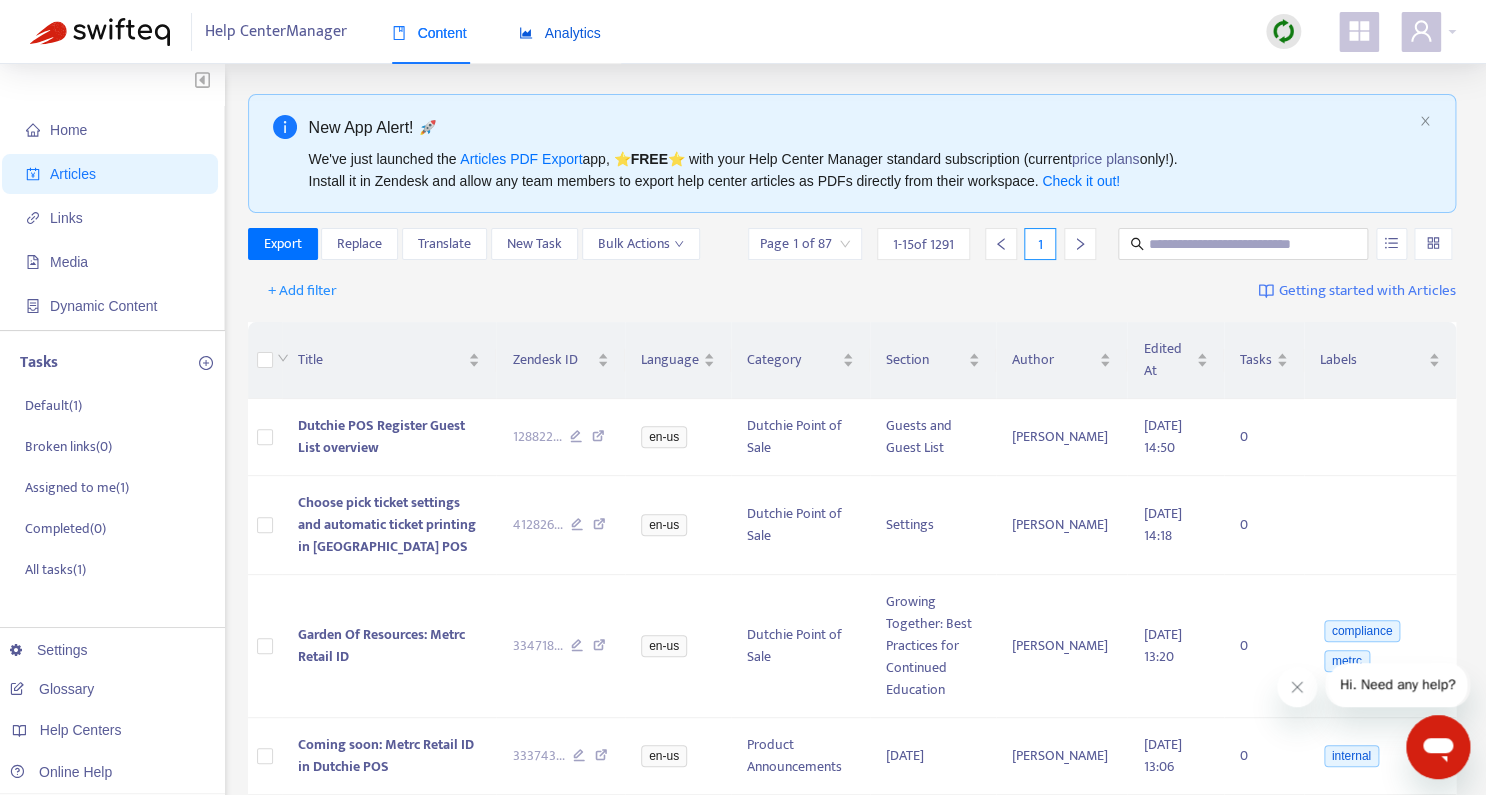click on "Analytics" at bounding box center [560, 33] 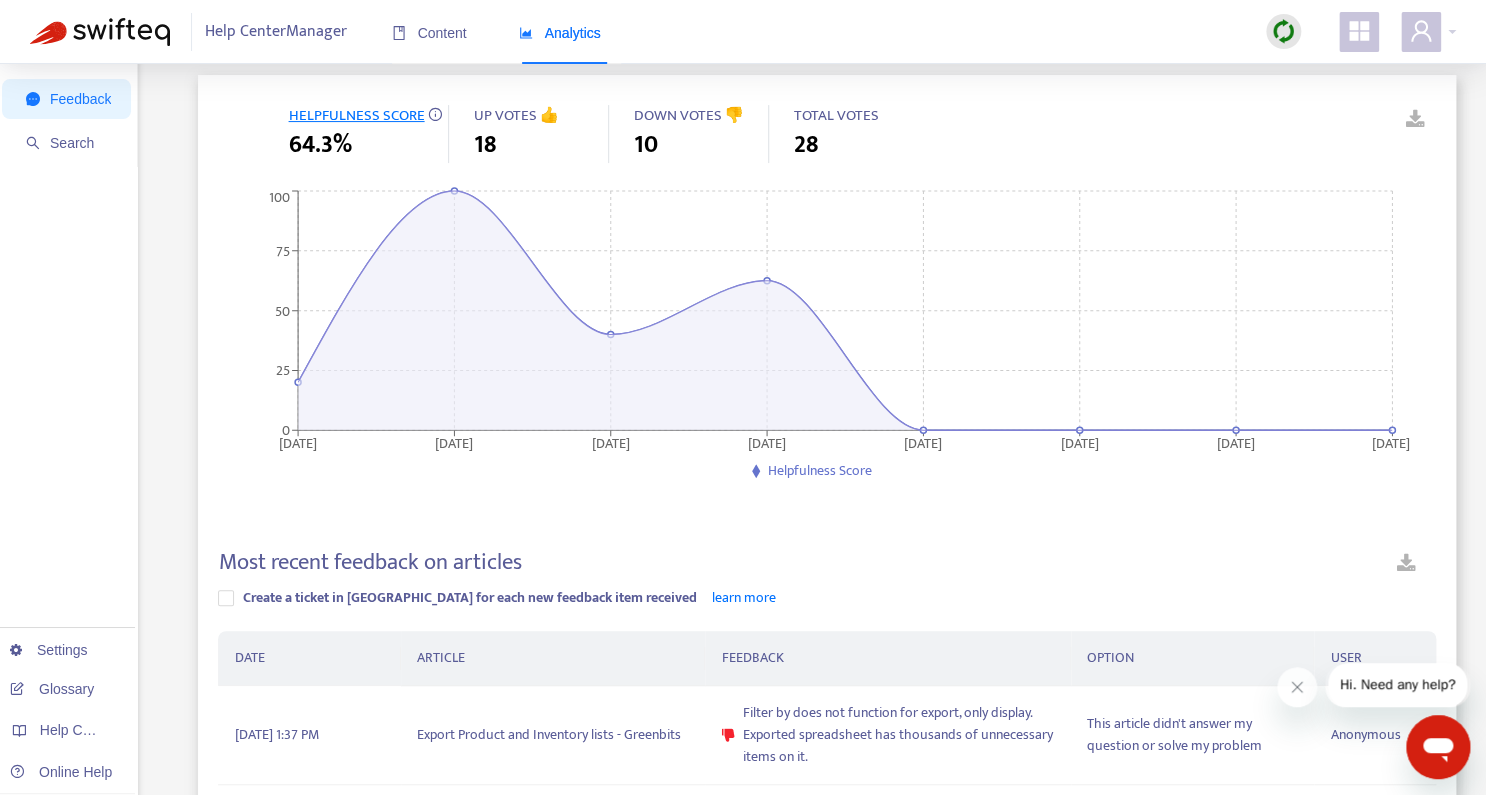 scroll, scrollTop: 0, scrollLeft: 0, axis: both 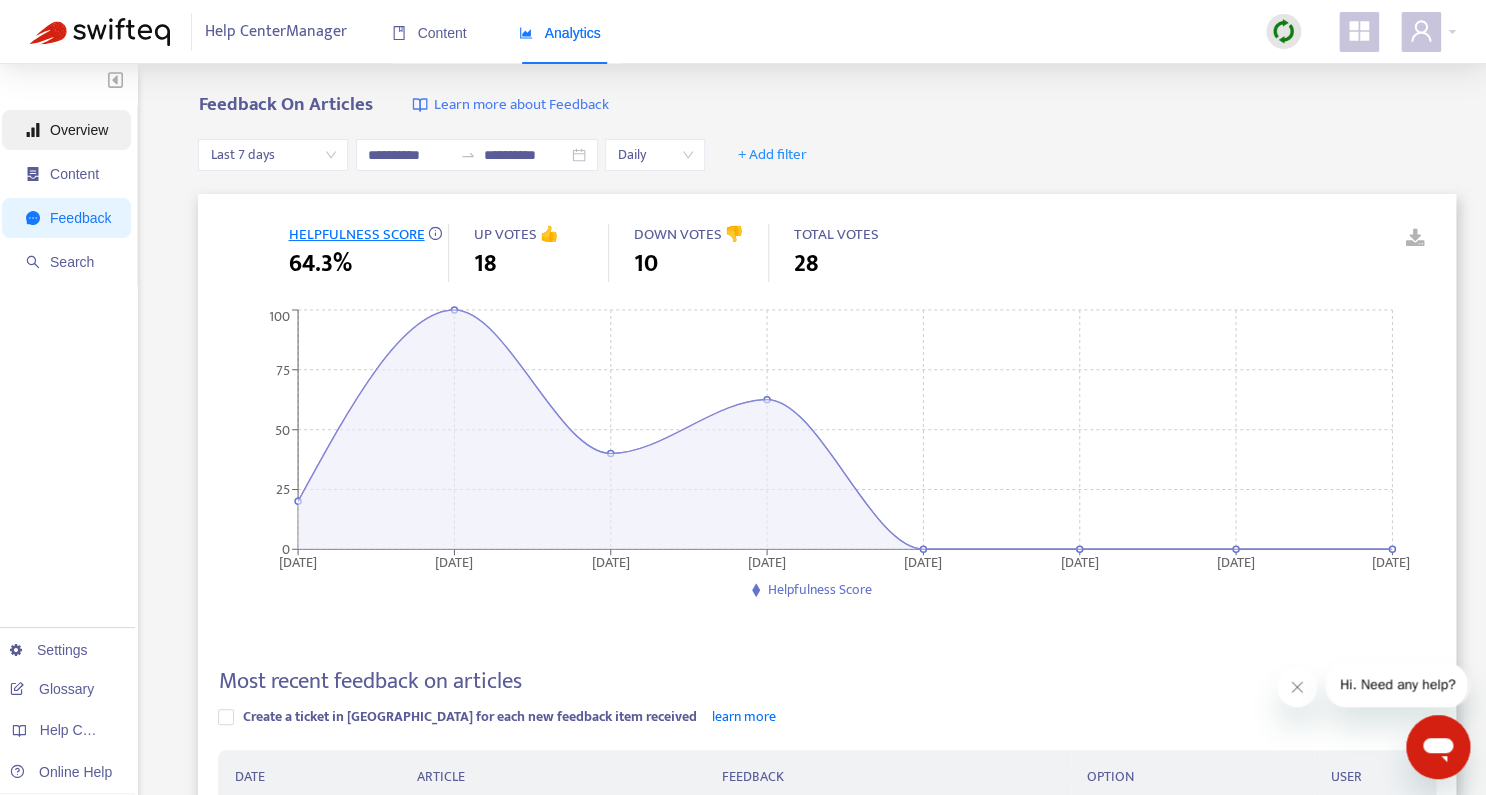 click on "Overview" at bounding box center (79, 130) 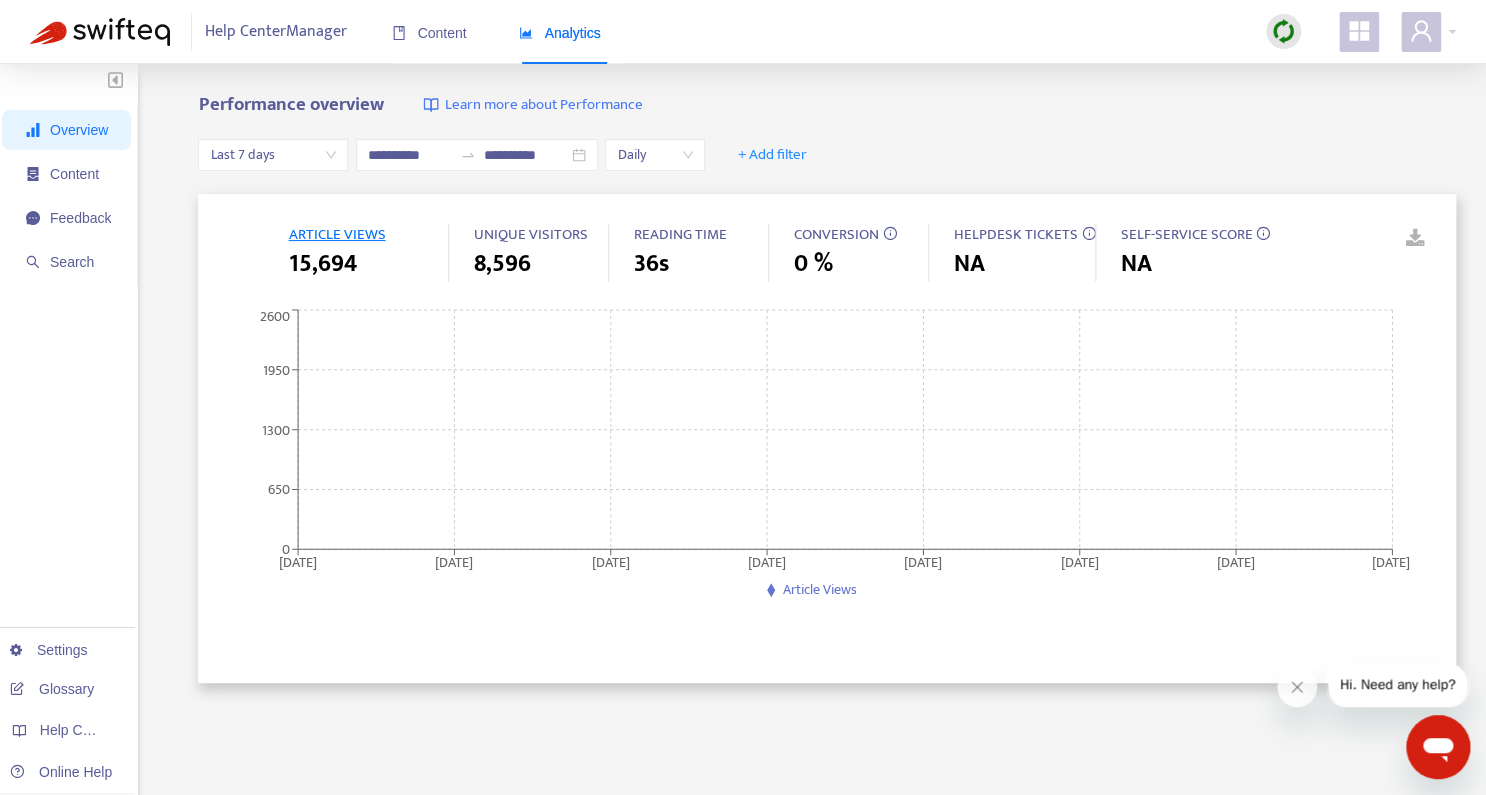 click at bounding box center [100, 32] 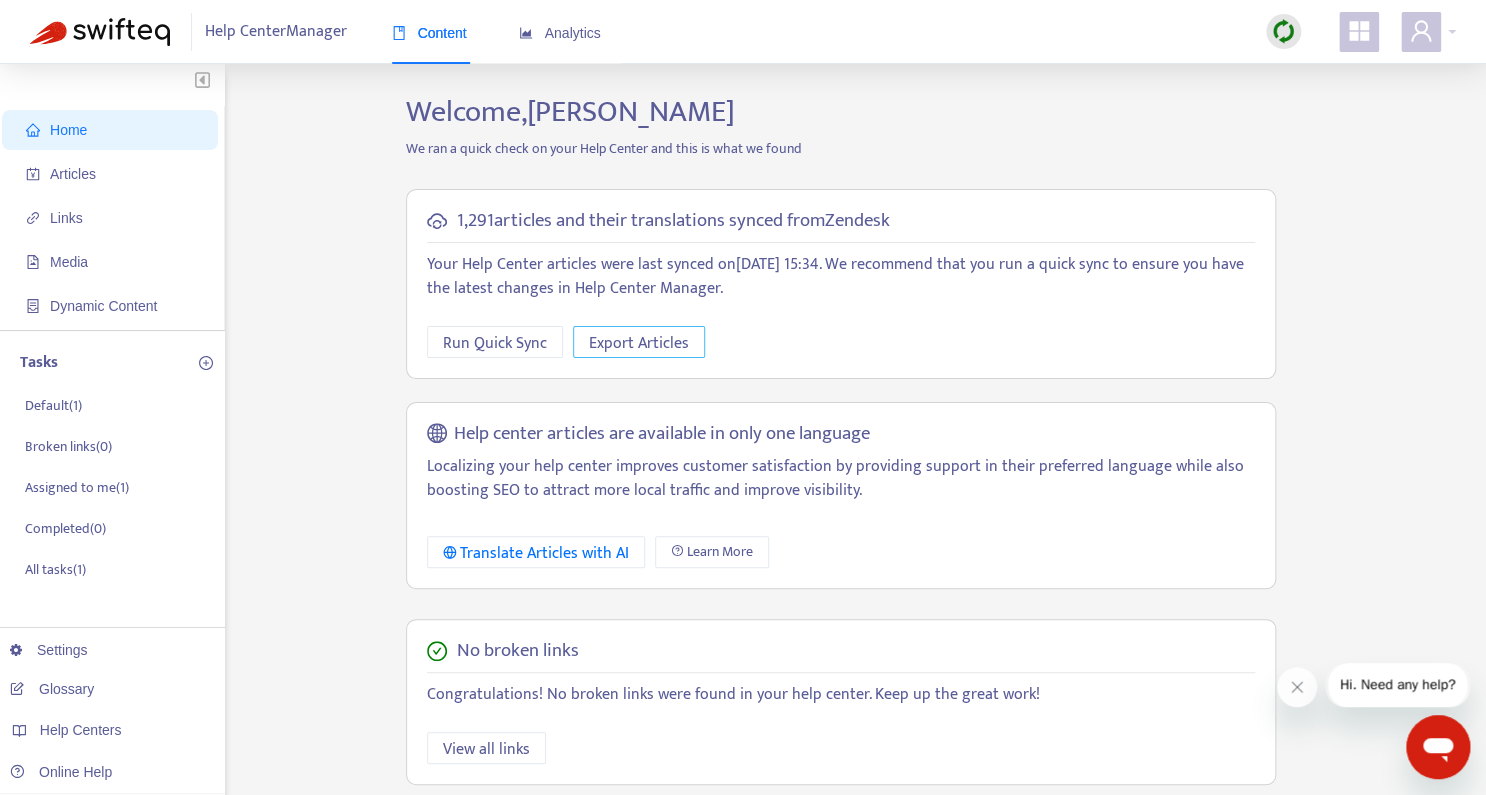 scroll, scrollTop: 70, scrollLeft: 0, axis: vertical 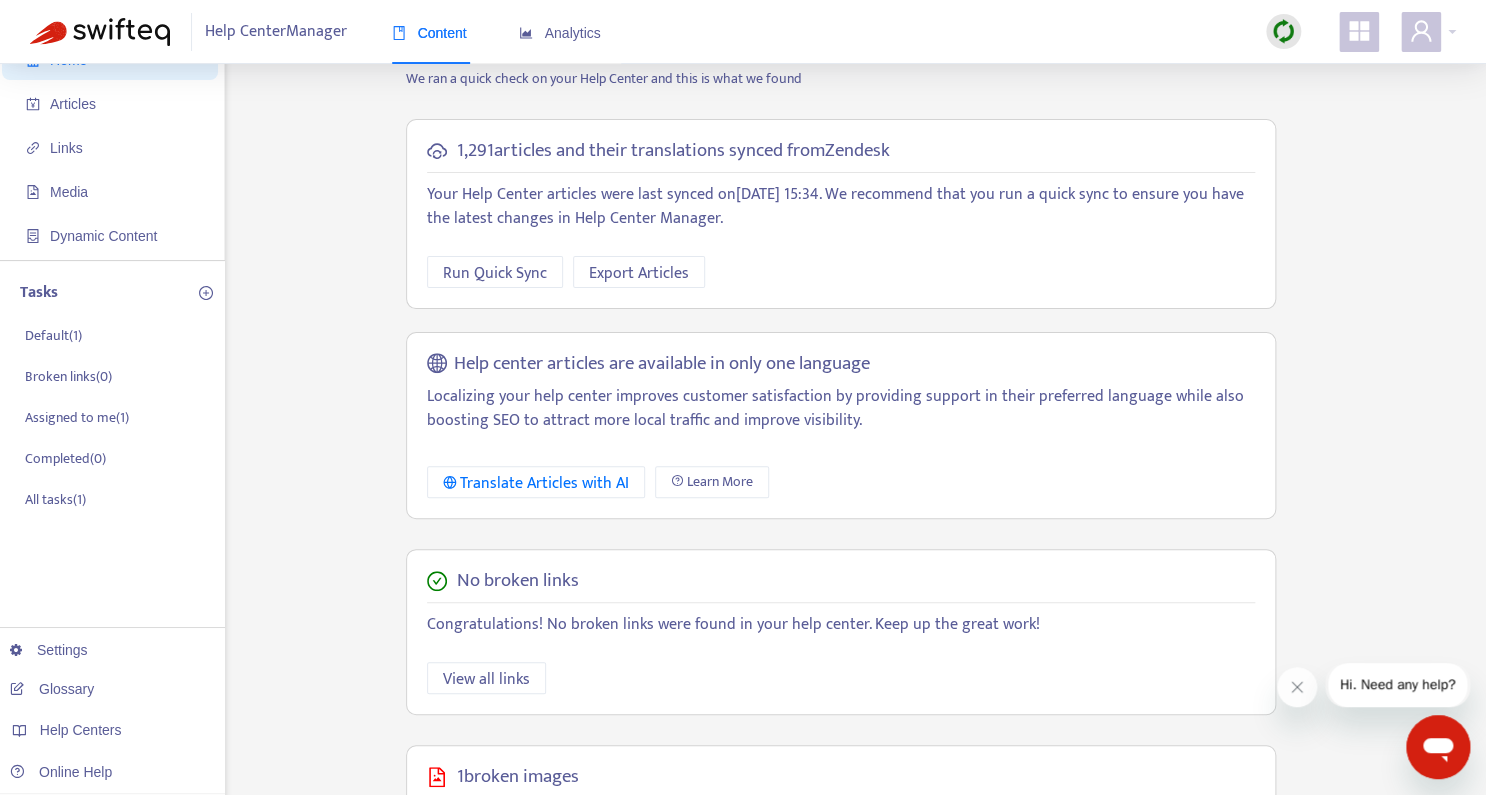 click at bounding box center (1283, 31) 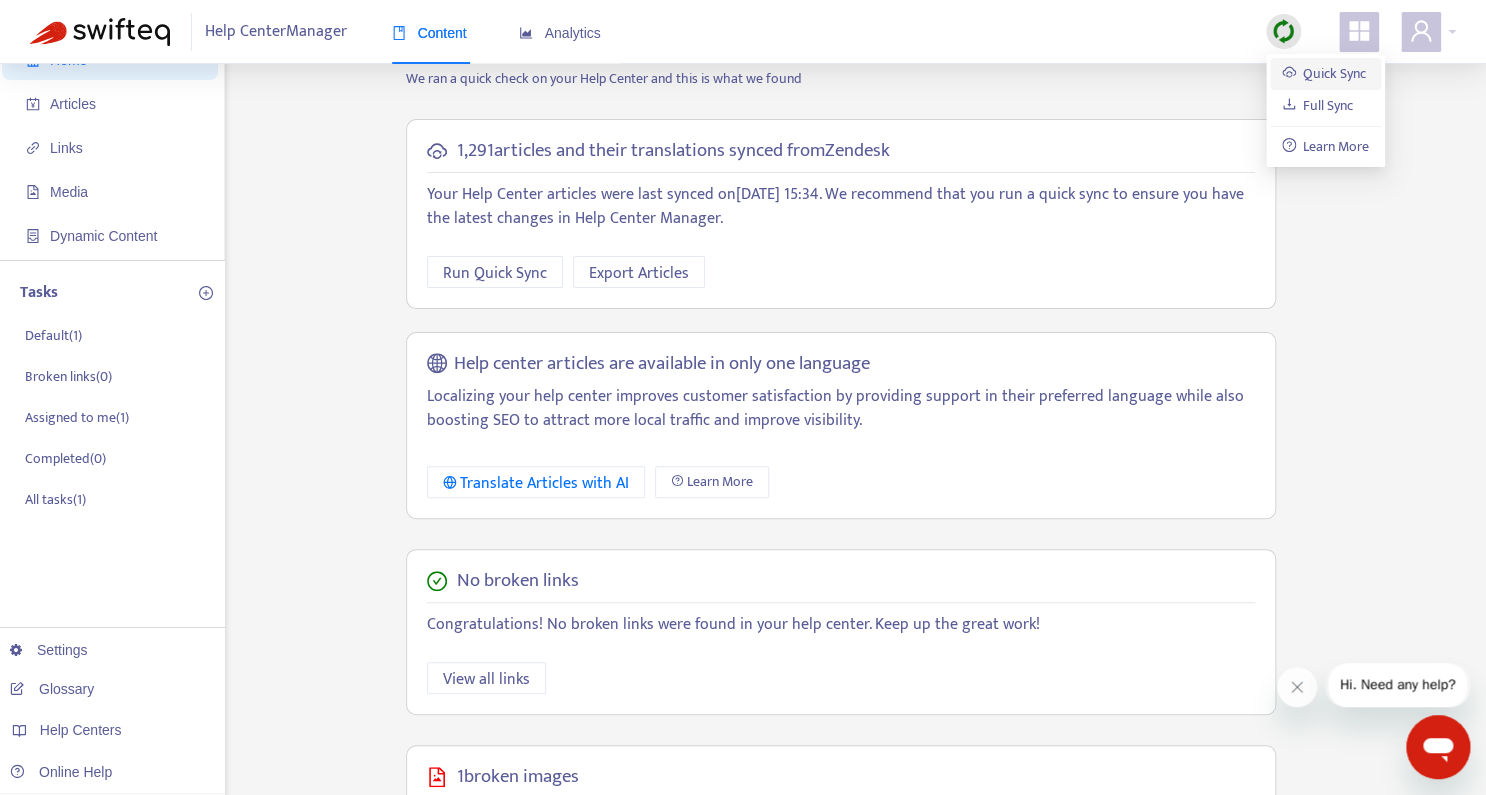 click on "Quick Sync" at bounding box center (1324, 73) 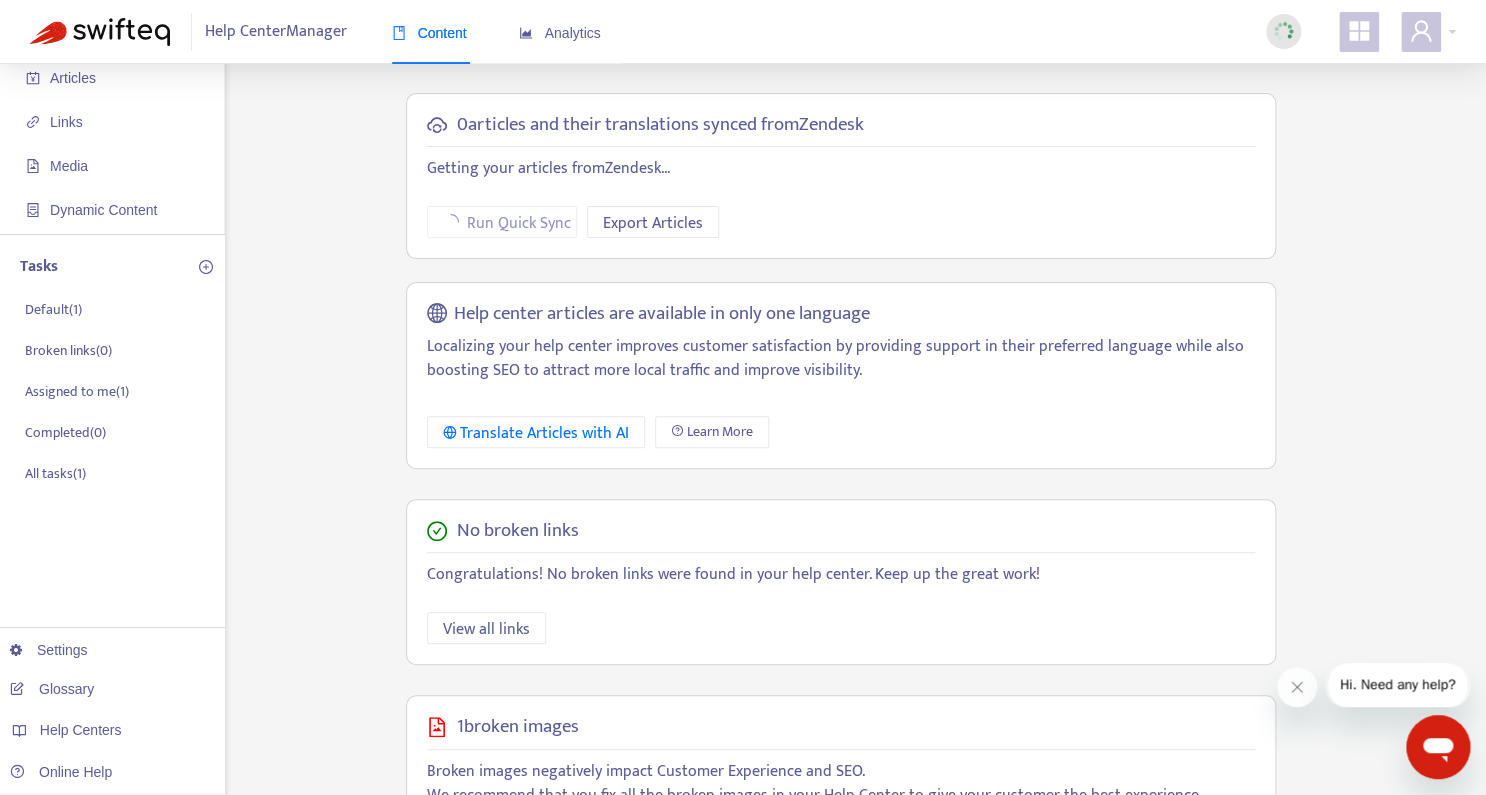 scroll, scrollTop: 0, scrollLeft: 0, axis: both 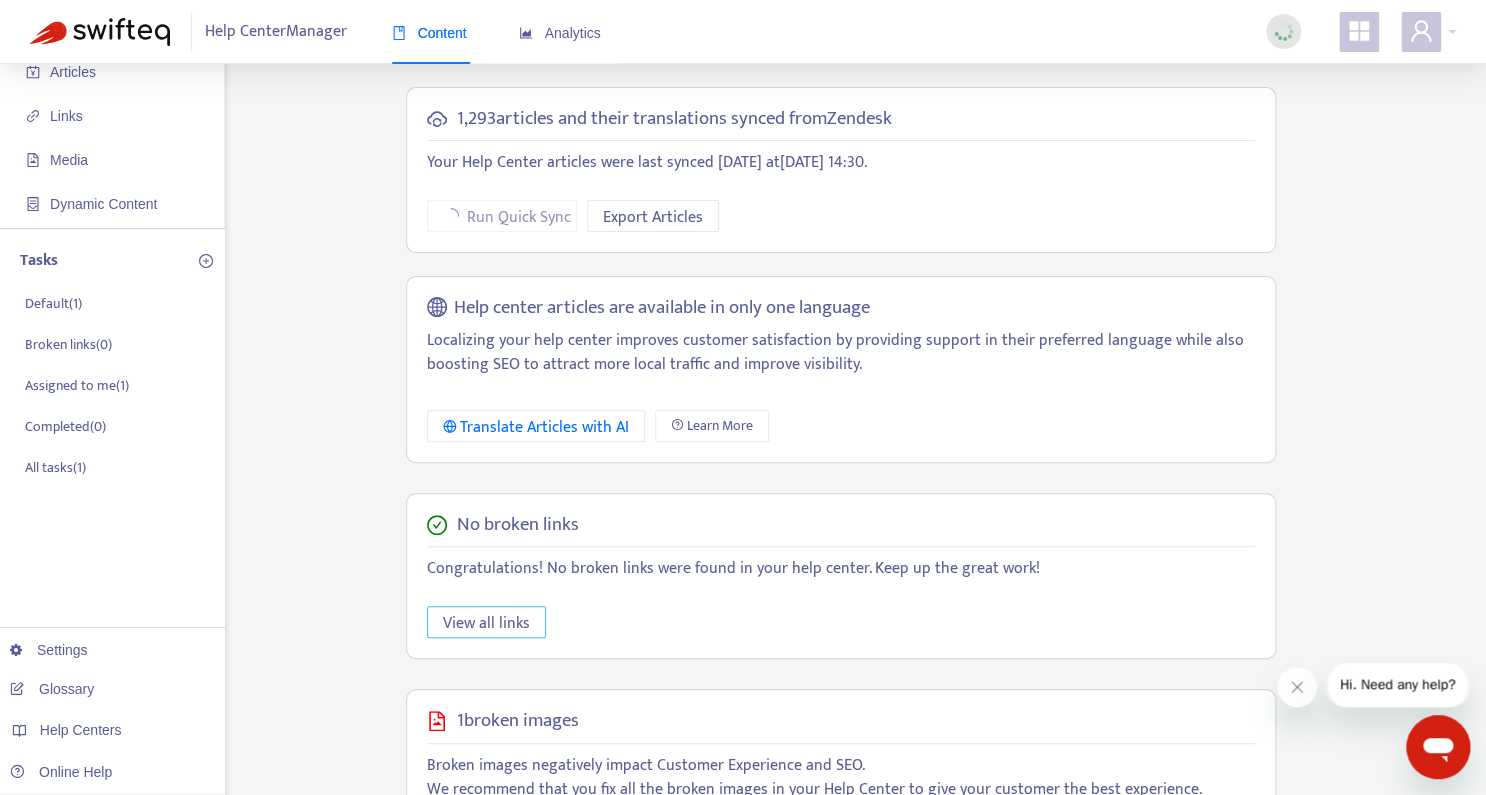 click on "View all links" at bounding box center (486, 623) 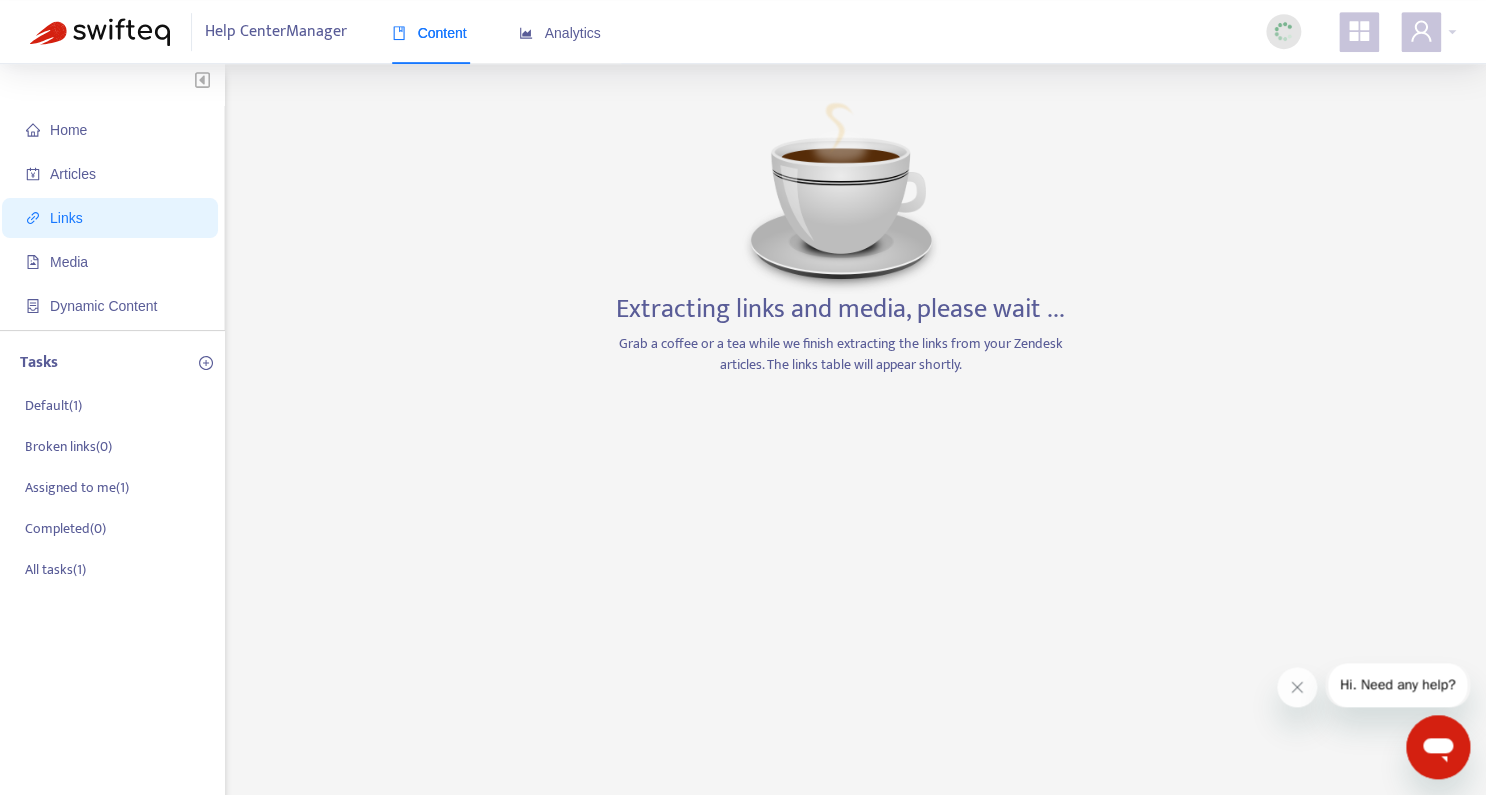 scroll, scrollTop: 0, scrollLeft: 0, axis: both 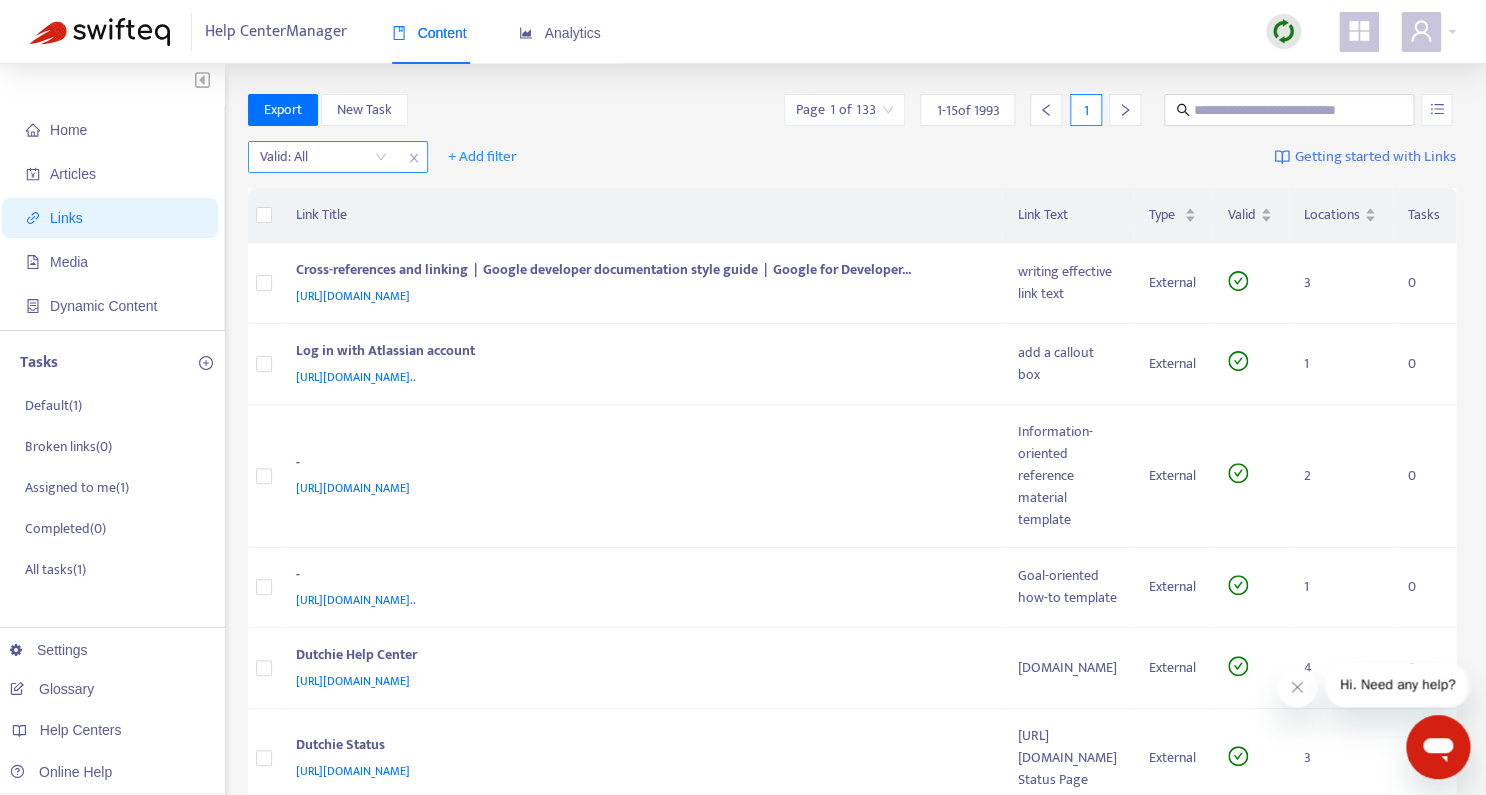 click at bounding box center (323, 157) 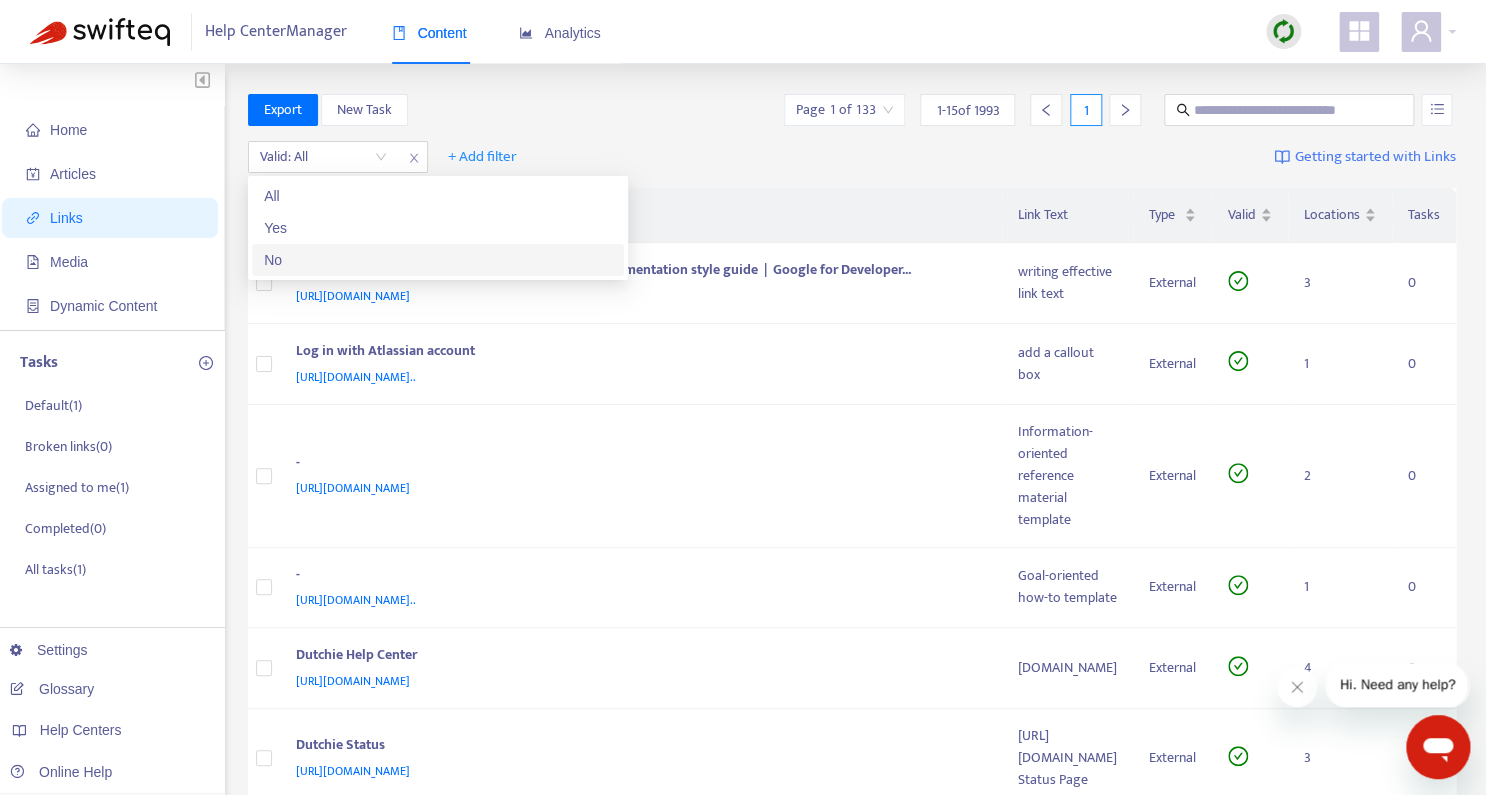 click on "No" at bounding box center [438, 260] 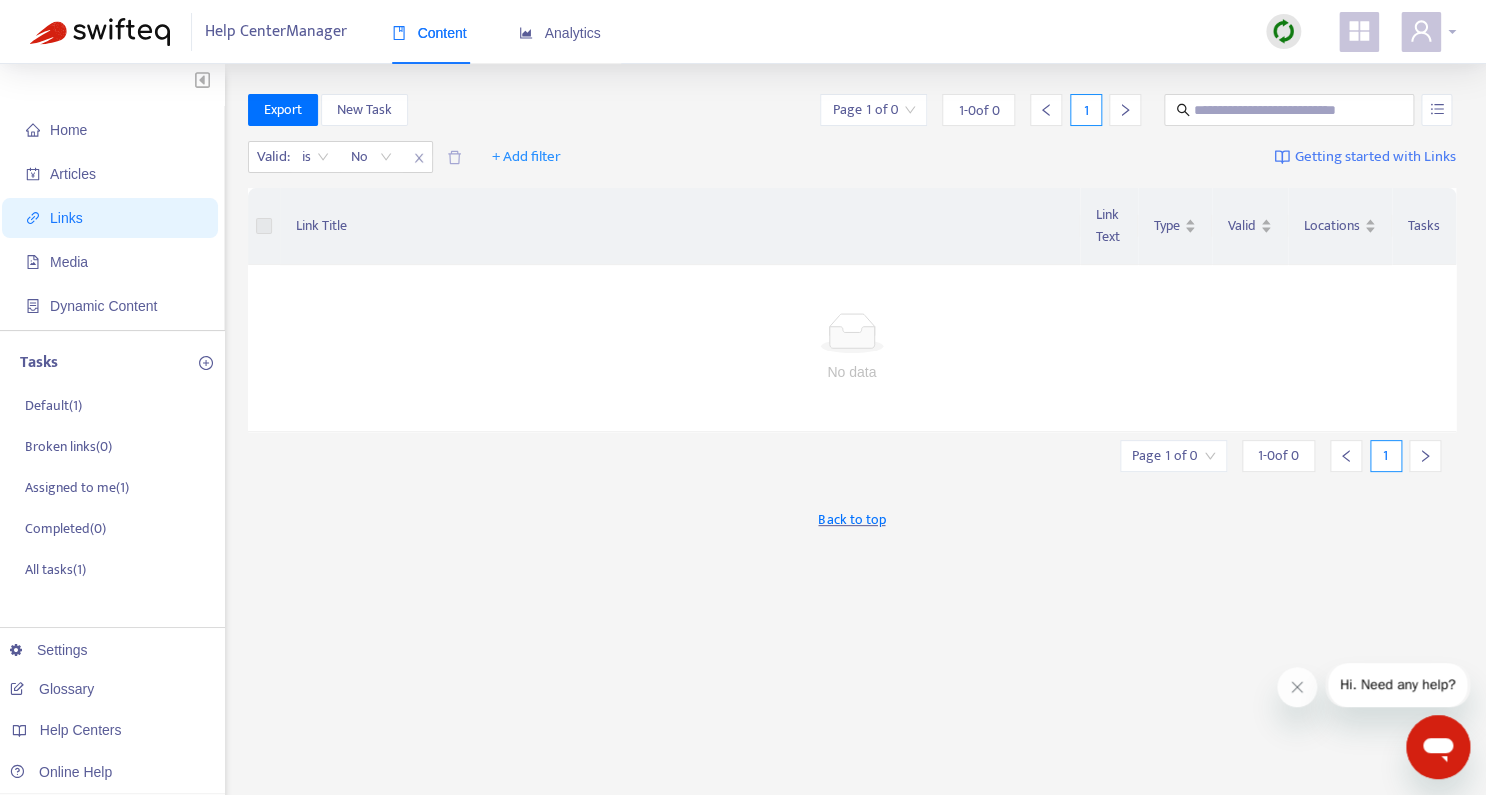 click at bounding box center (1428, 32) 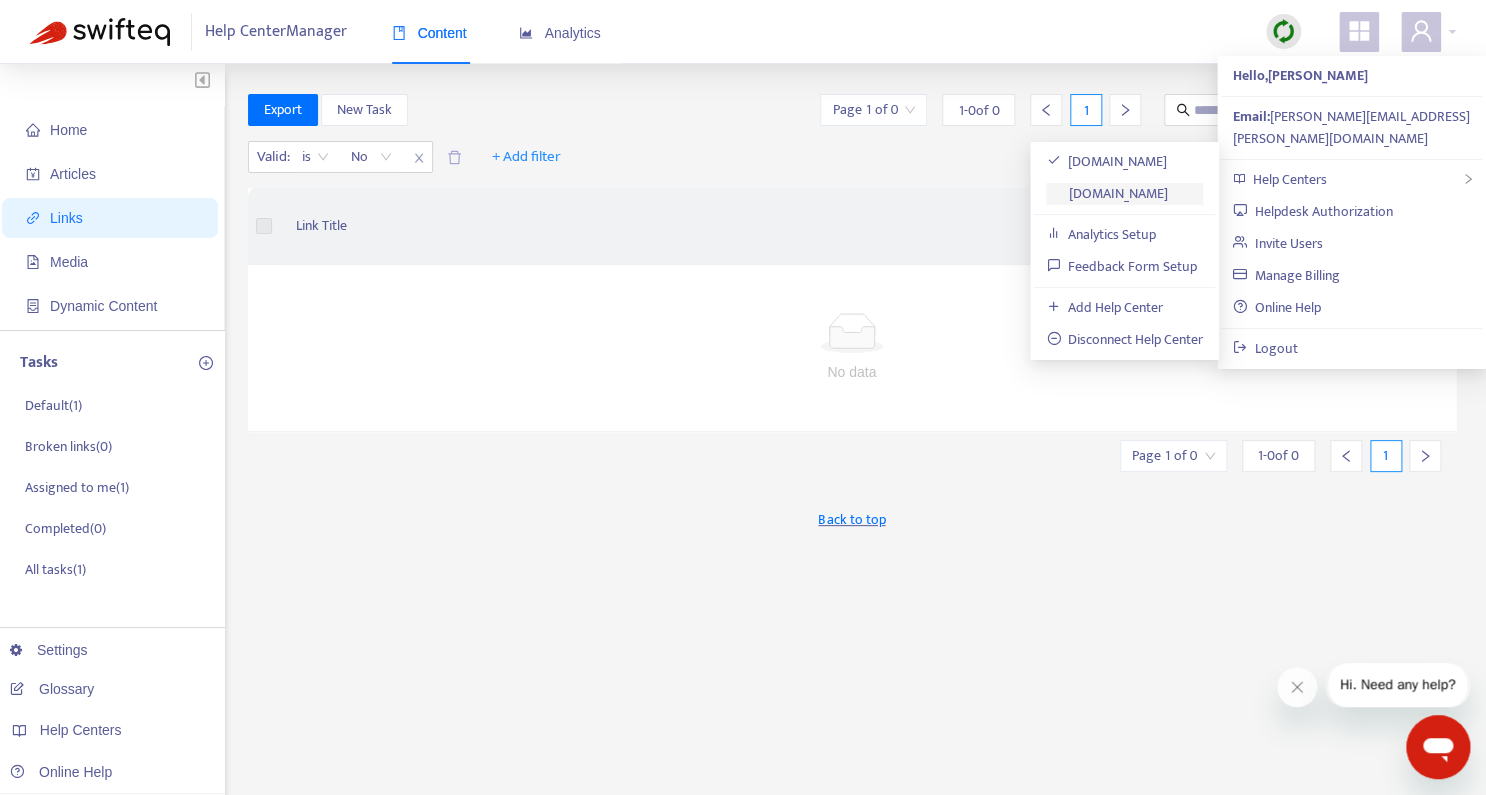 click on "[DOMAIN_NAME]" at bounding box center (1107, 193) 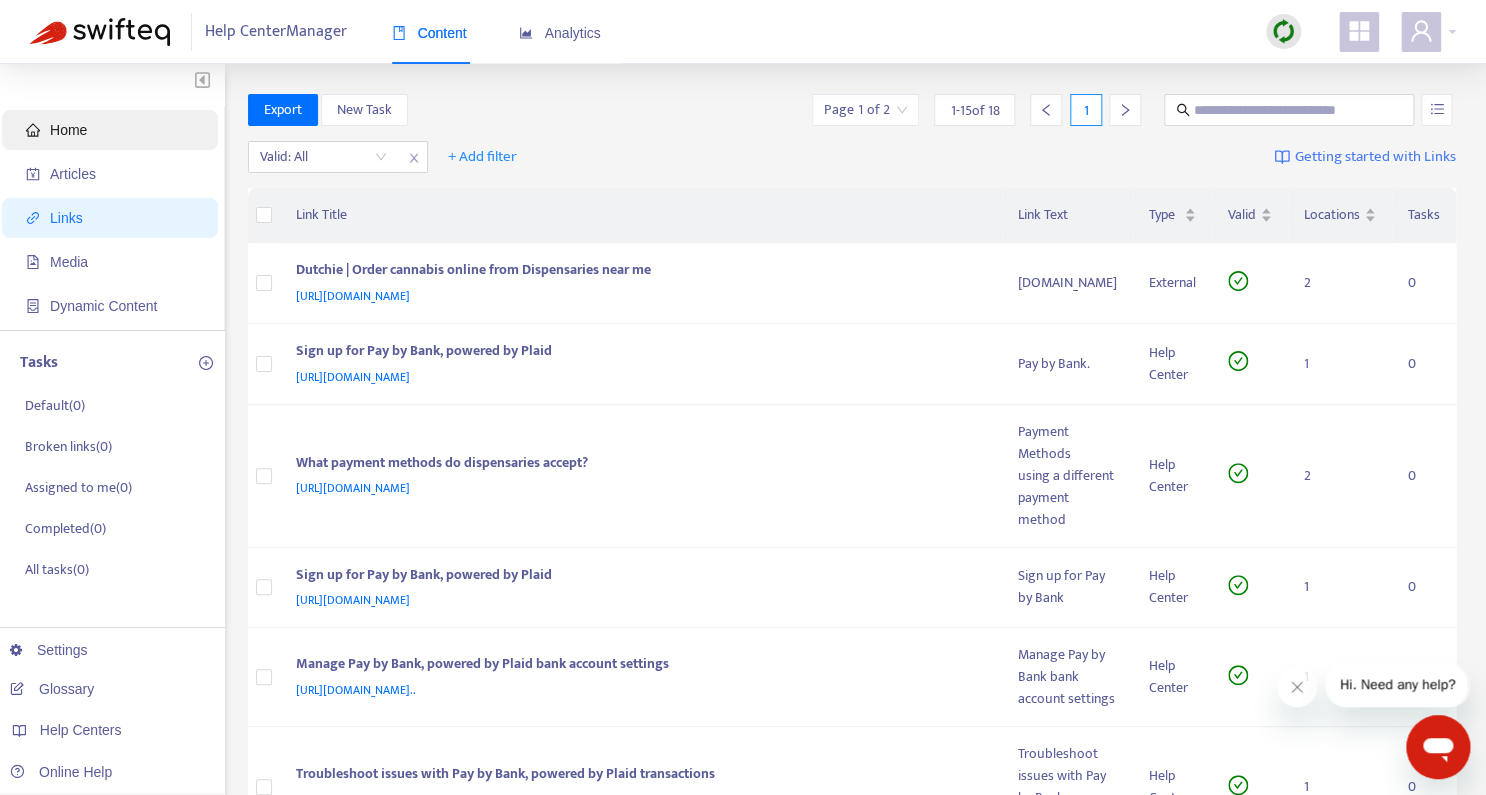 click on "Home" at bounding box center [114, 130] 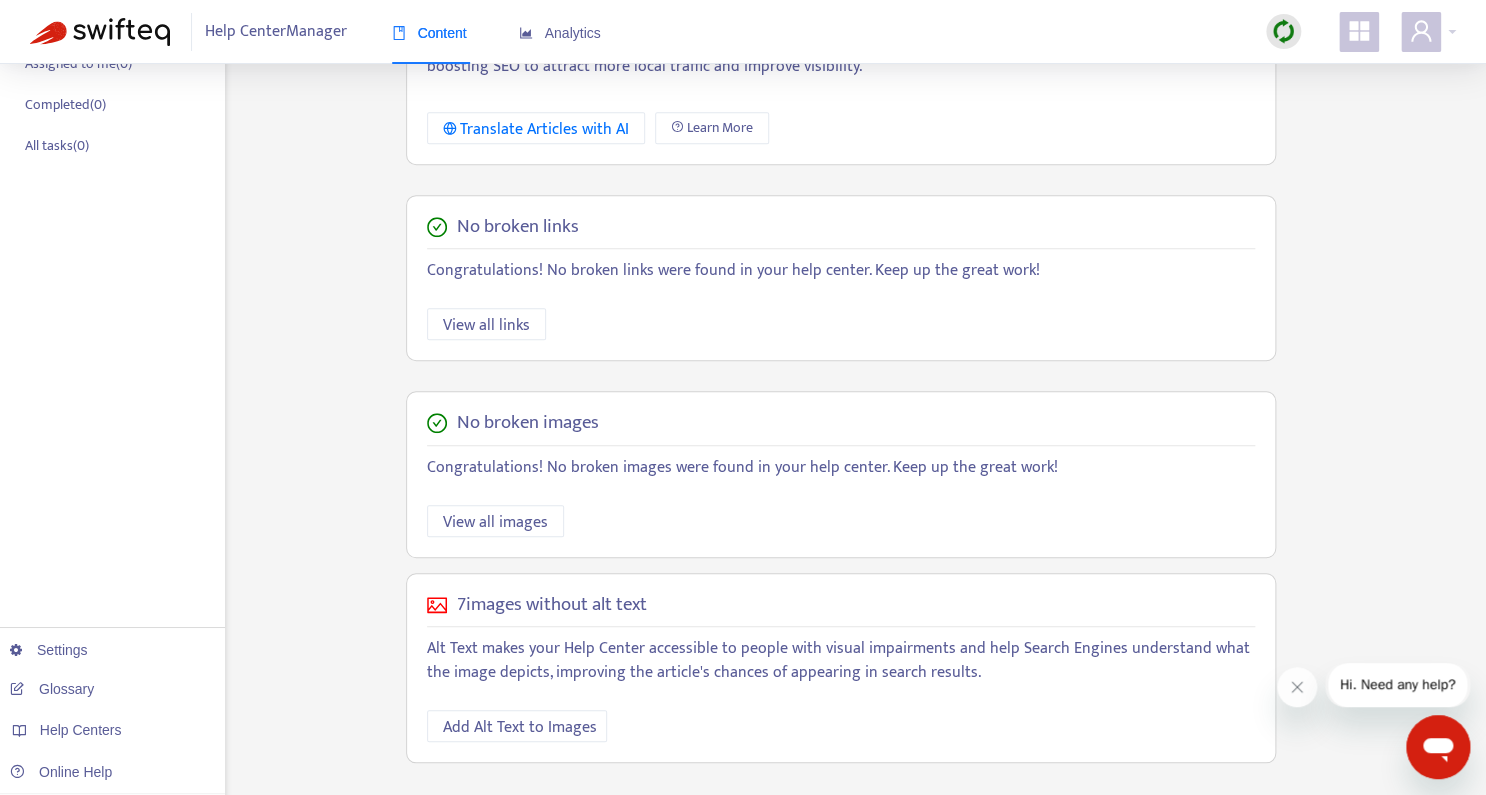 scroll, scrollTop: 469, scrollLeft: 0, axis: vertical 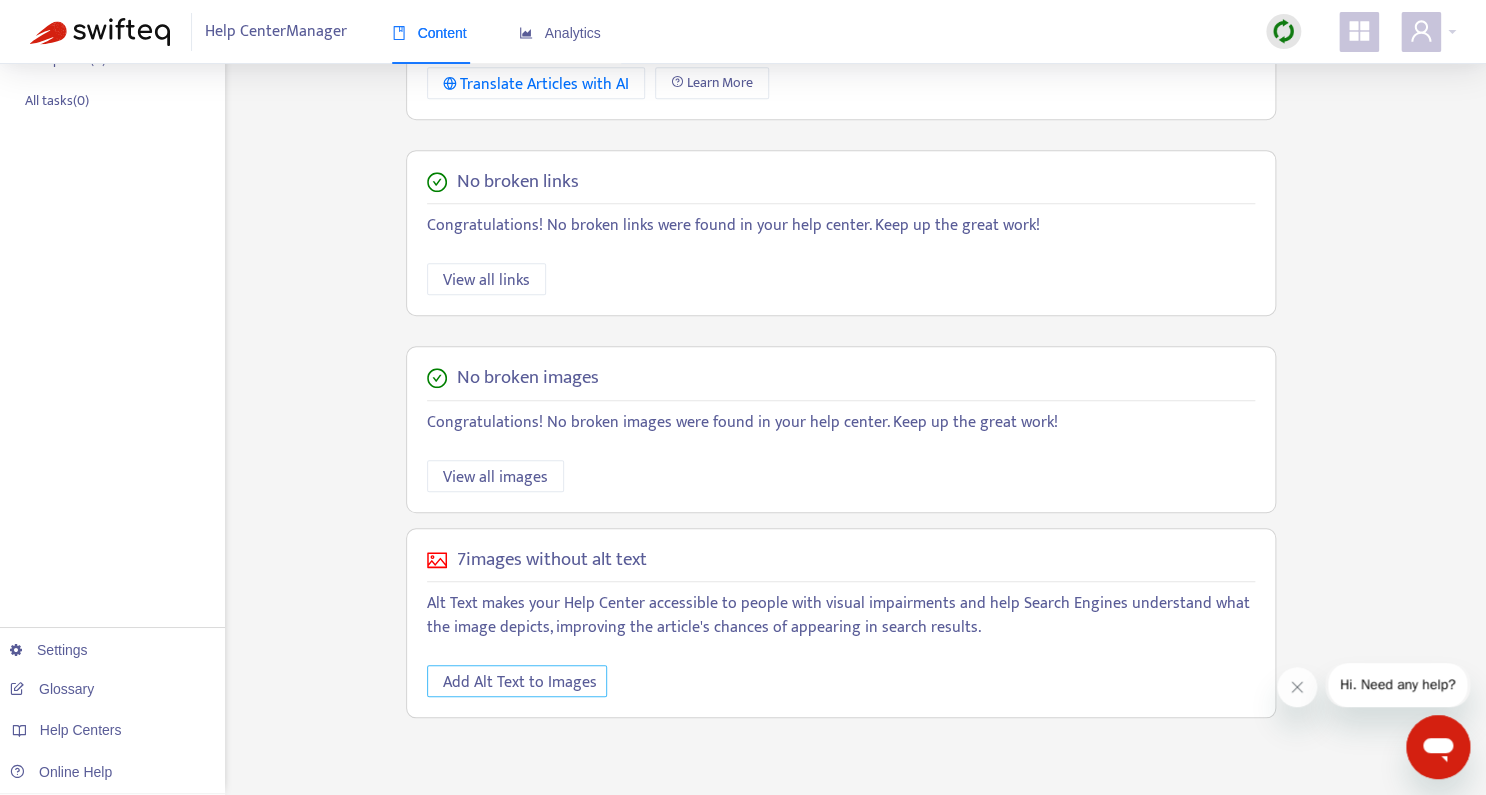 click on "Add Alt Text to Images" at bounding box center (520, 682) 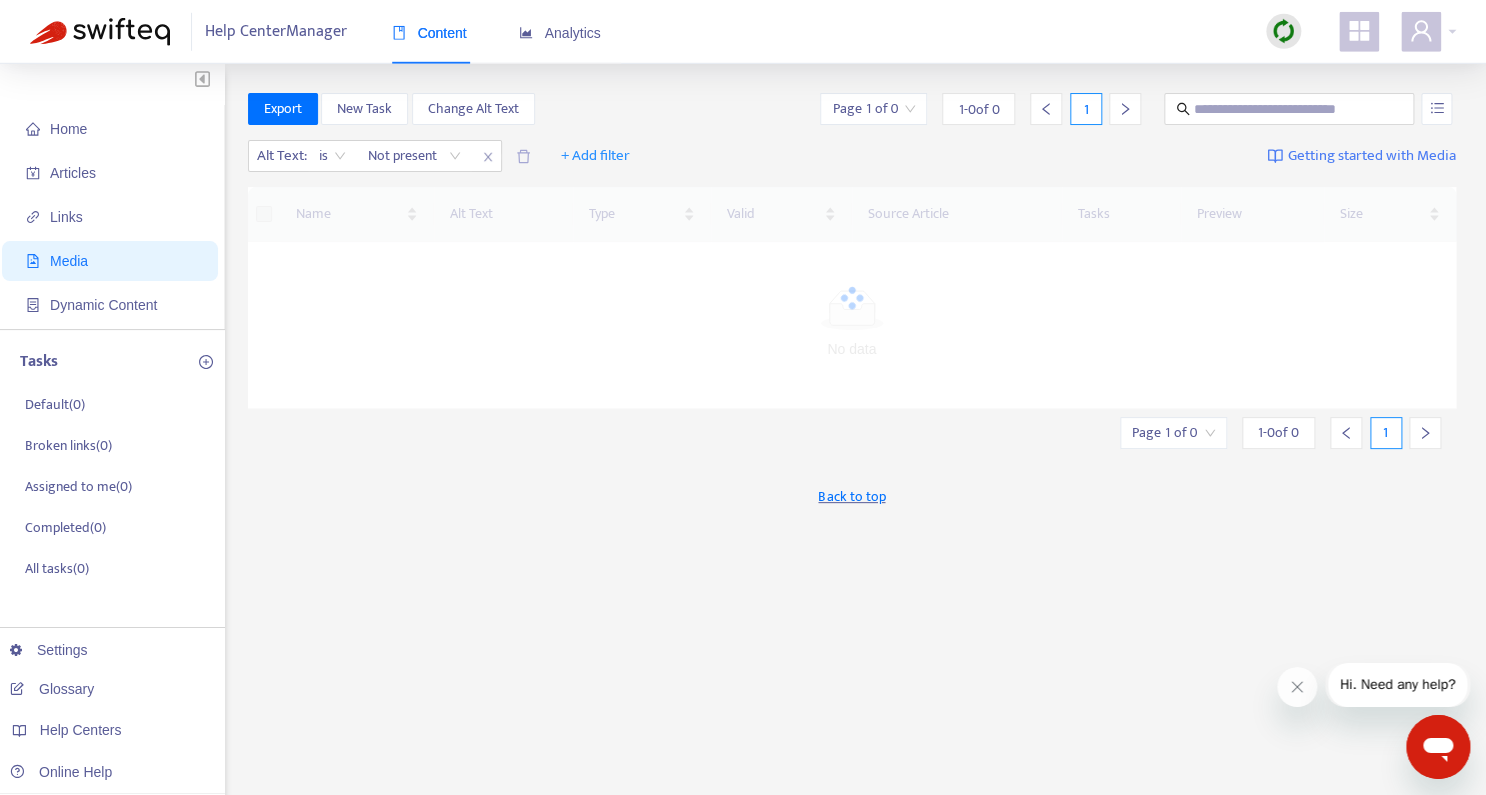 scroll, scrollTop: 0, scrollLeft: 0, axis: both 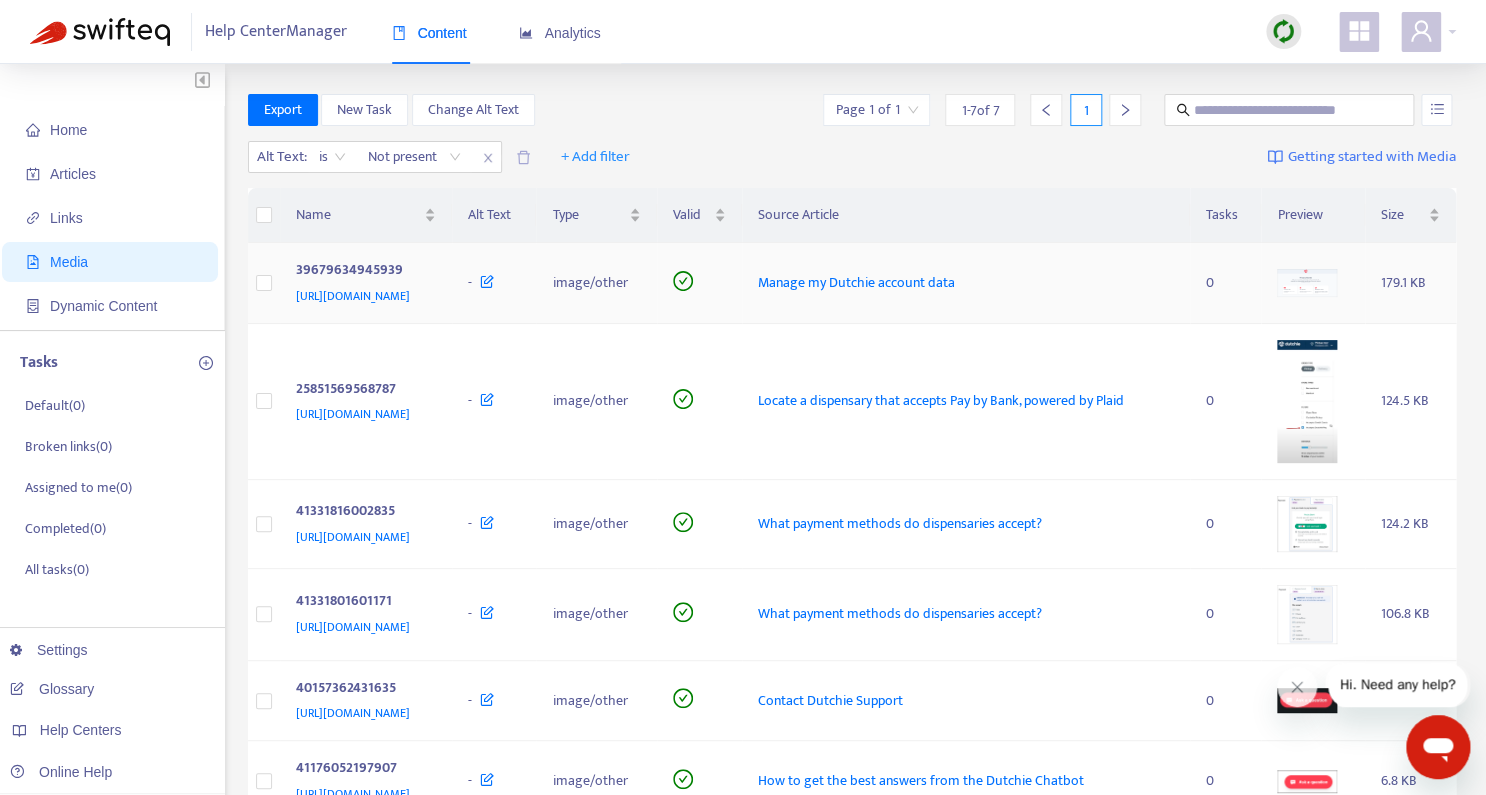 click at bounding box center [1307, 283] 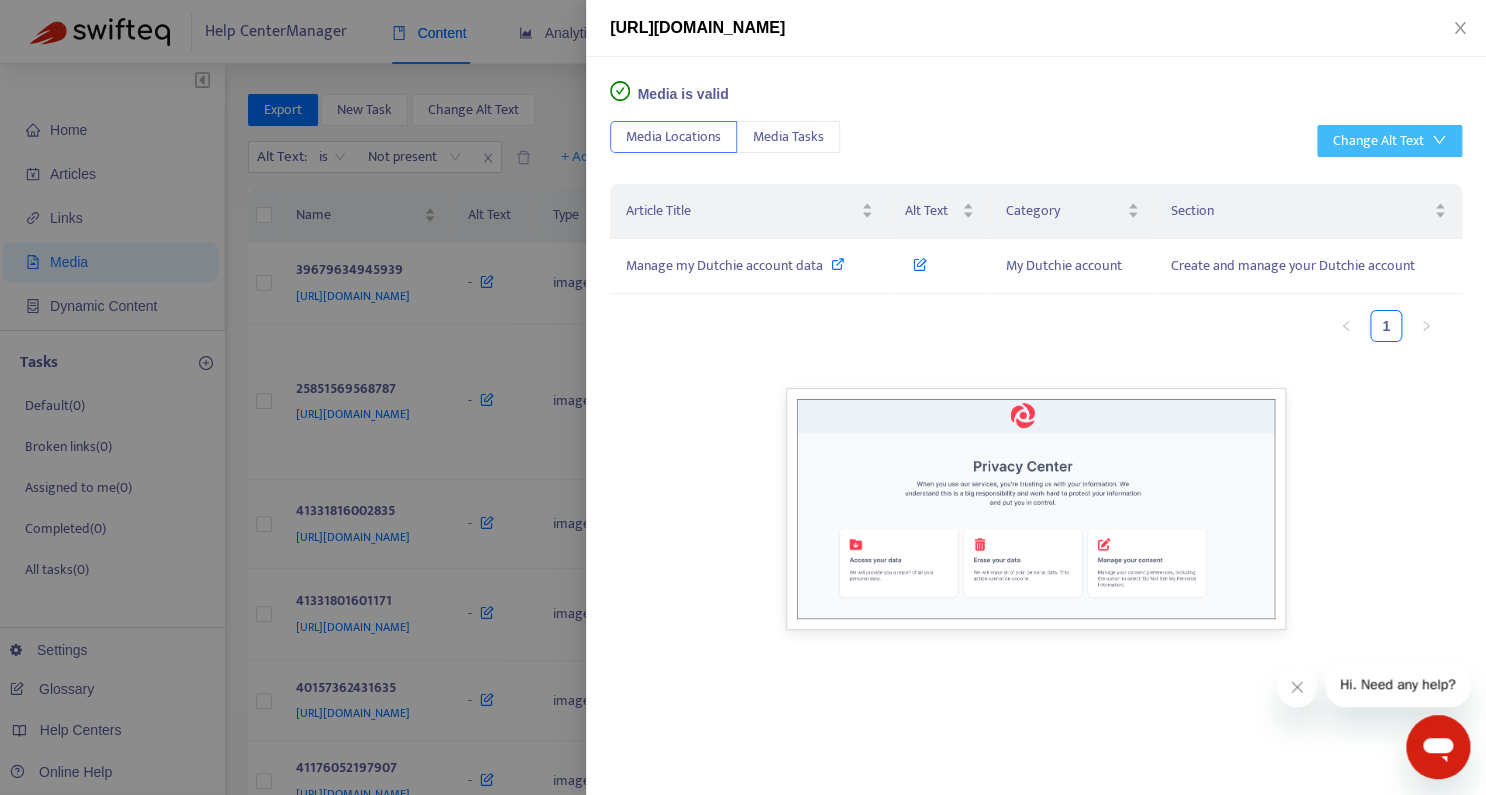 click on "Change Alt Text" at bounding box center [1378, 141] 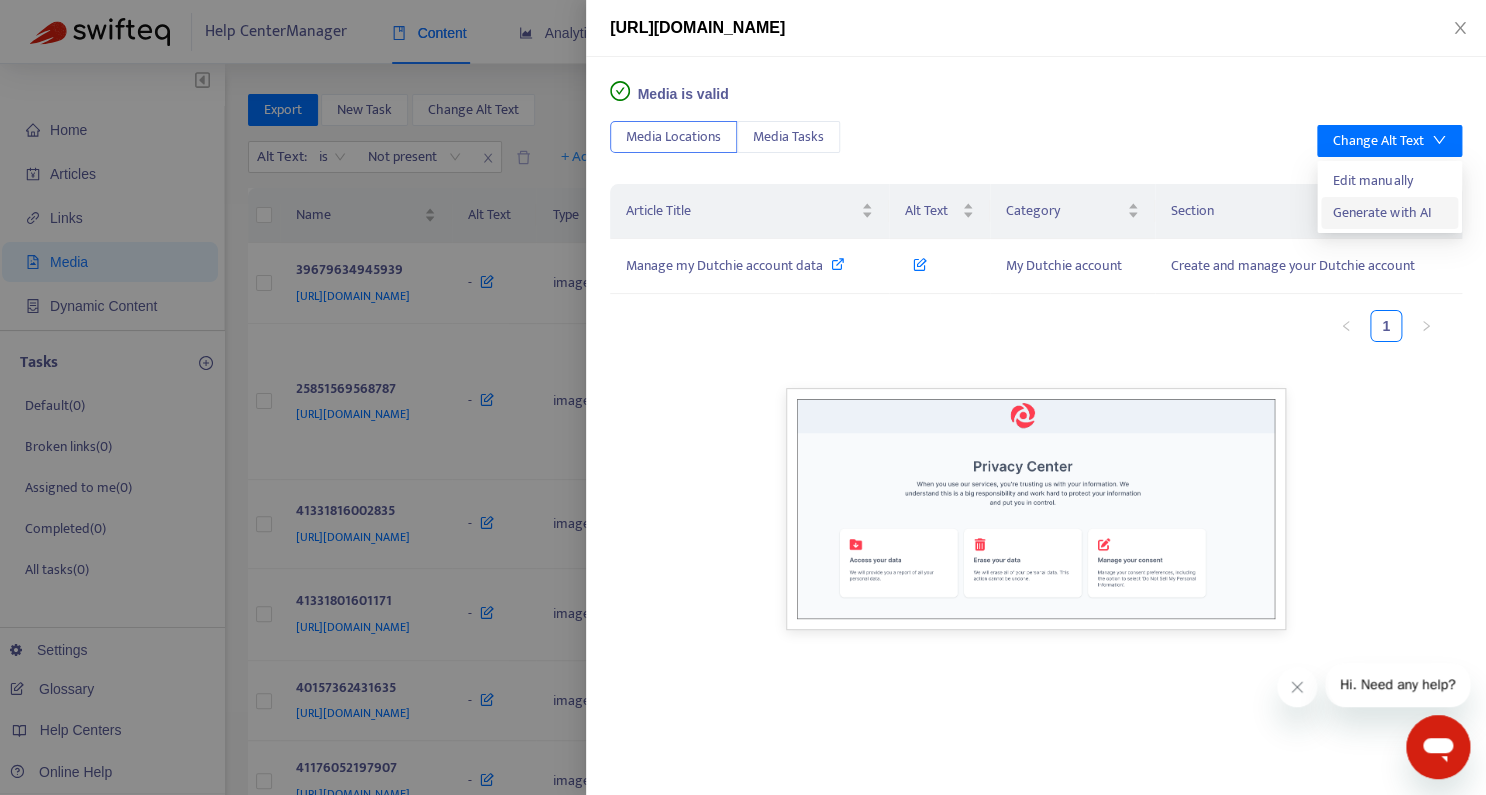click on "Generate with AI" at bounding box center (1389, 213) 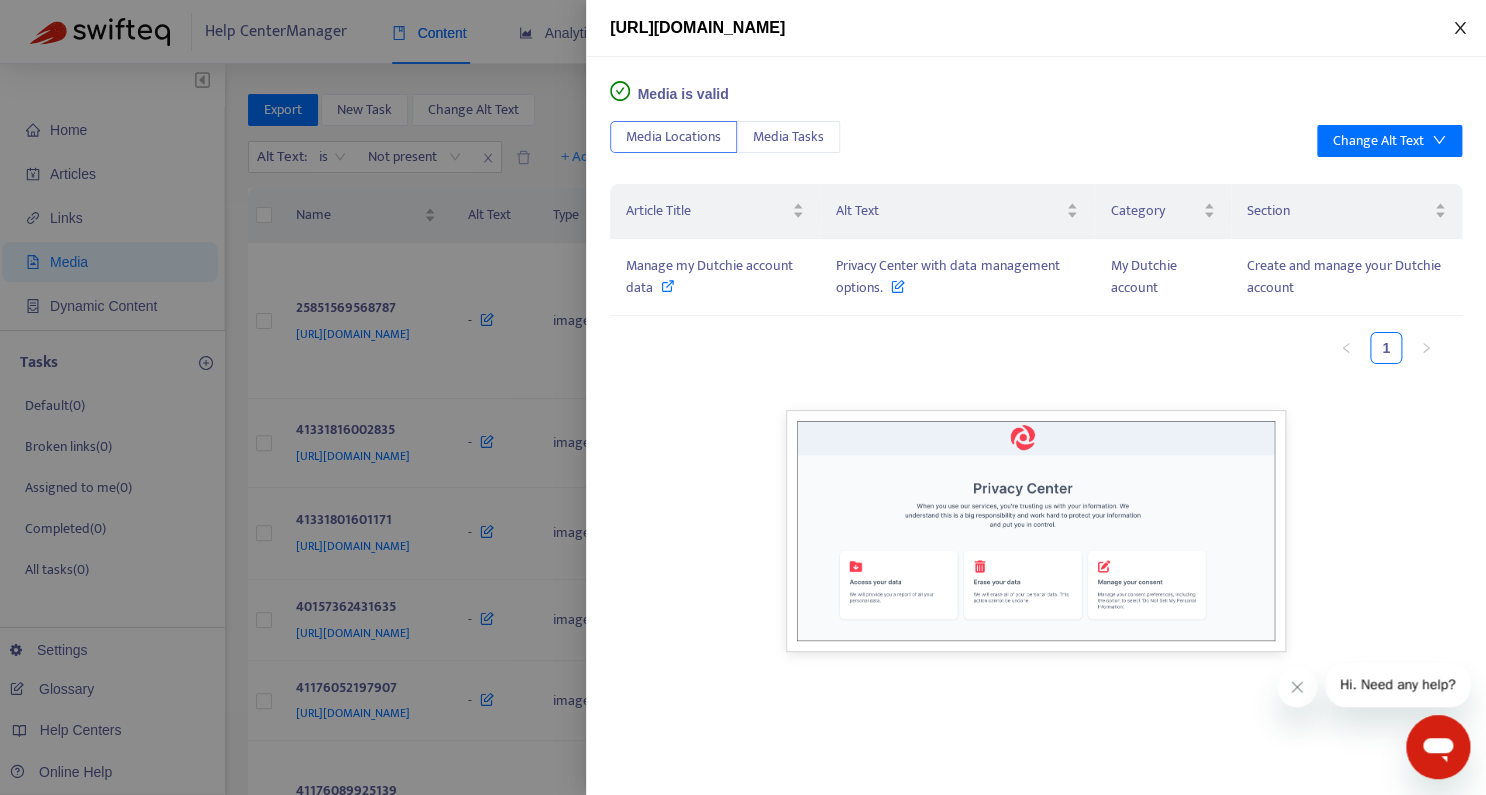click 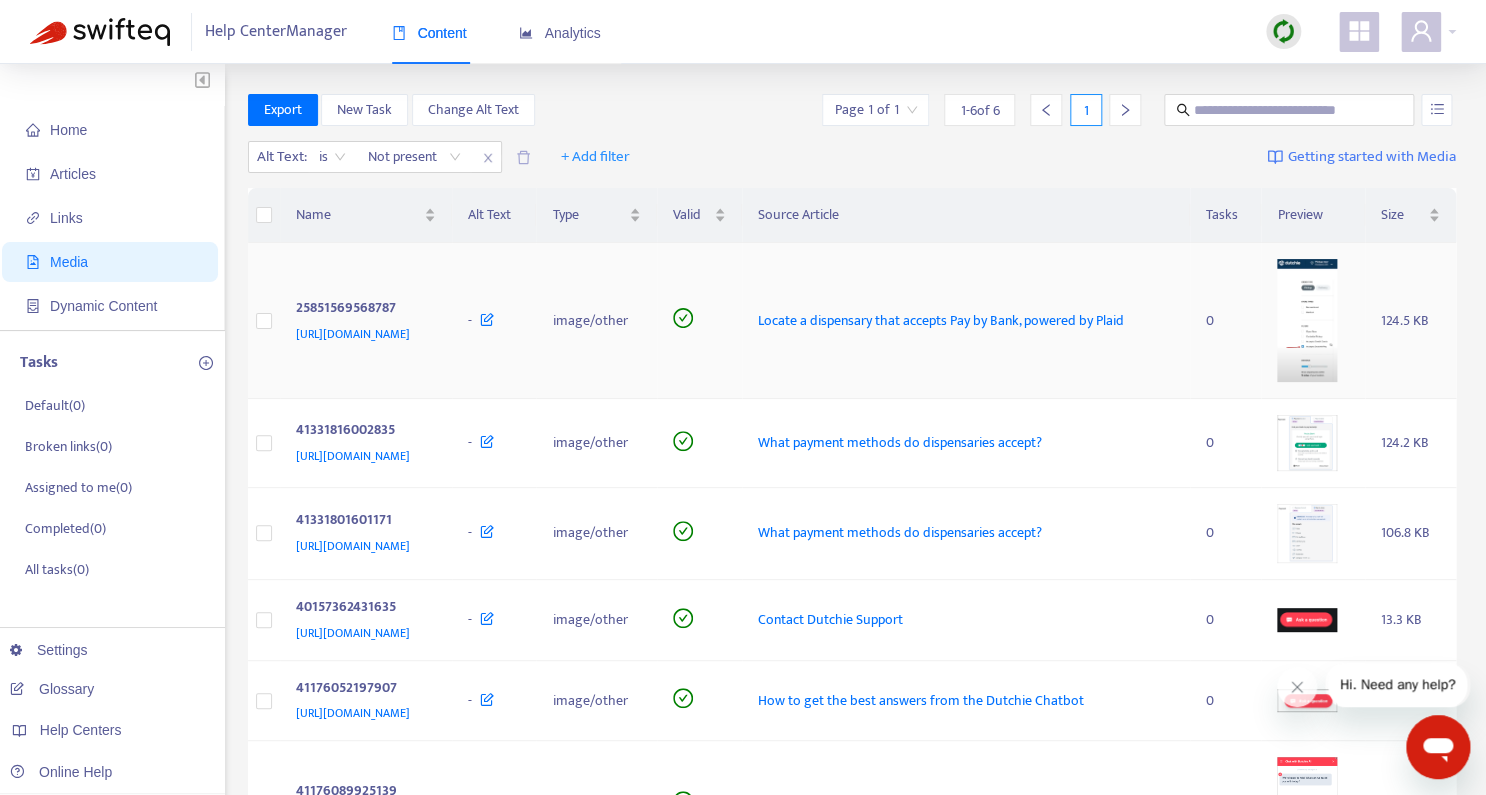 click at bounding box center (1307, 320) 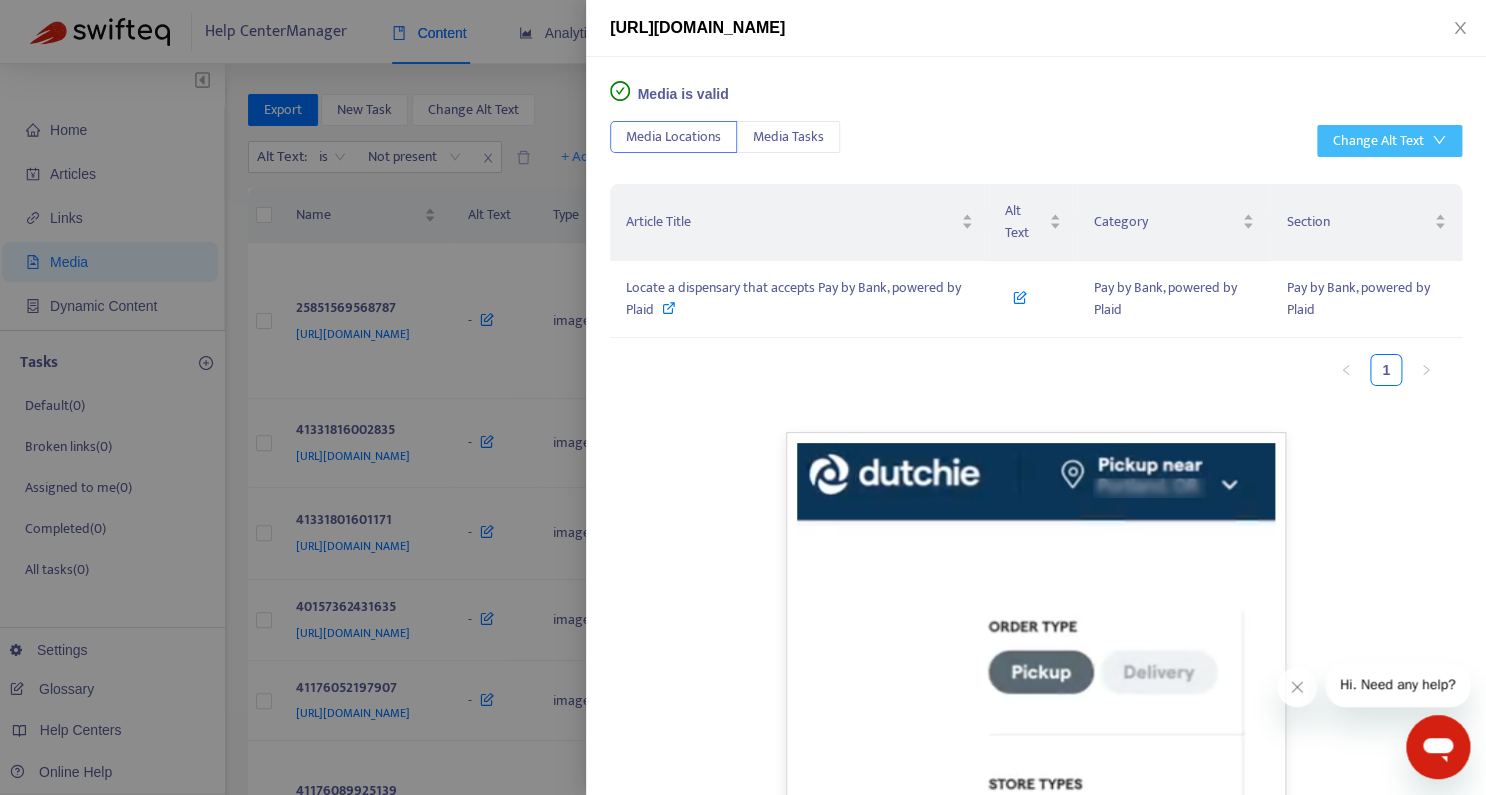 click 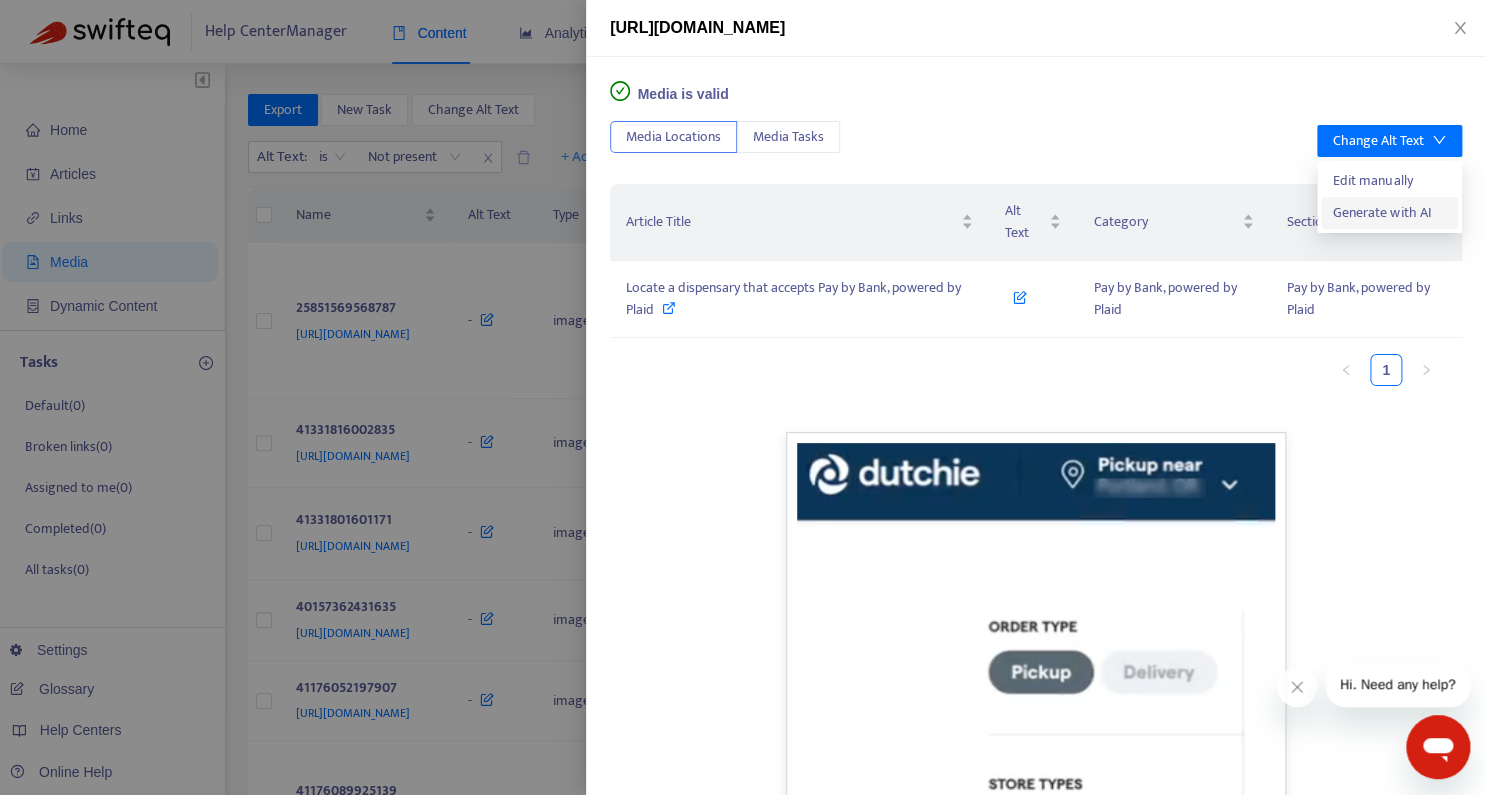 click on "Generate with AI" at bounding box center (1389, 213) 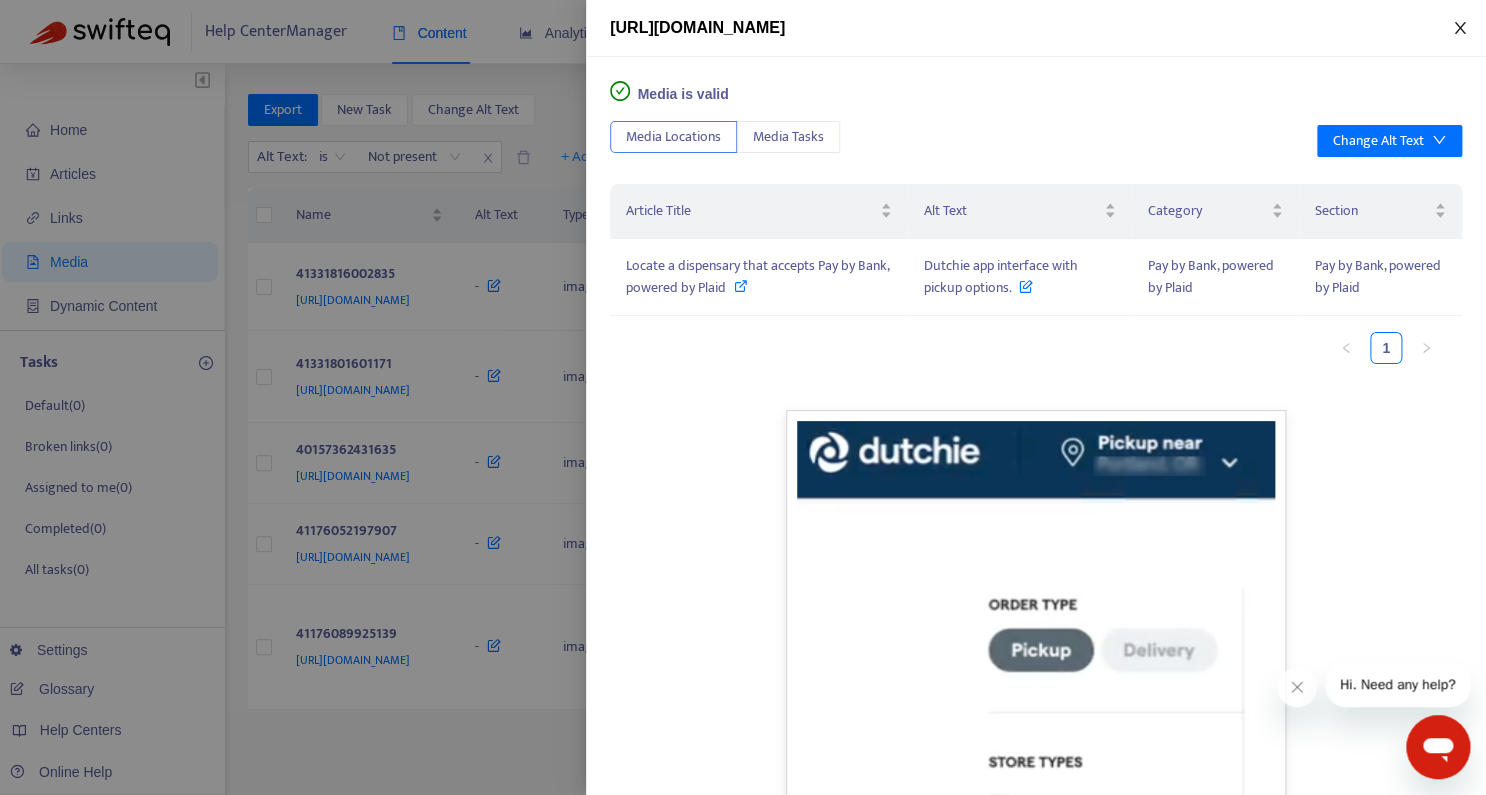 click 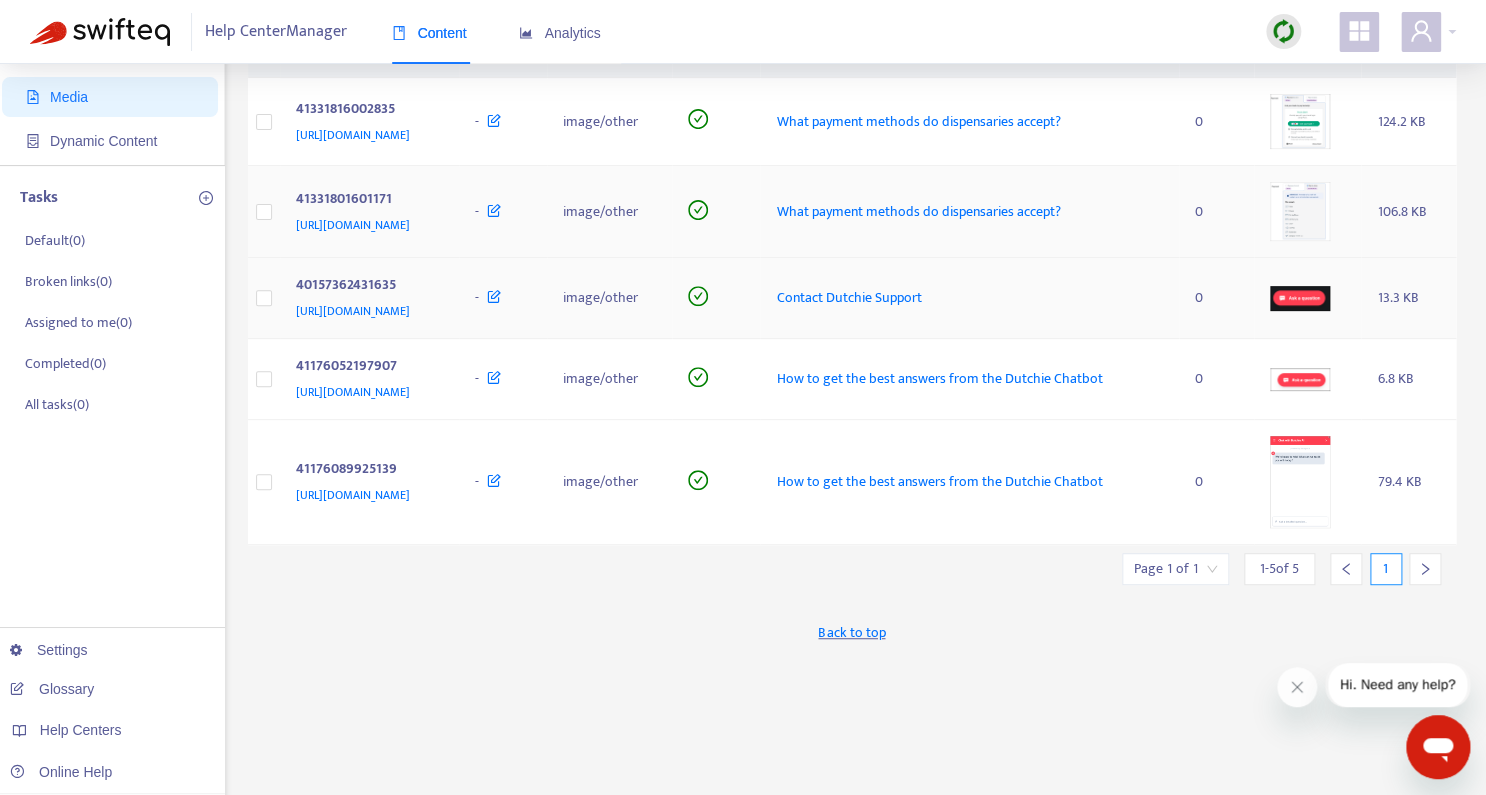 scroll, scrollTop: 163, scrollLeft: 0, axis: vertical 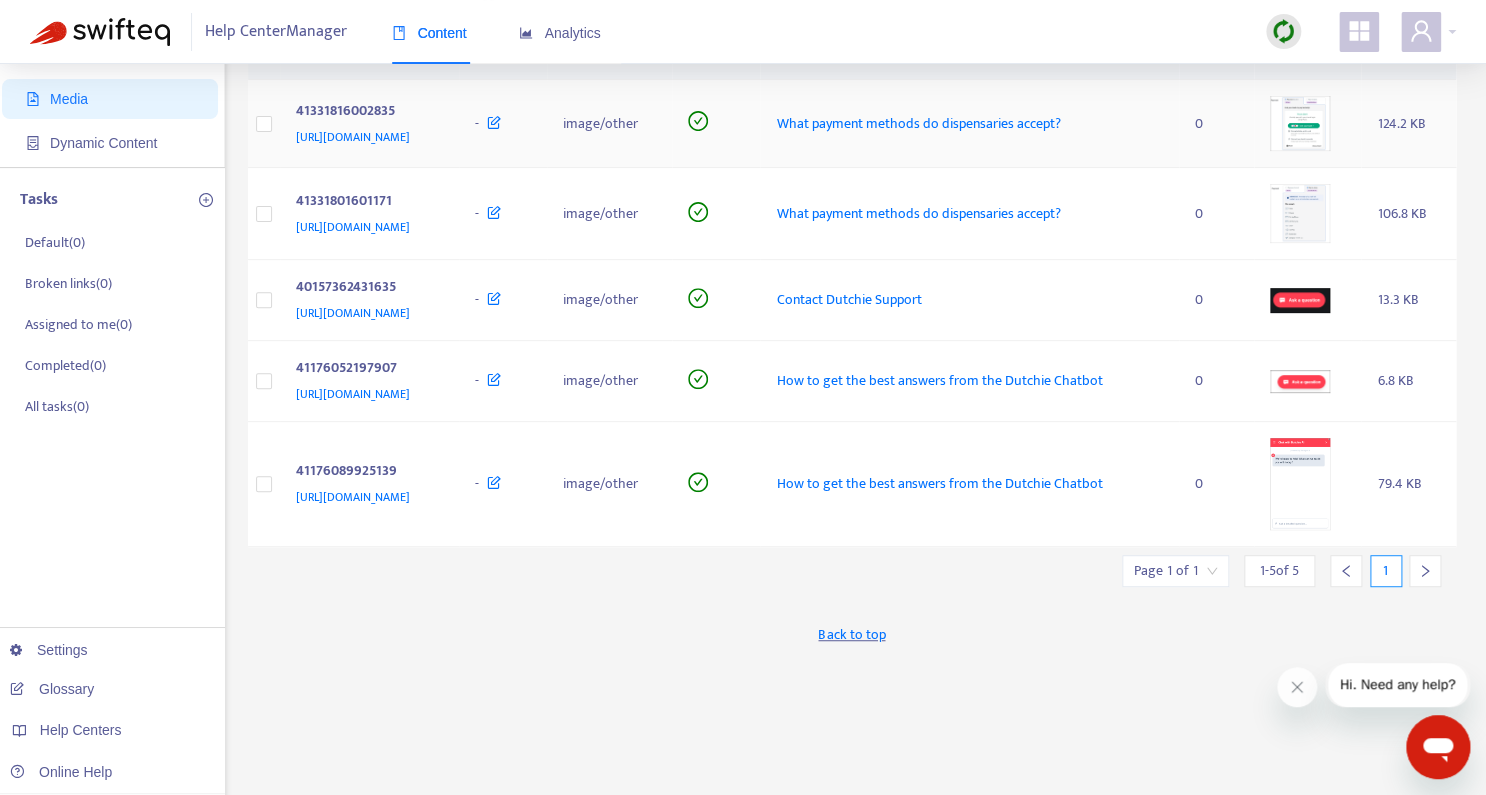 click at bounding box center [1300, 123] 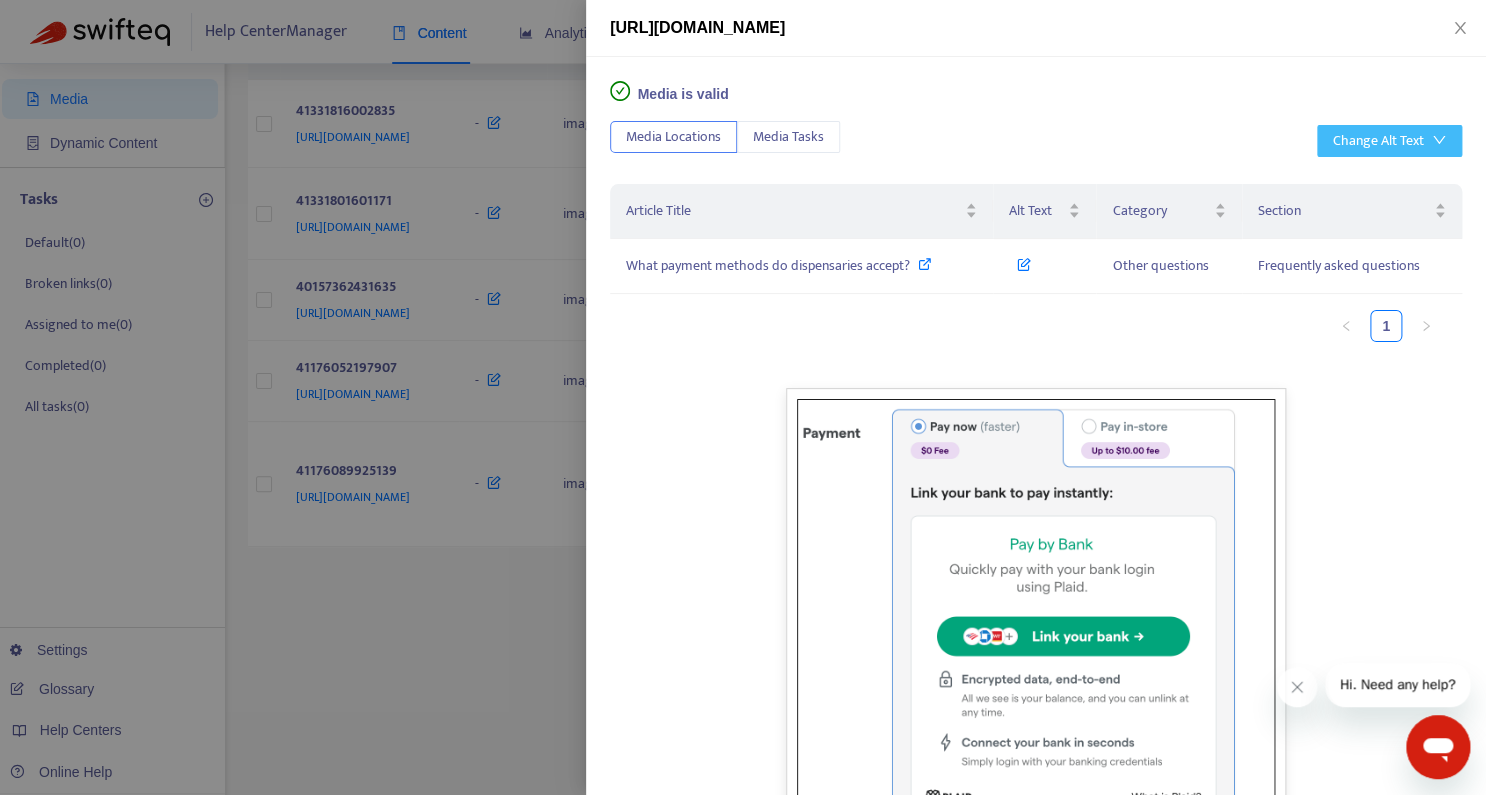 click on "Change Alt Text" at bounding box center (1378, 141) 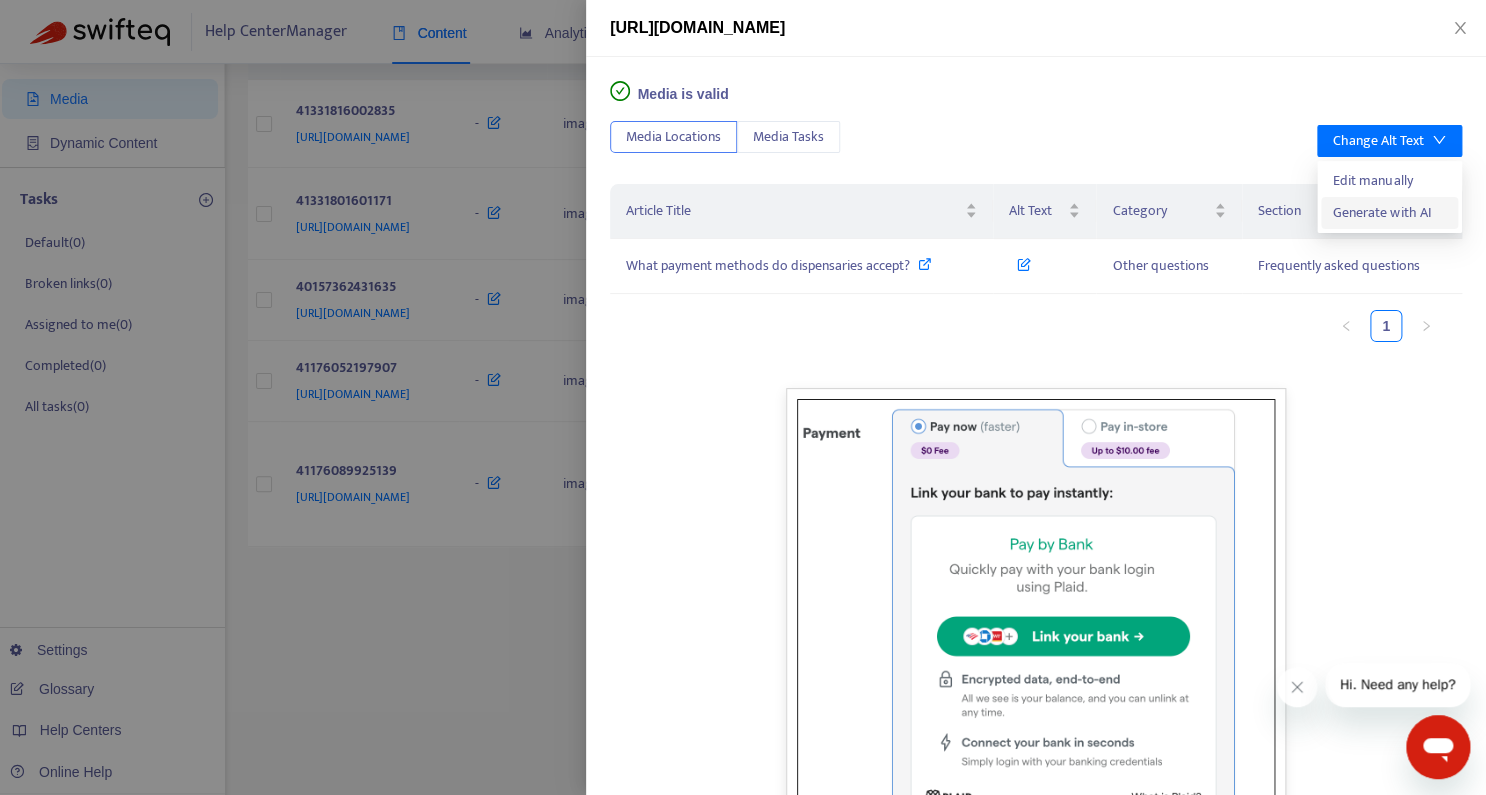 click on "Generate with AI" at bounding box center [1389, 213] 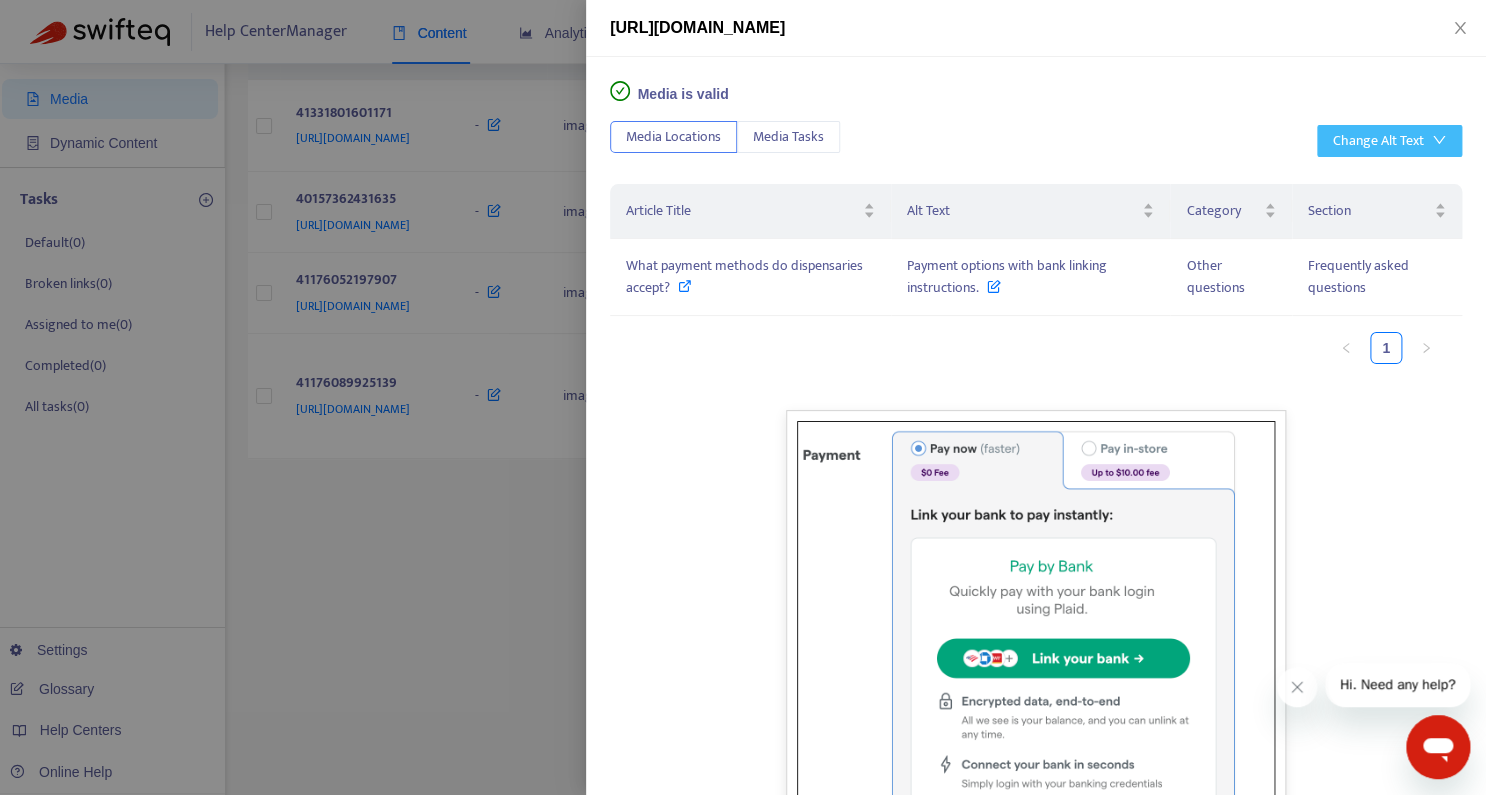click on "Change Alt Text" at bounding box center [1389, 141] 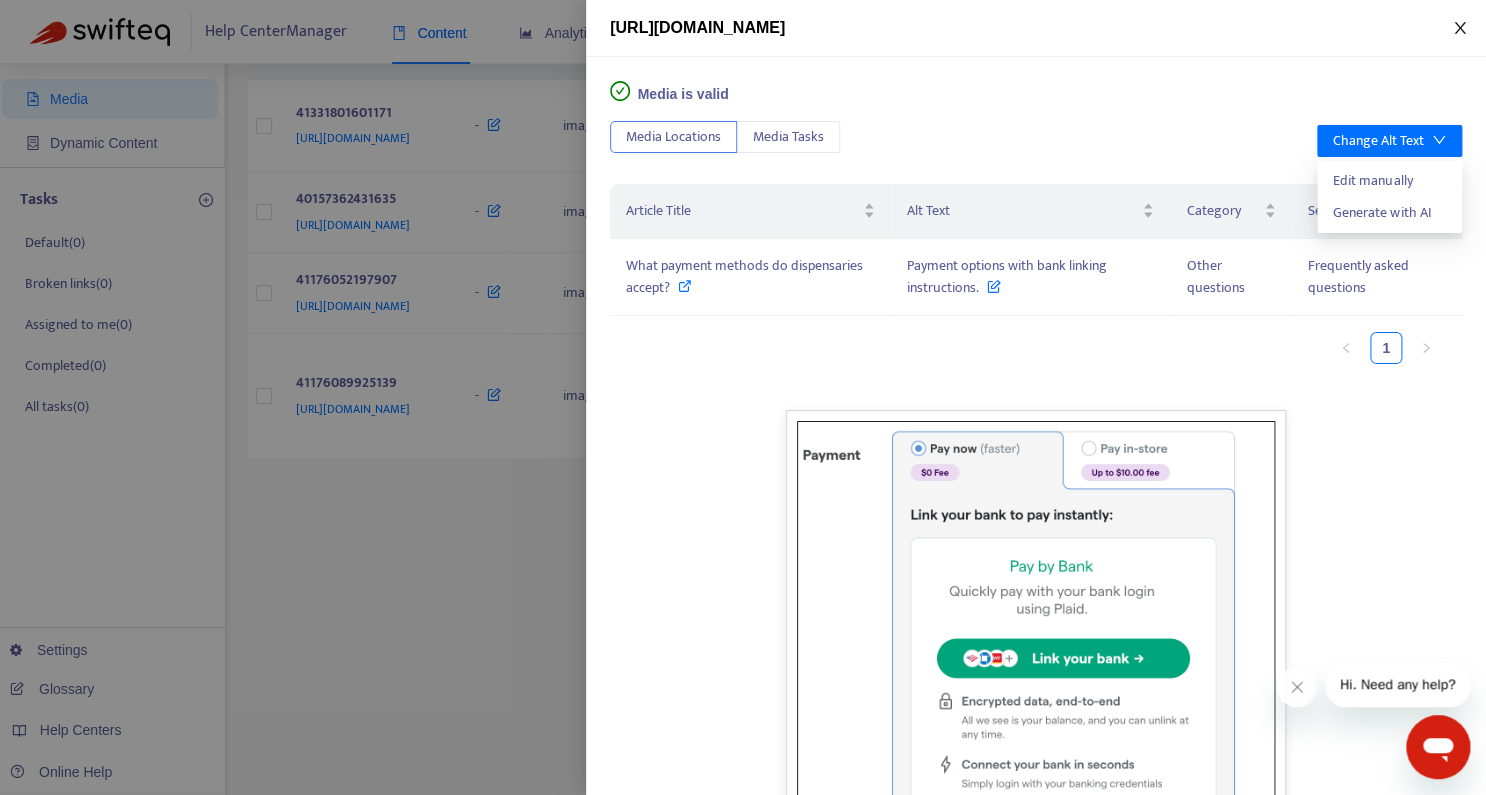 click 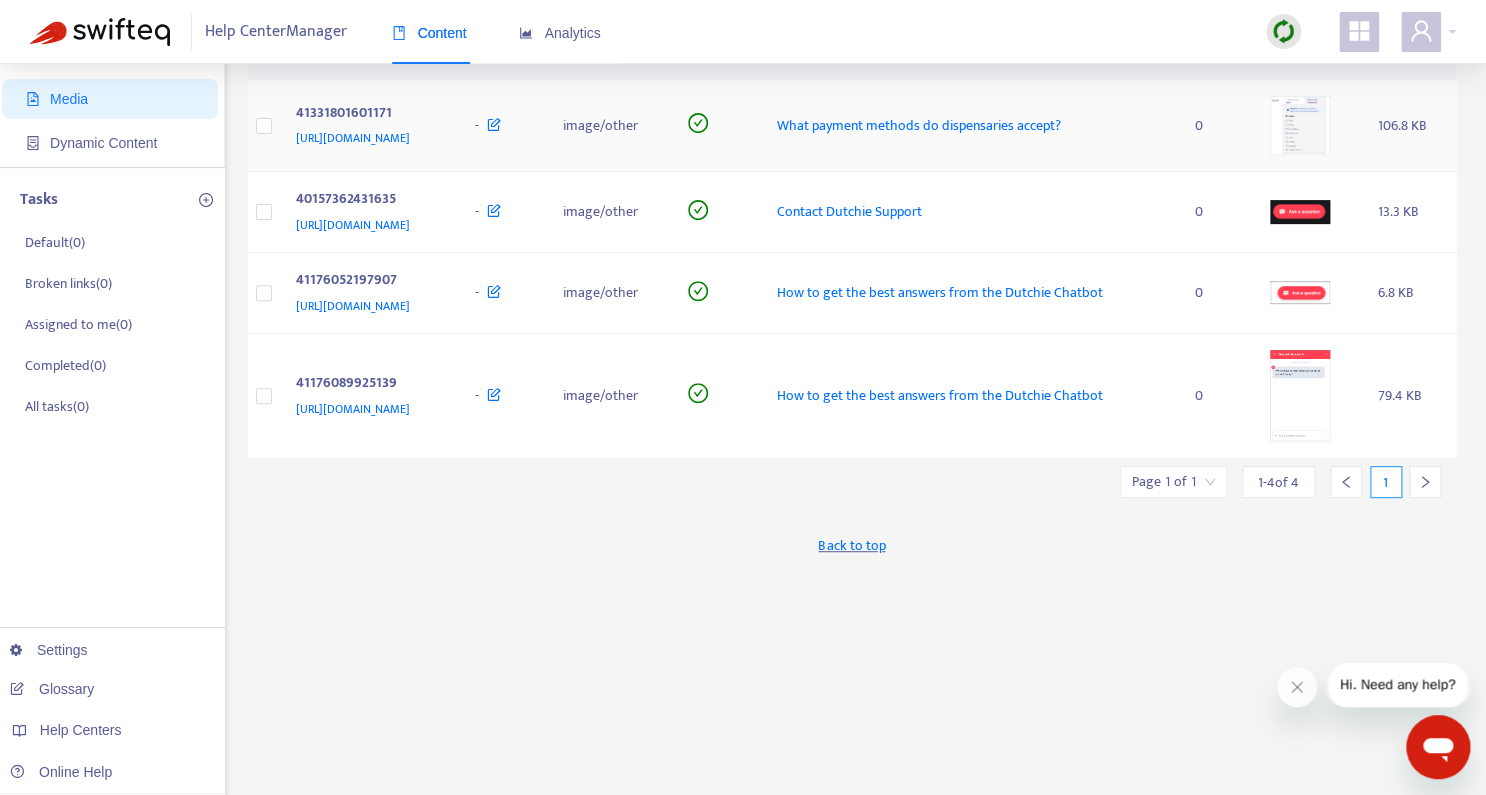 click at bounding box center [1300, 125] 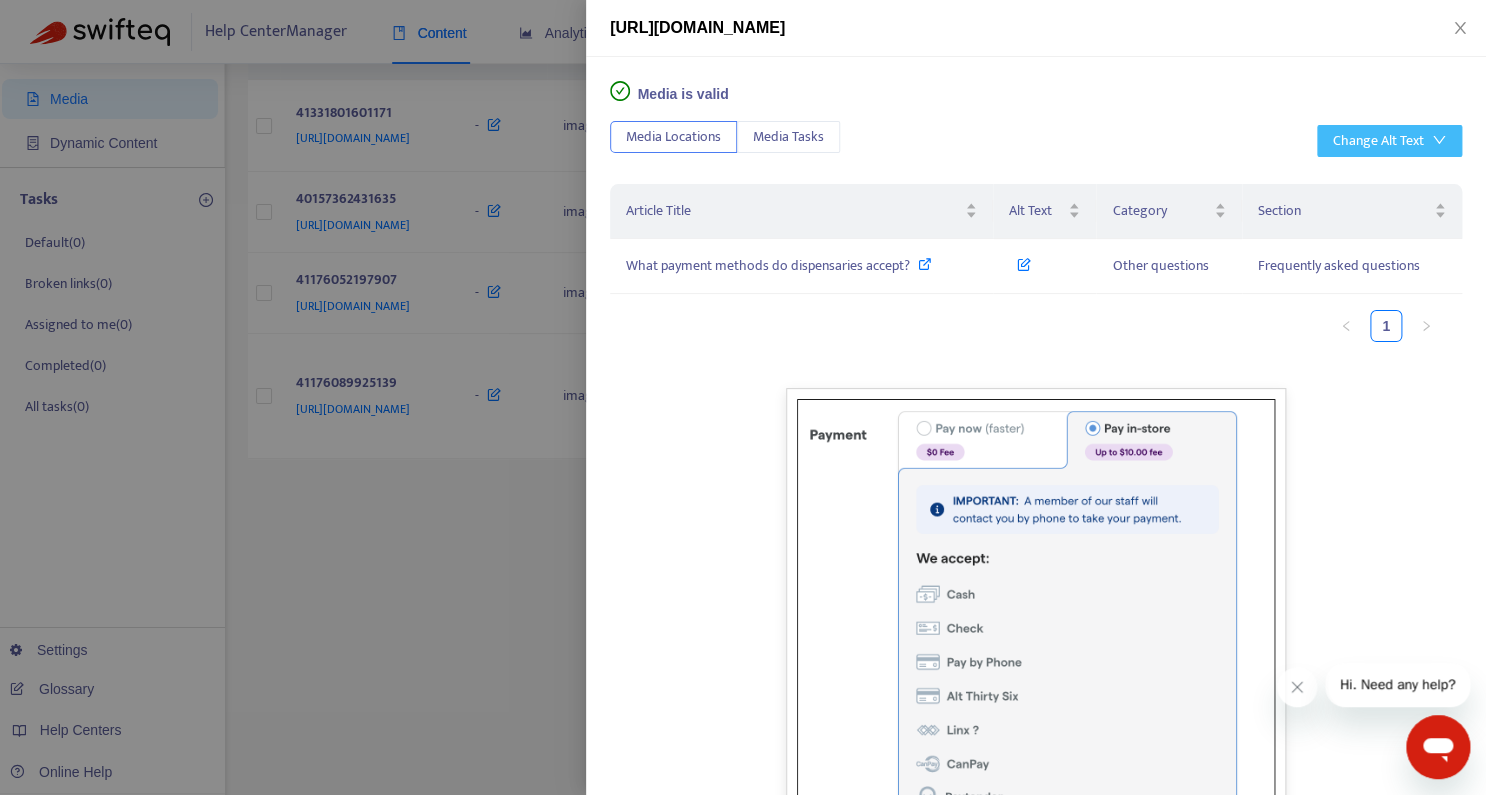 click on "Change Alt Text" at bounding box center (1378, 141) 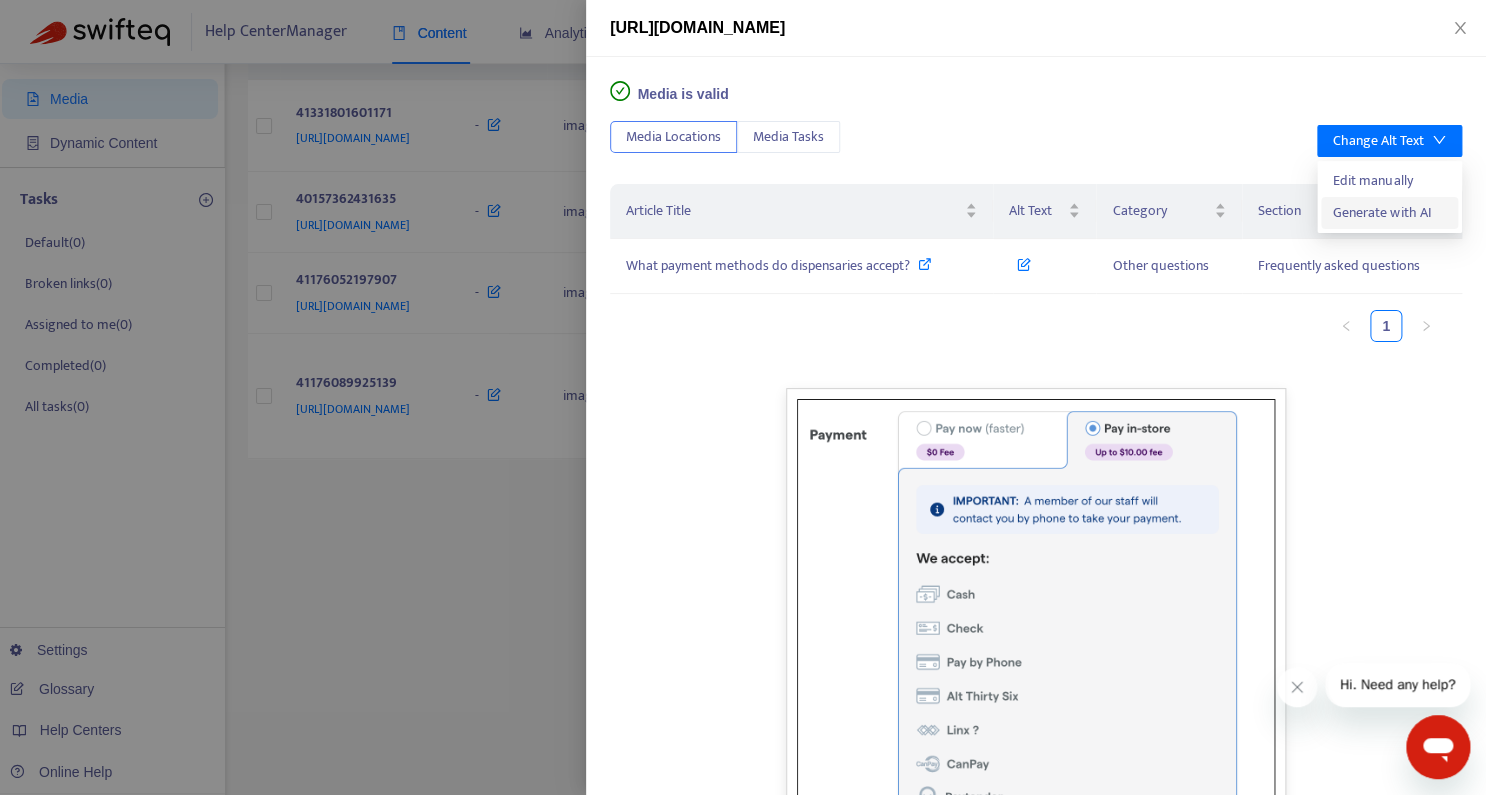 click on "Generate with AI" at bounding box center [1389, 213] 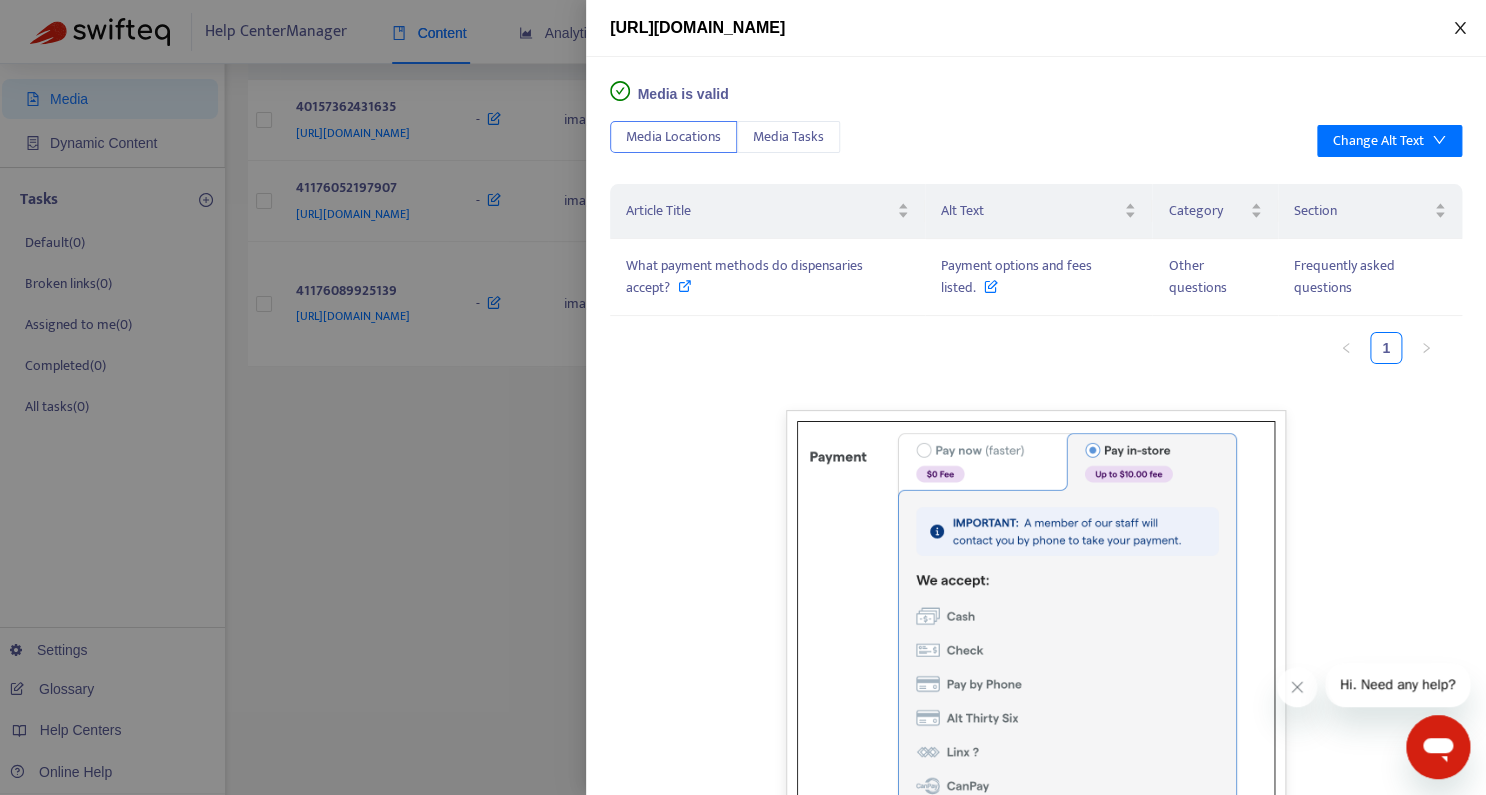 click 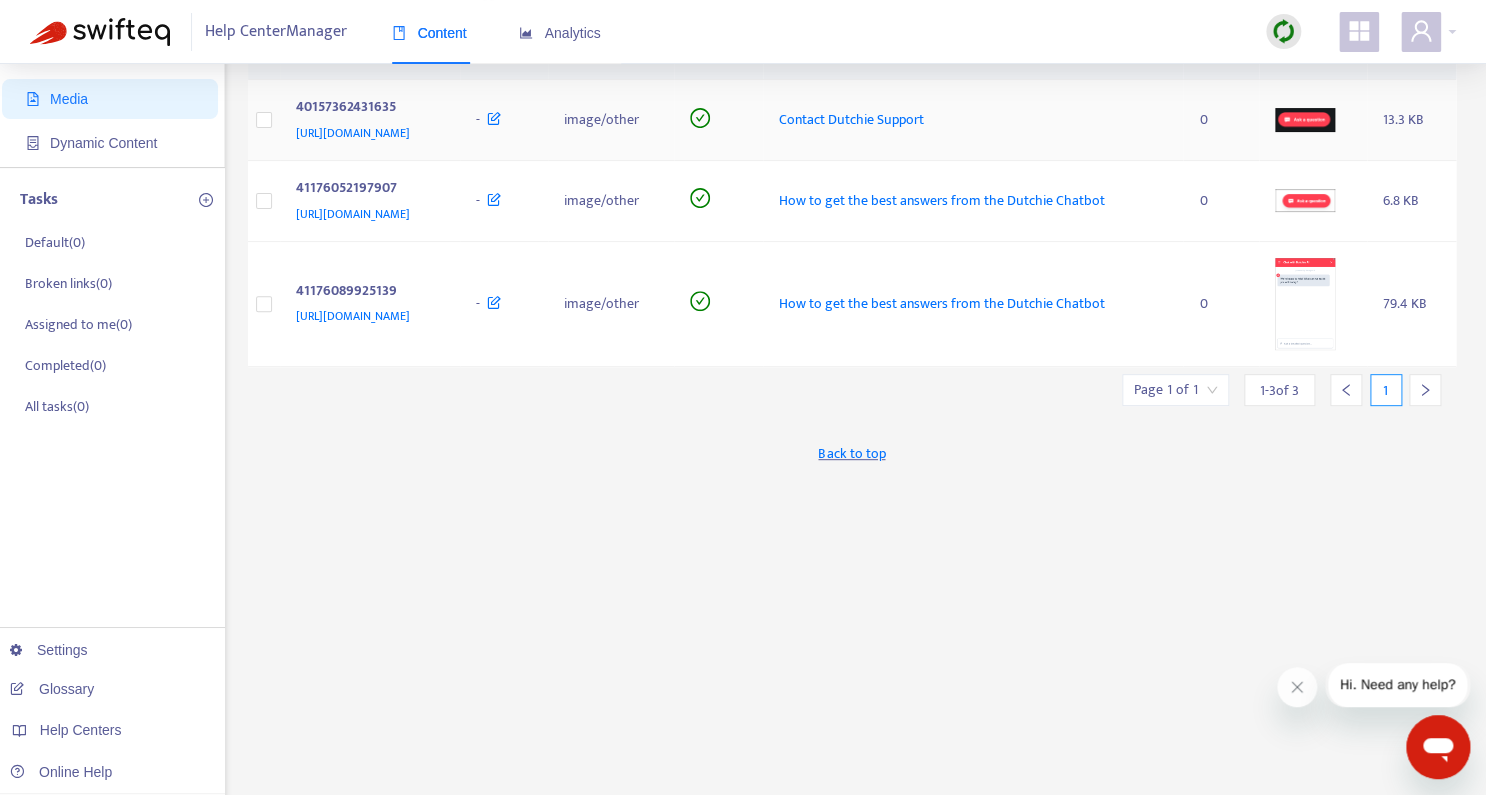 click at bounding box center [1305, 120] 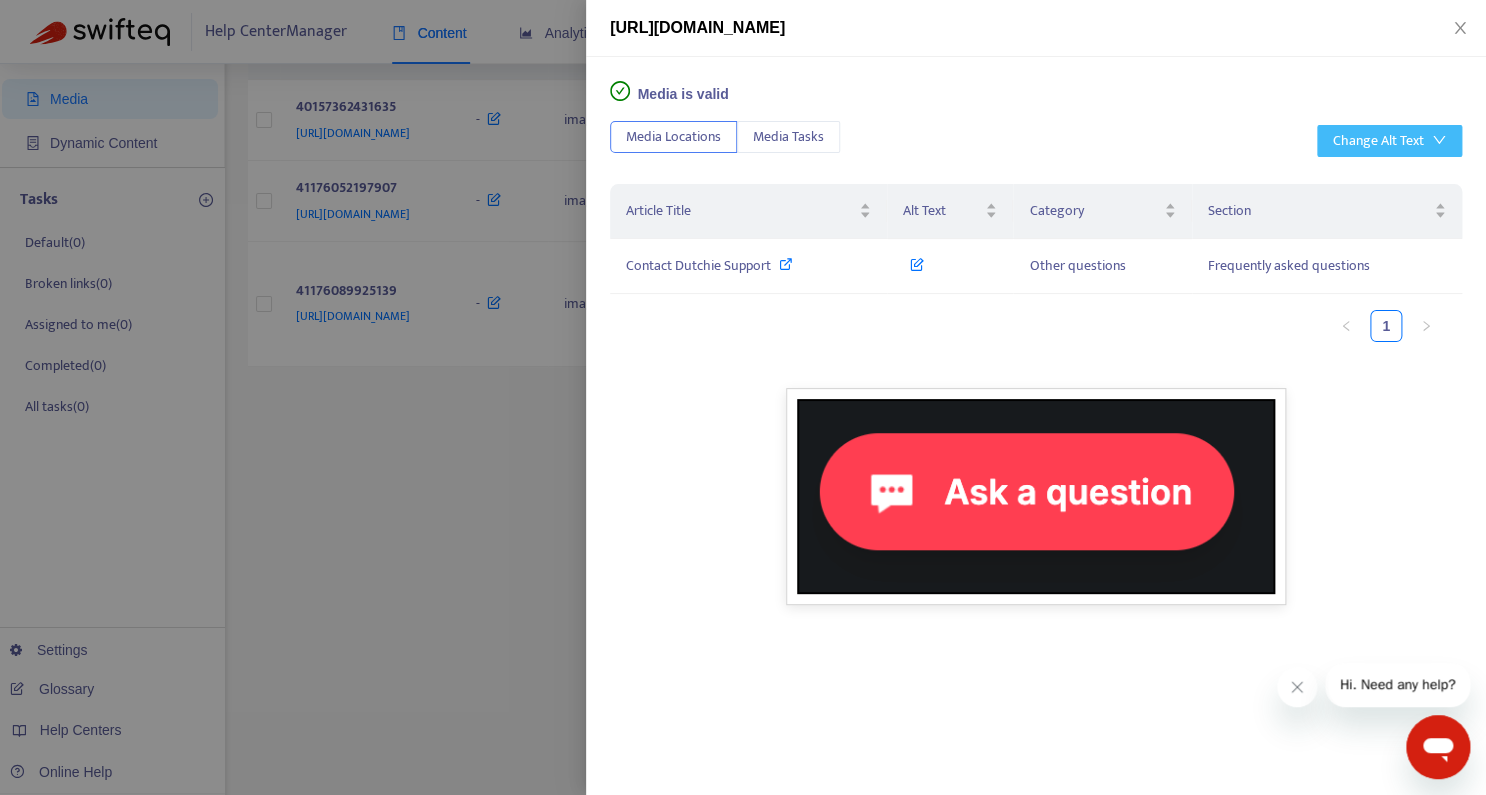 click on "Change Alt Text" at bounding box center [1378, 141] 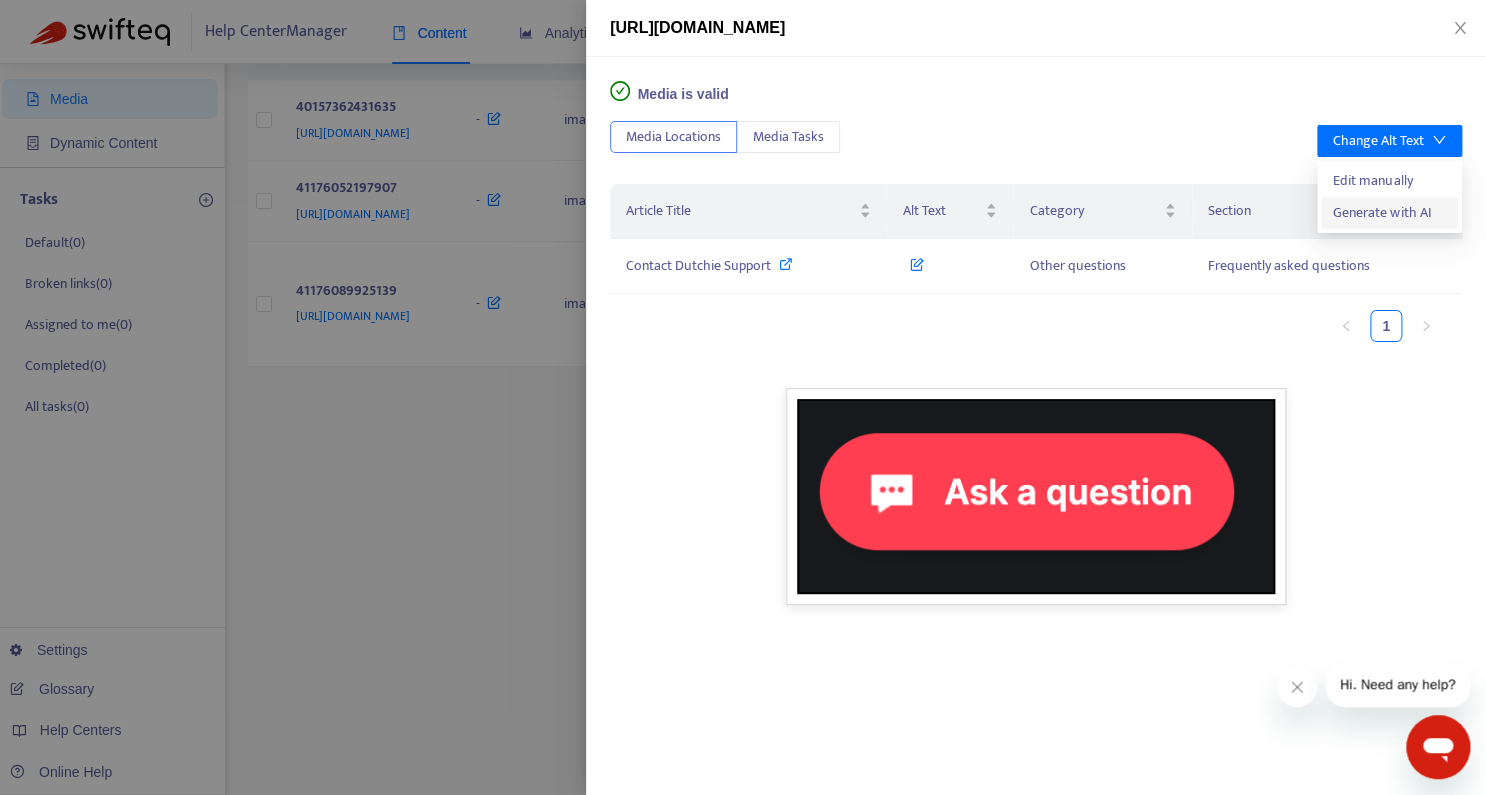 click on "Generate with AI" at bounding box center (1389, 213) 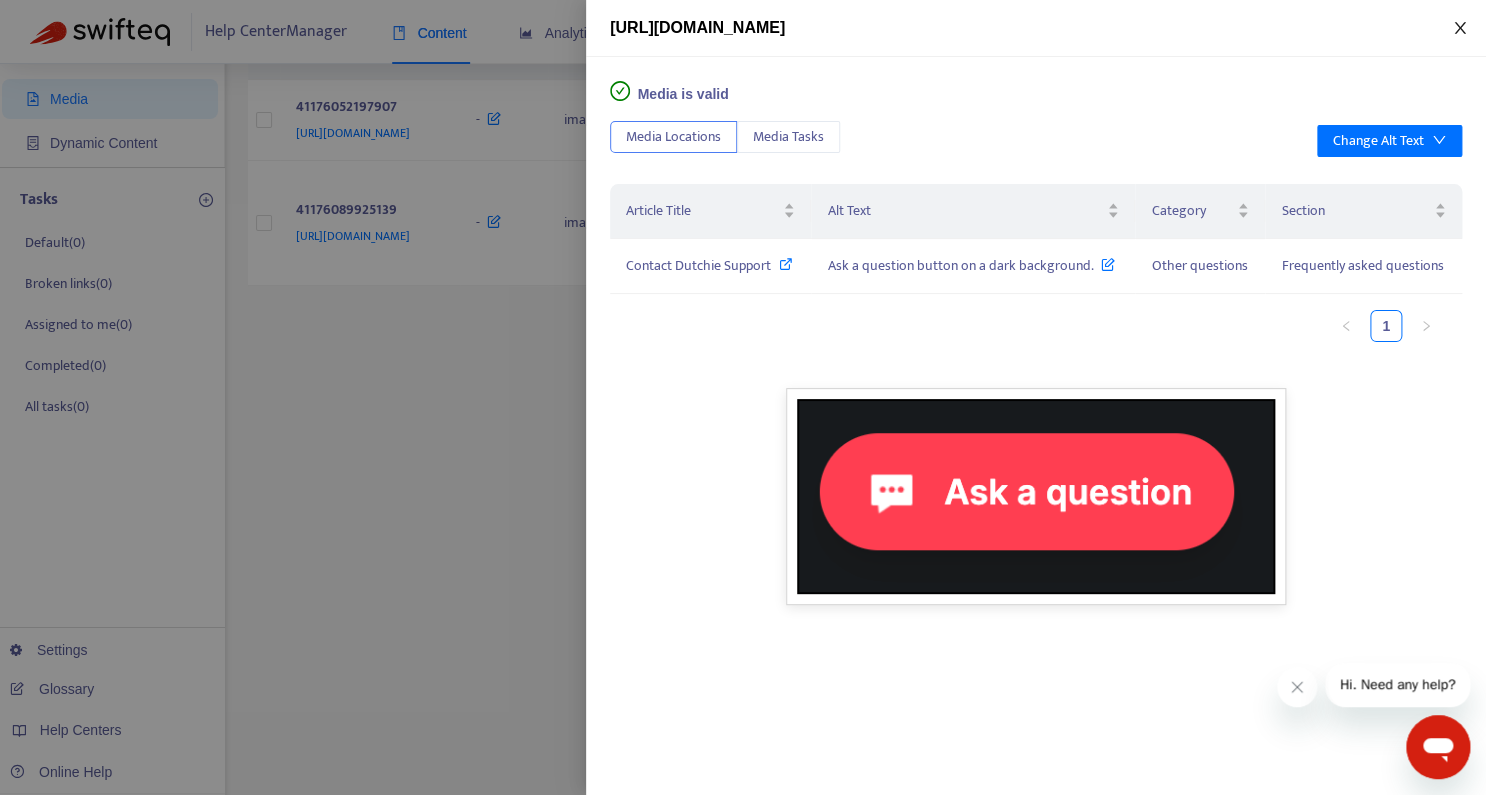 click 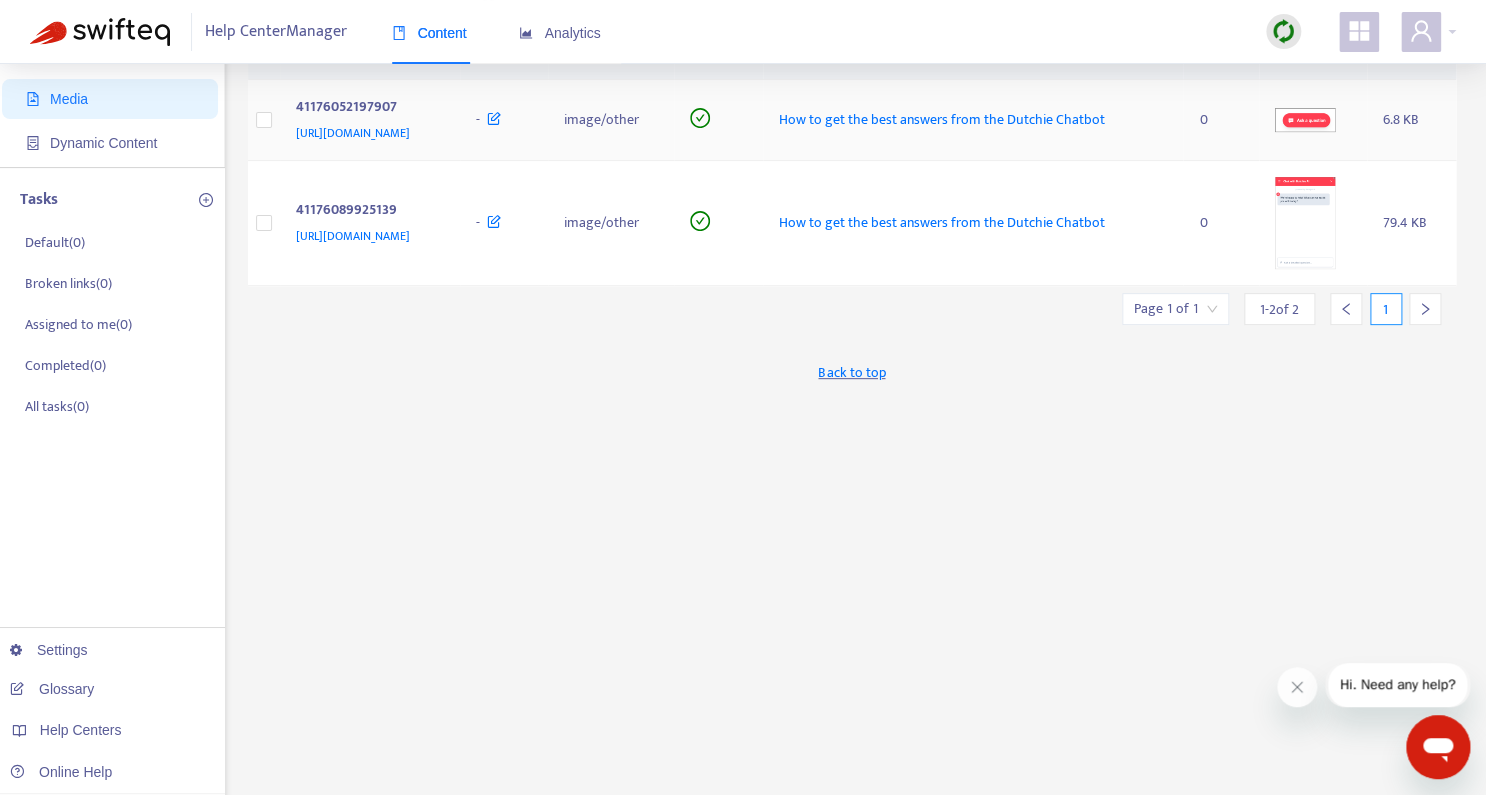 click at bounding box center [1305, 119] 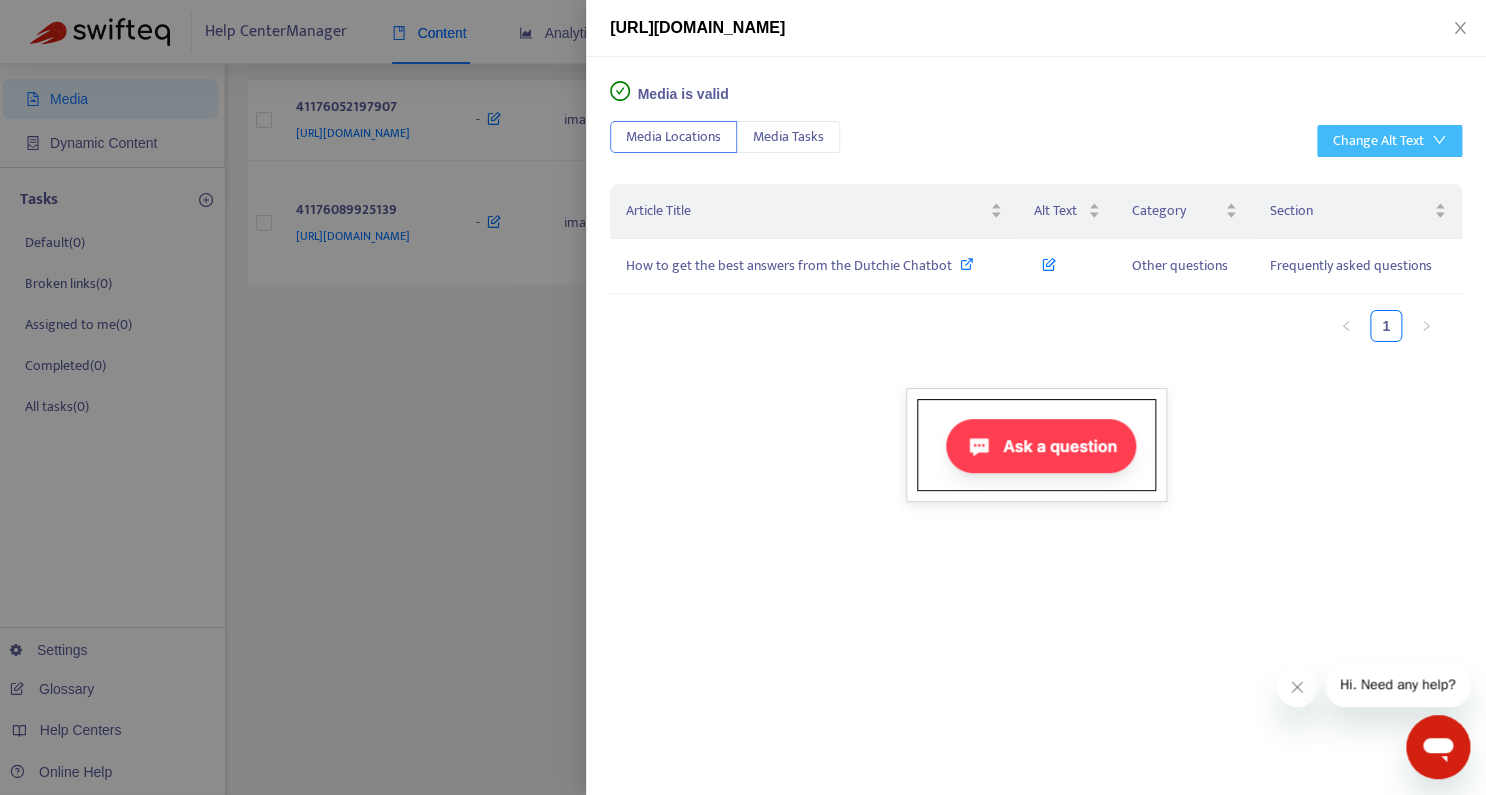 click on "Change Alt Text" at bounding box center (1389, 141) 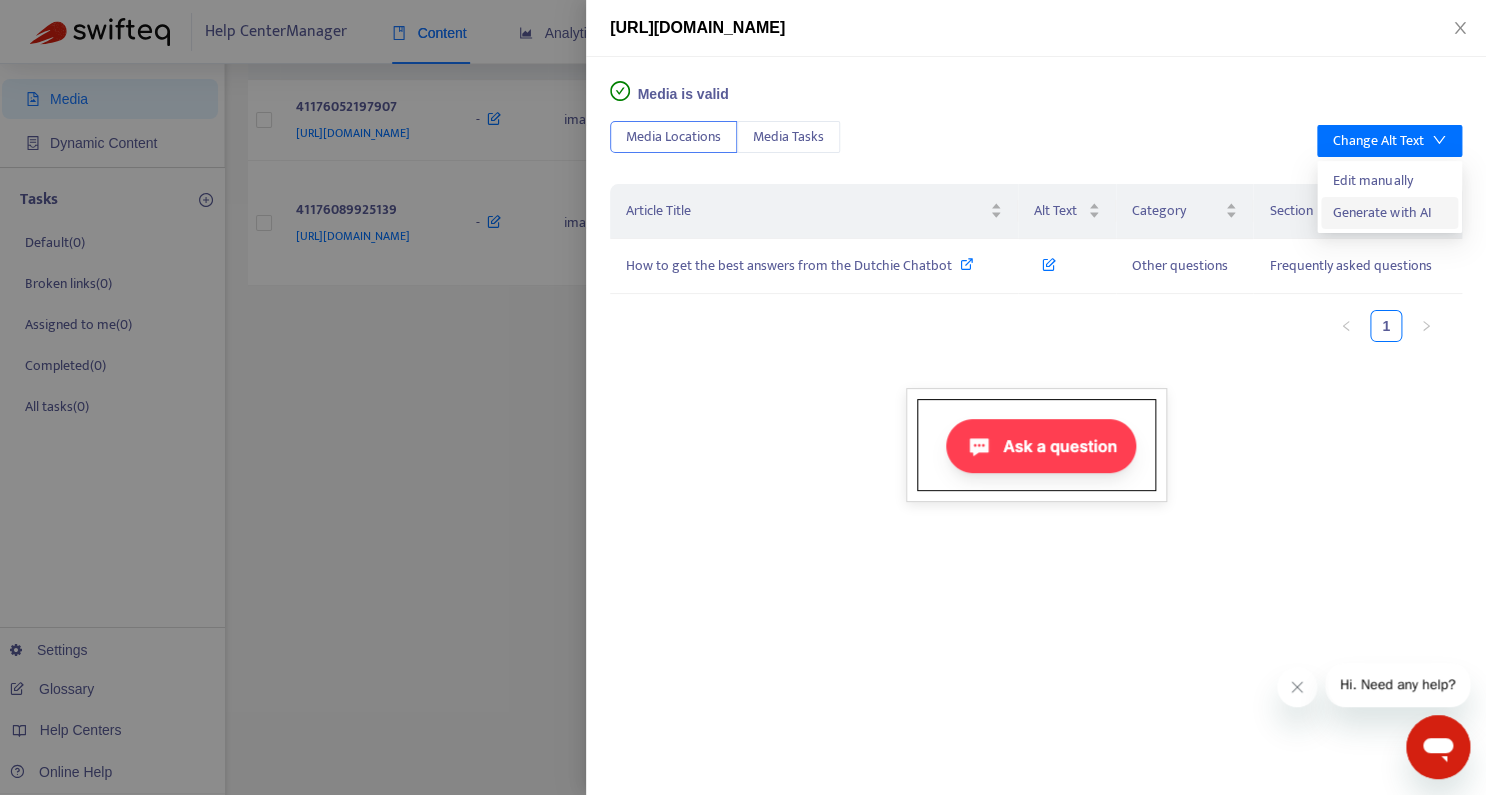 click on "Generate with AI" at bounding box center [1389, 213] 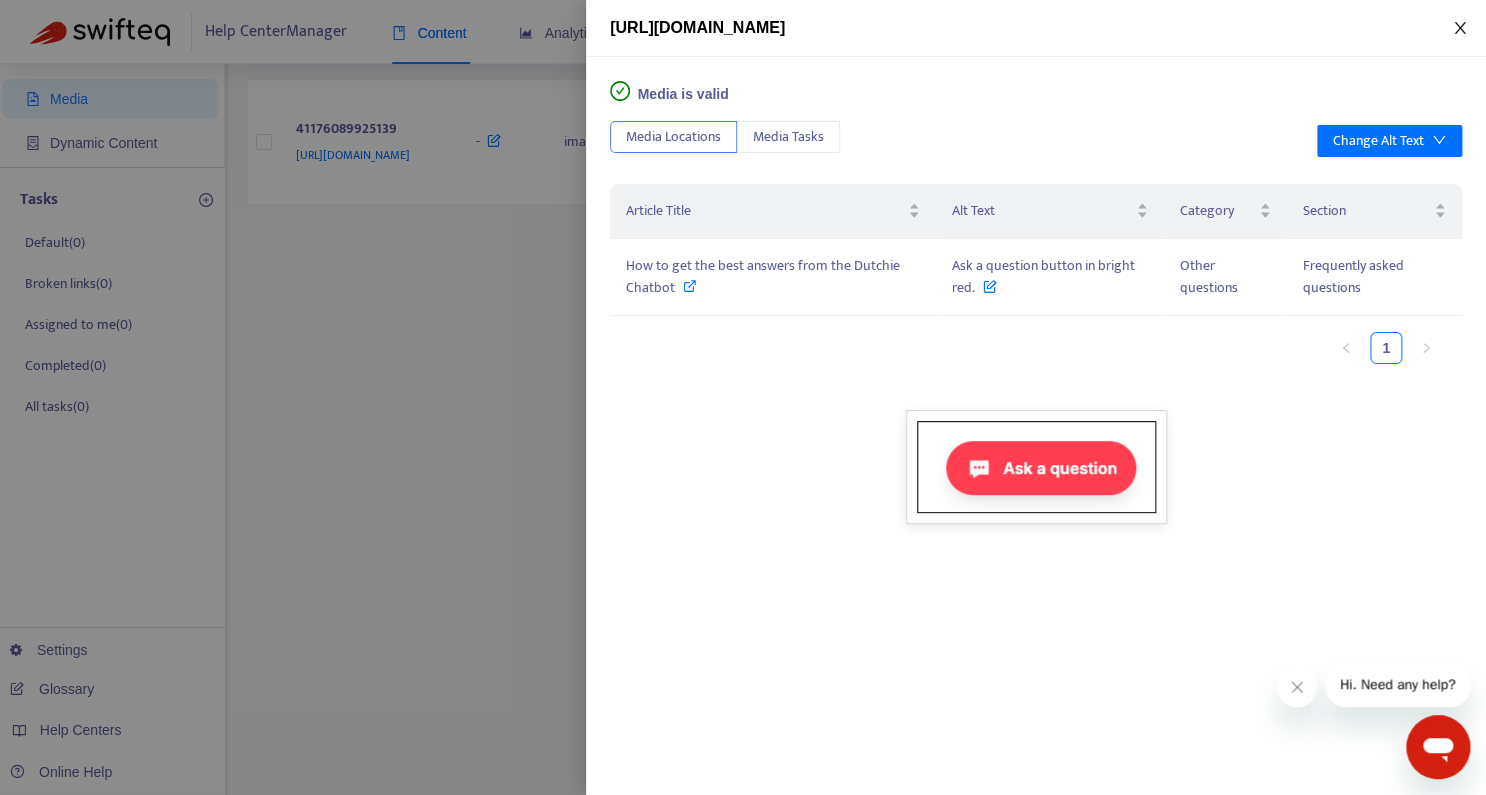 click 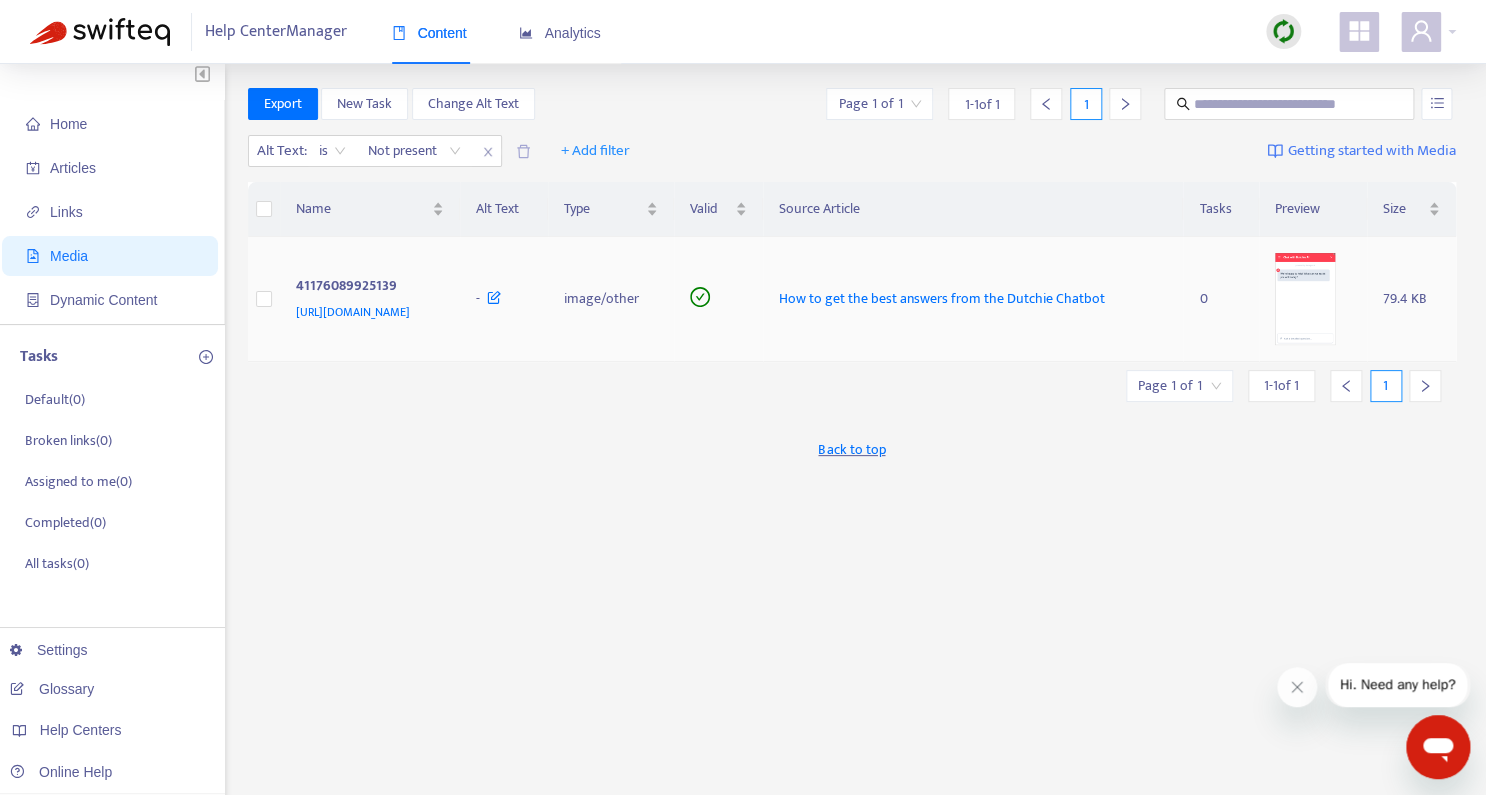 scroll, scrollTop: 0, scrollLeft: 0, axis: both 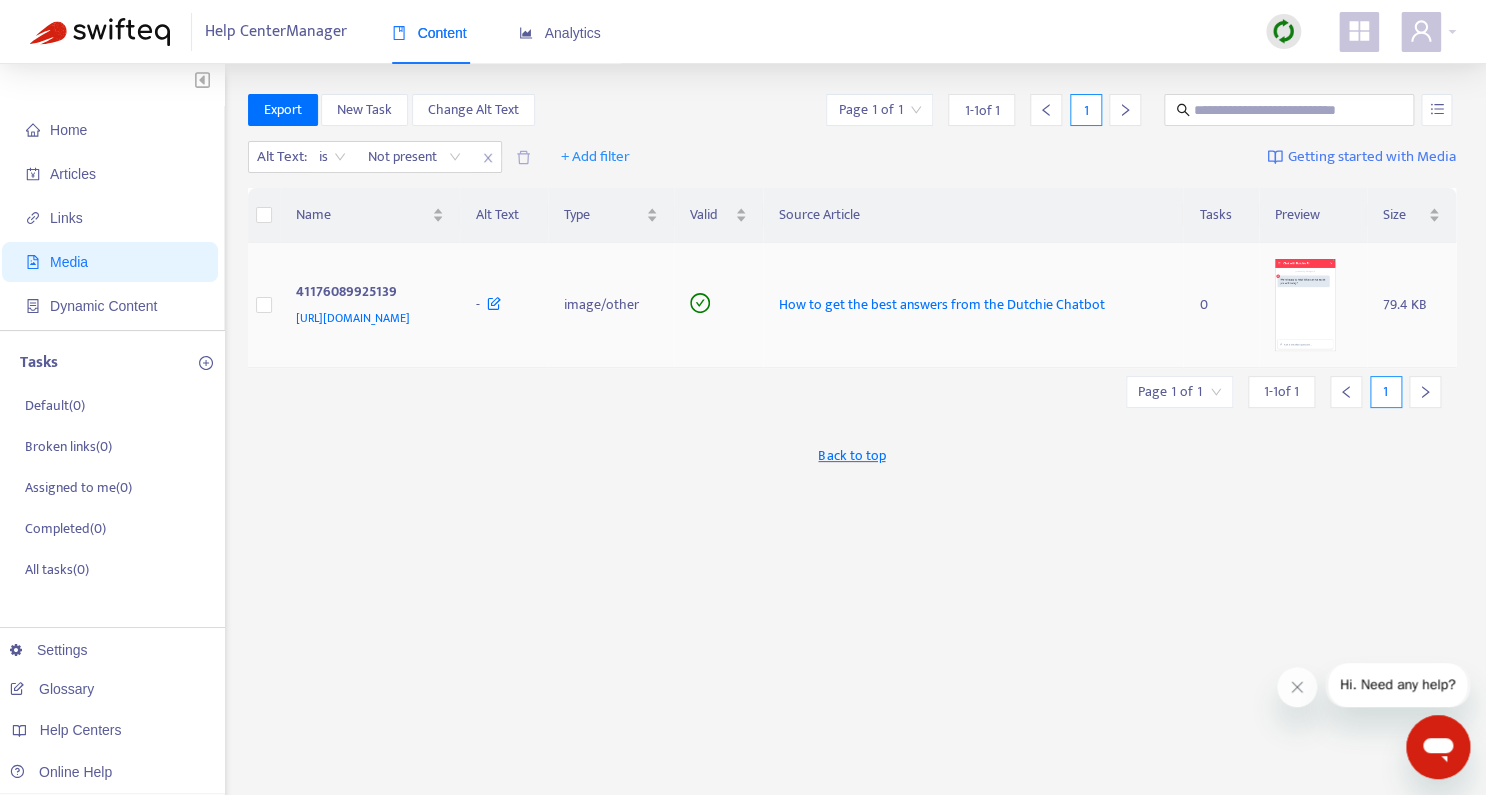 click at bounding box center (1305, 305) 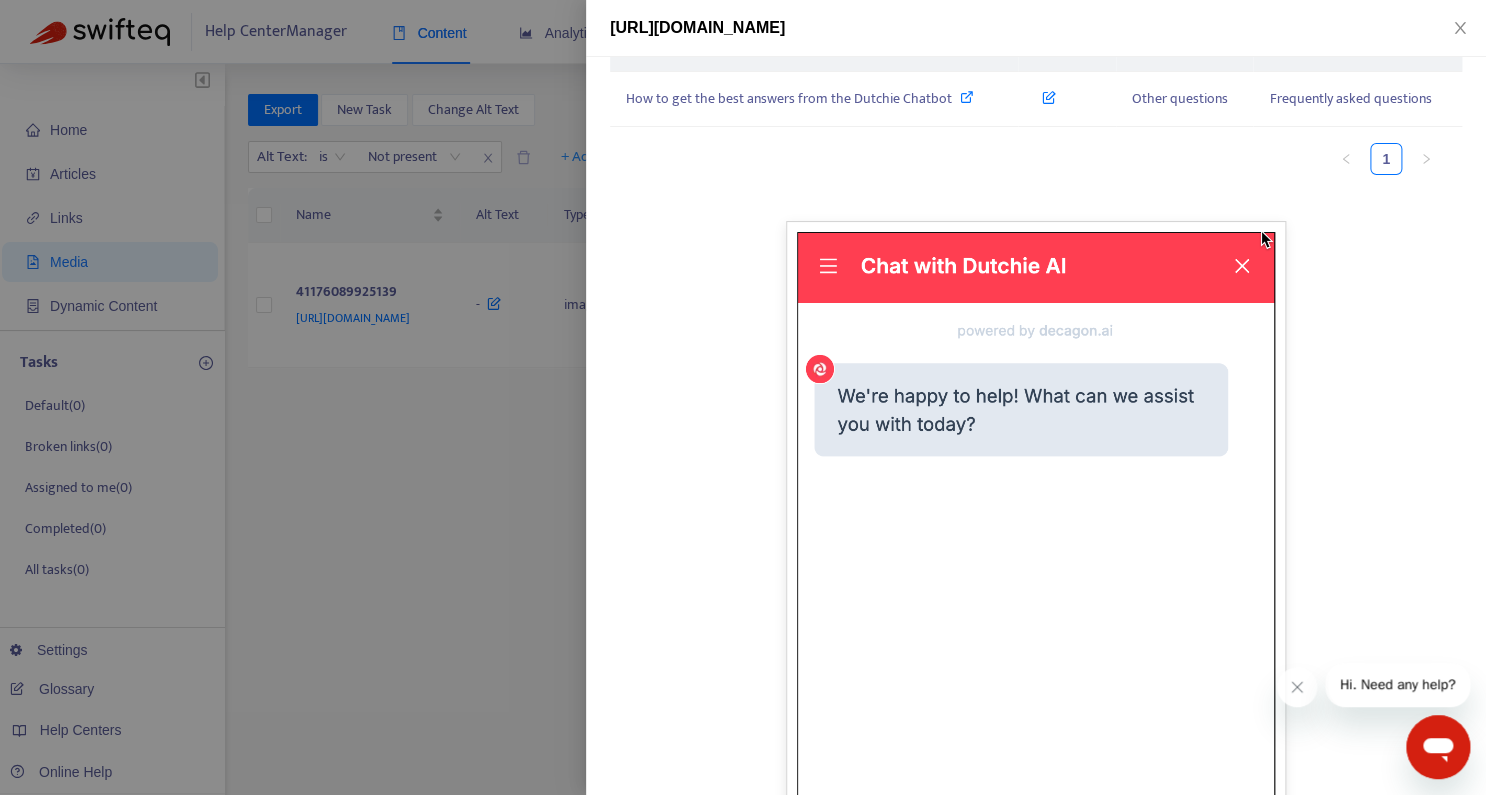 scroll, scrollTop: 0, scrollLeft: 0, axis: both 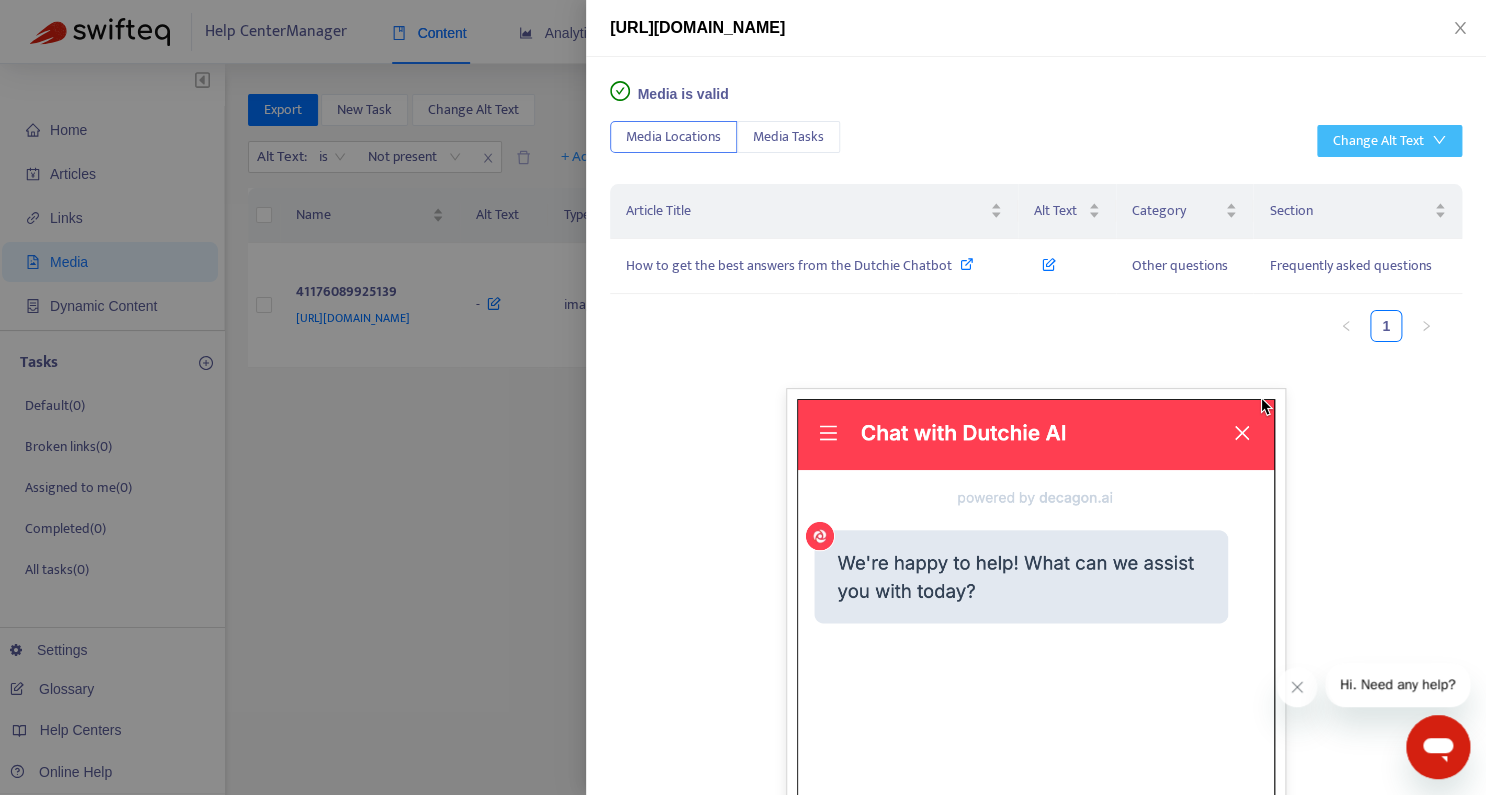 click on "Change Alt Text" at bounding box center [1389, 141] 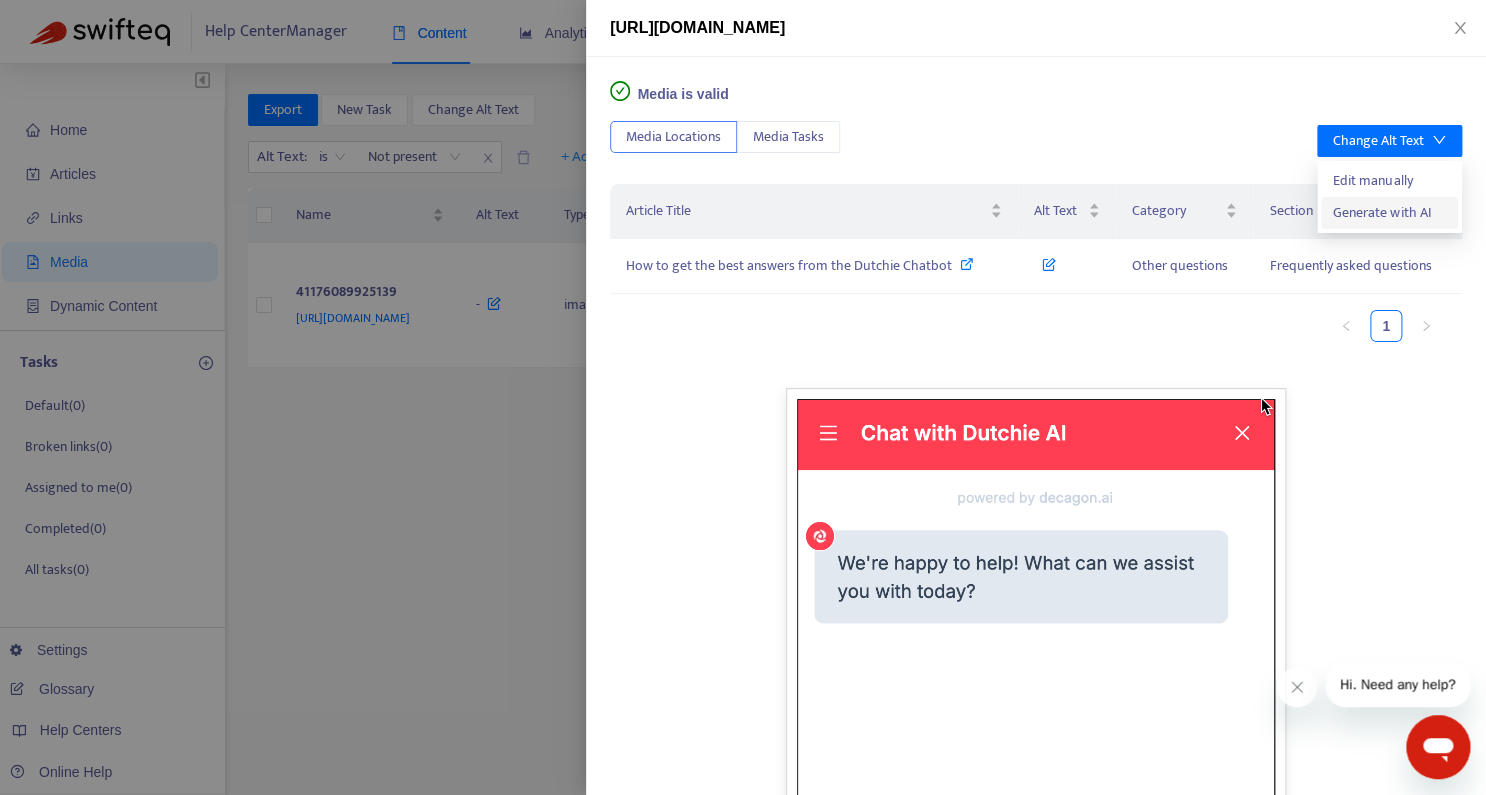 click on "Generate with AI" at bounding box center [1389, 213] 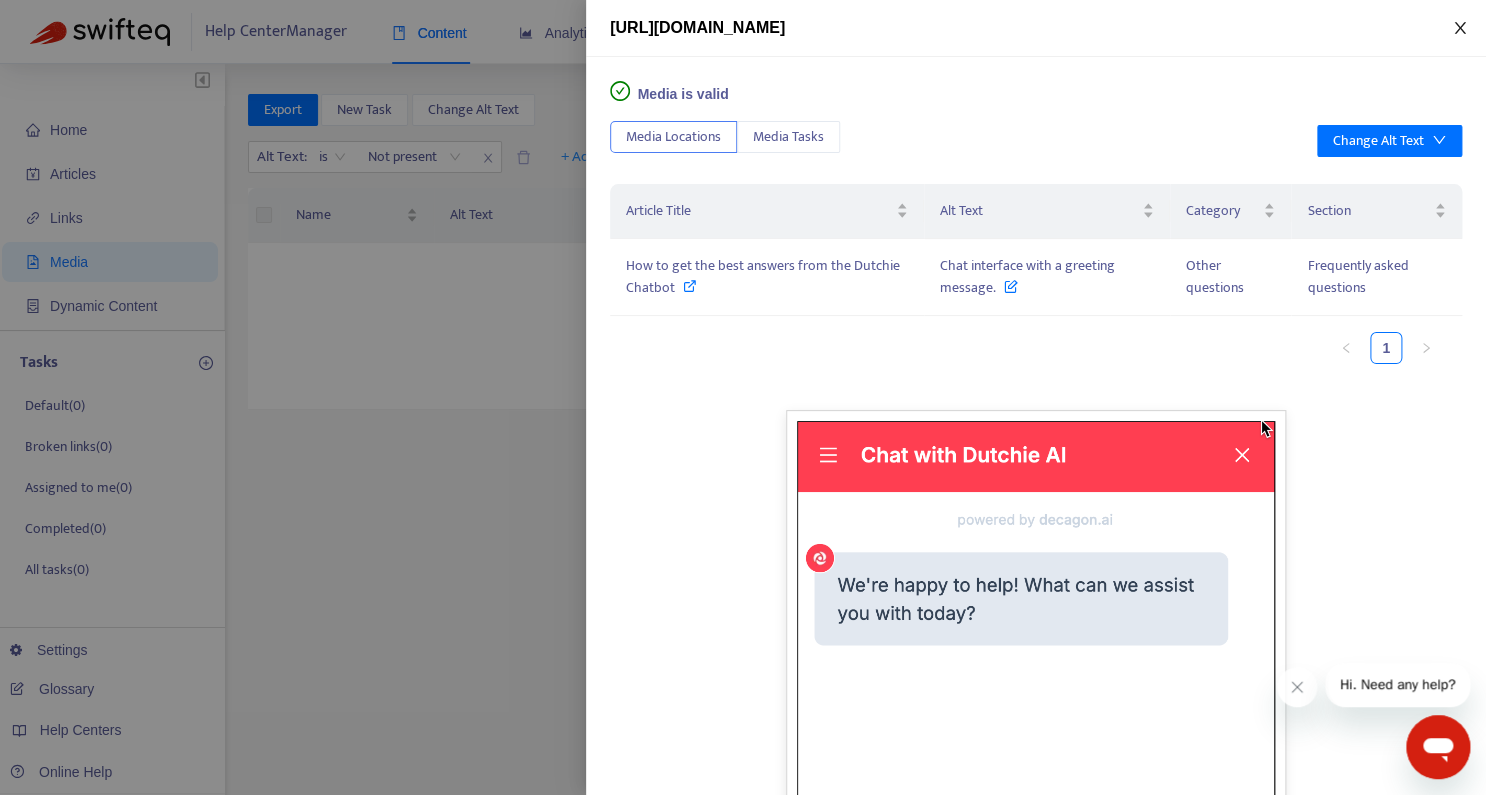 click 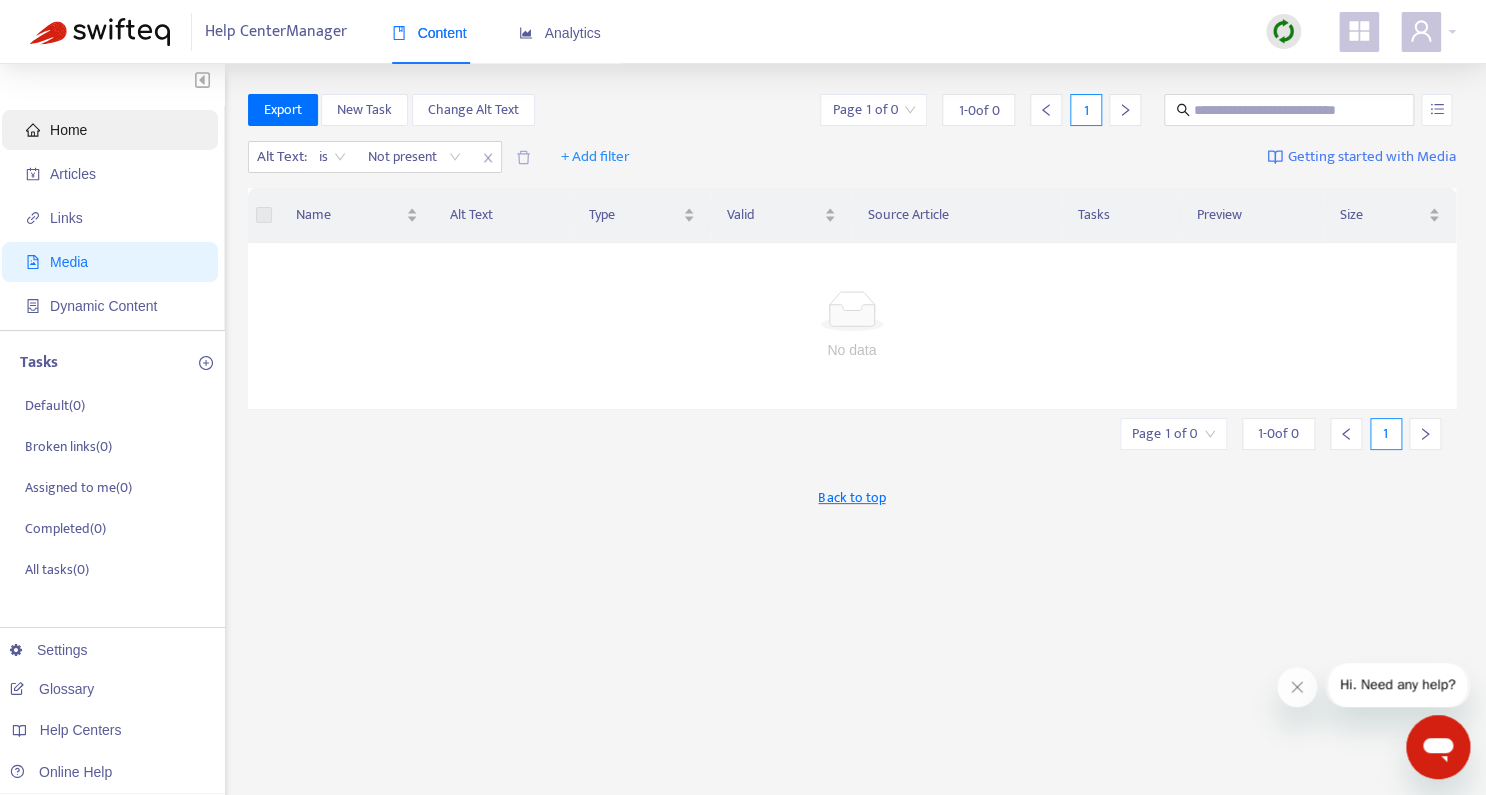 click on "Home" at bounding box center (68, 130) 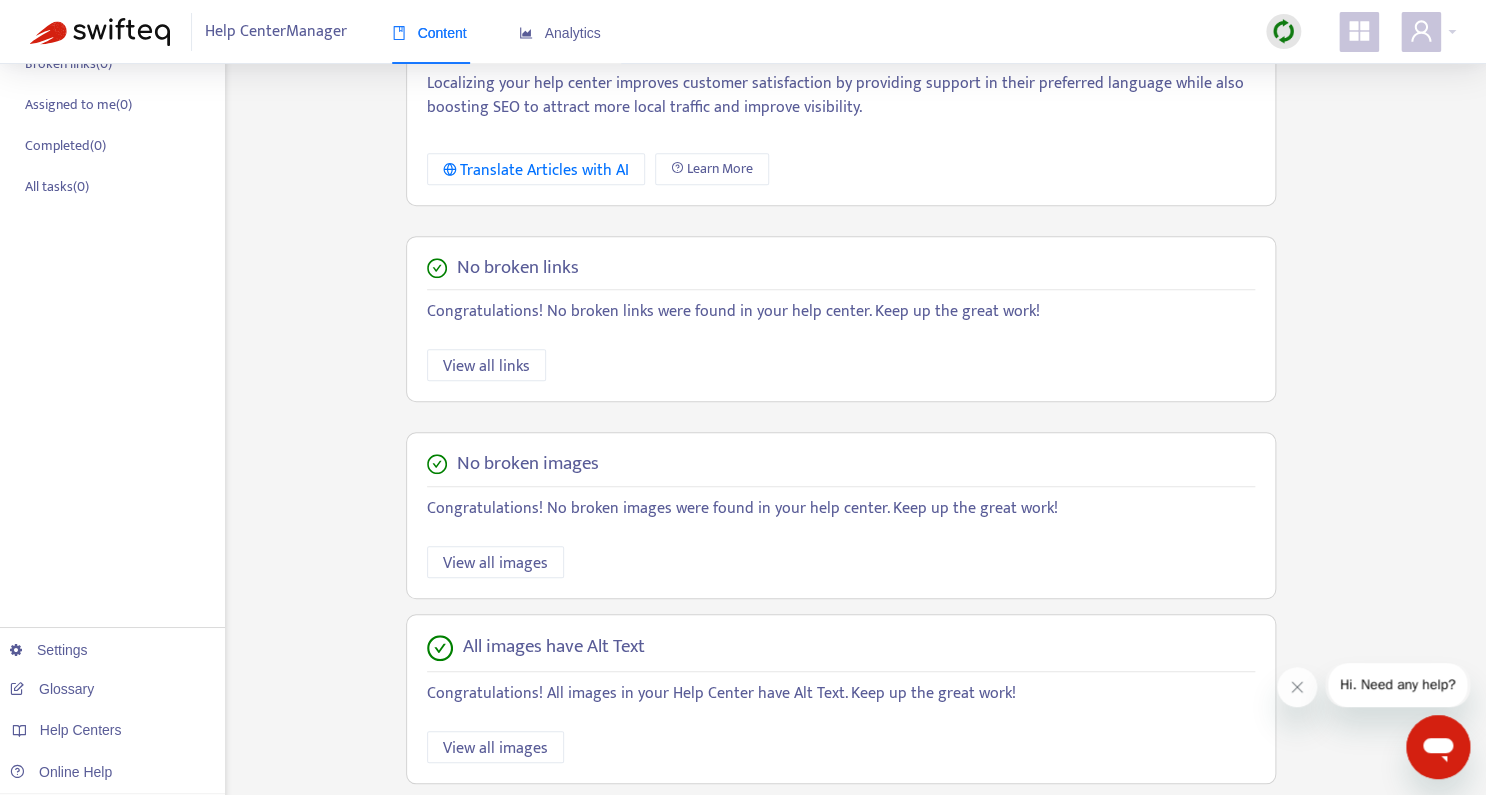 scroll, scrollTop: 469, scrollLeft: 0, axis: vertical 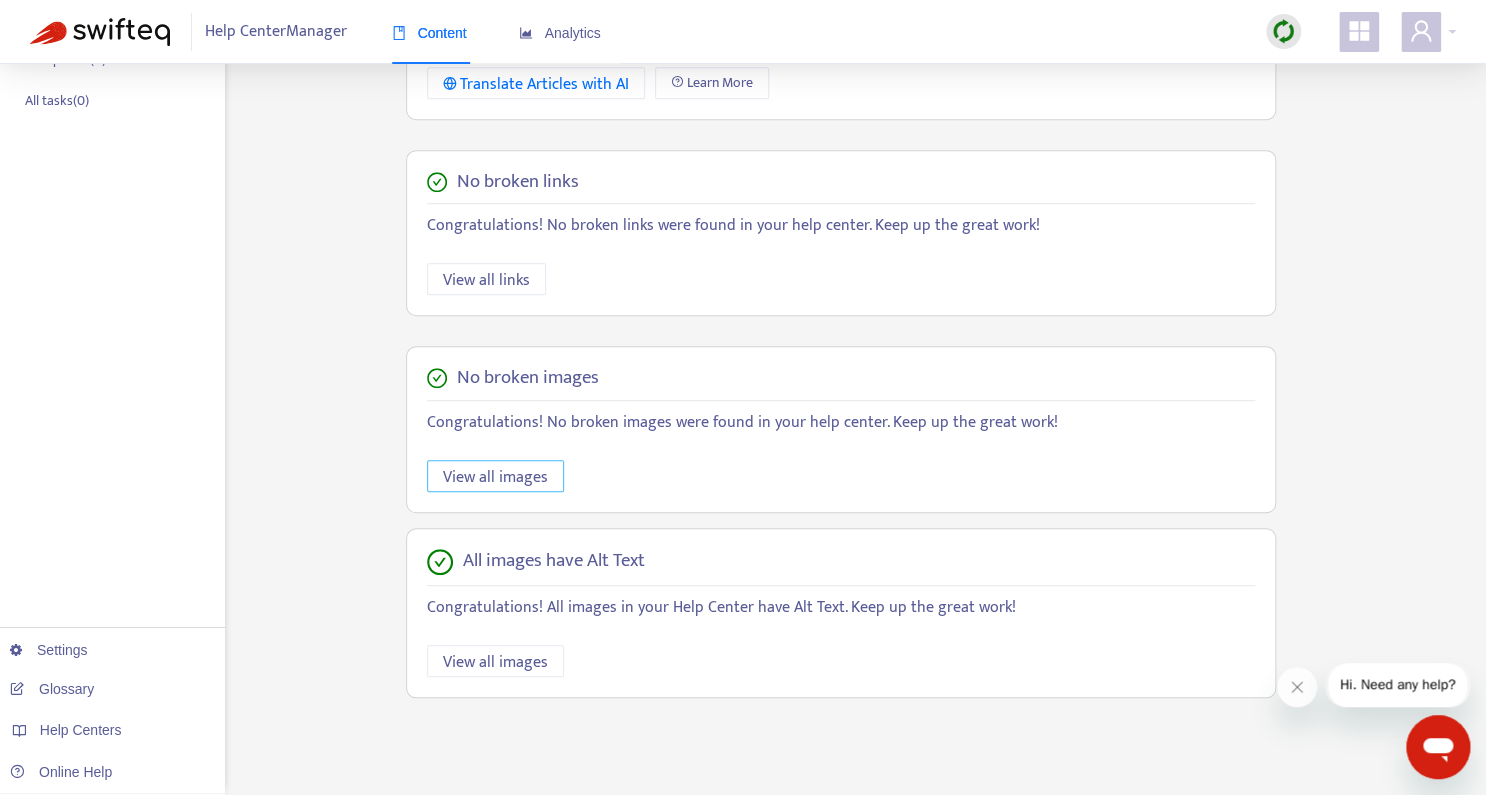 click on "View all images" at bounding box center [495, 477] 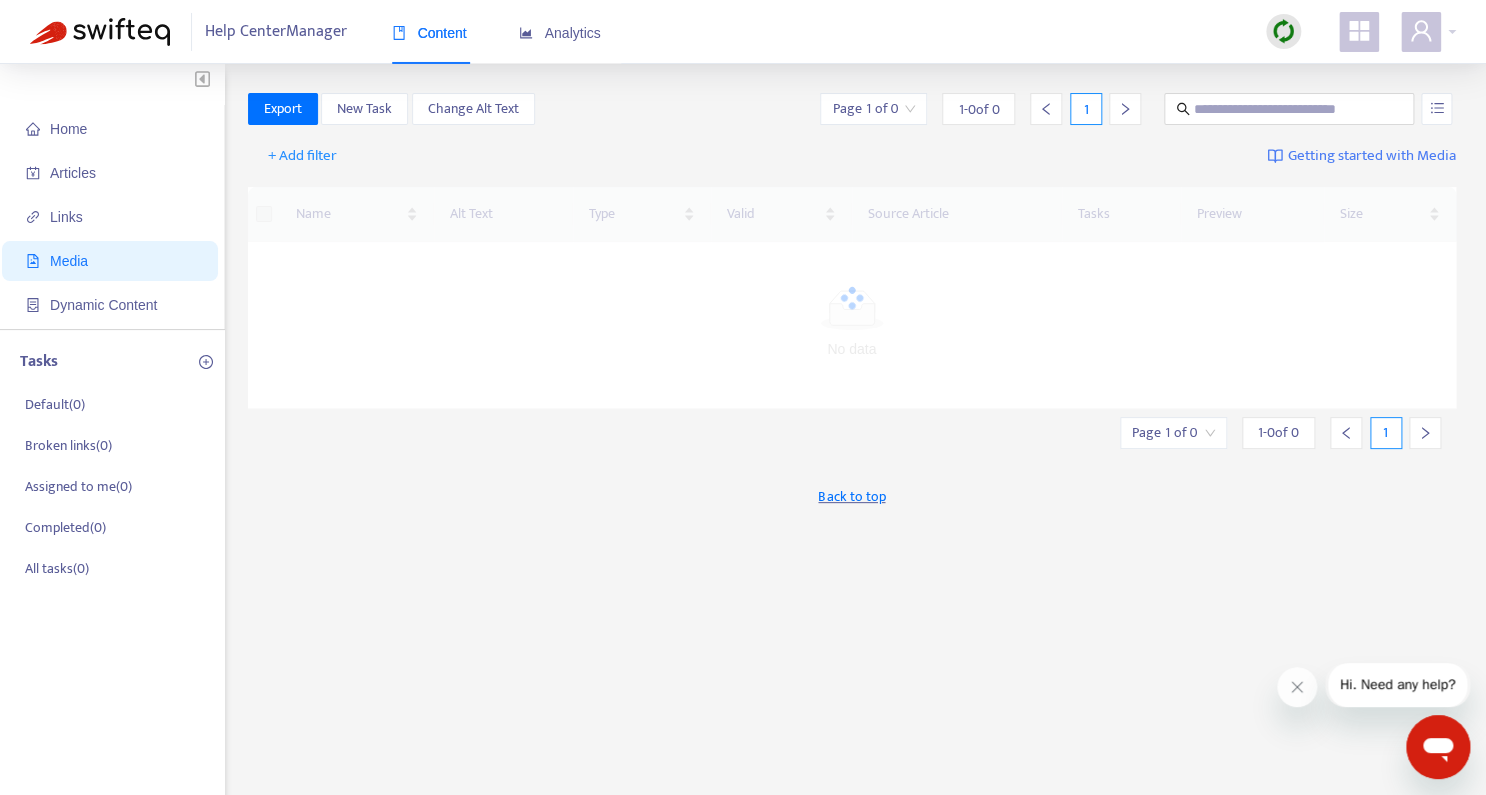 scroll, scrollTop: 0, scrollLeft: 0, axis: both 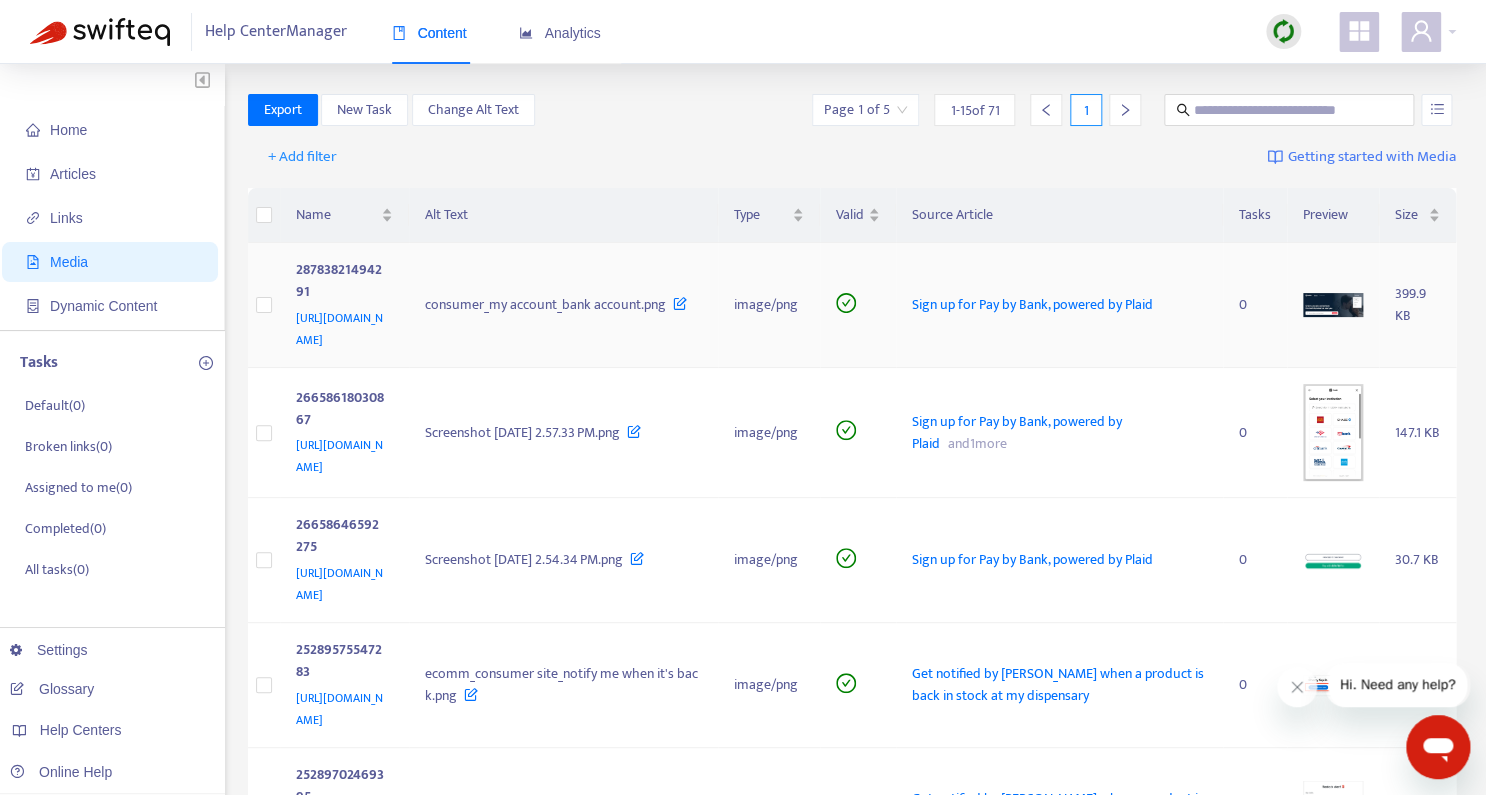 click at bounding box center [1333, 304] 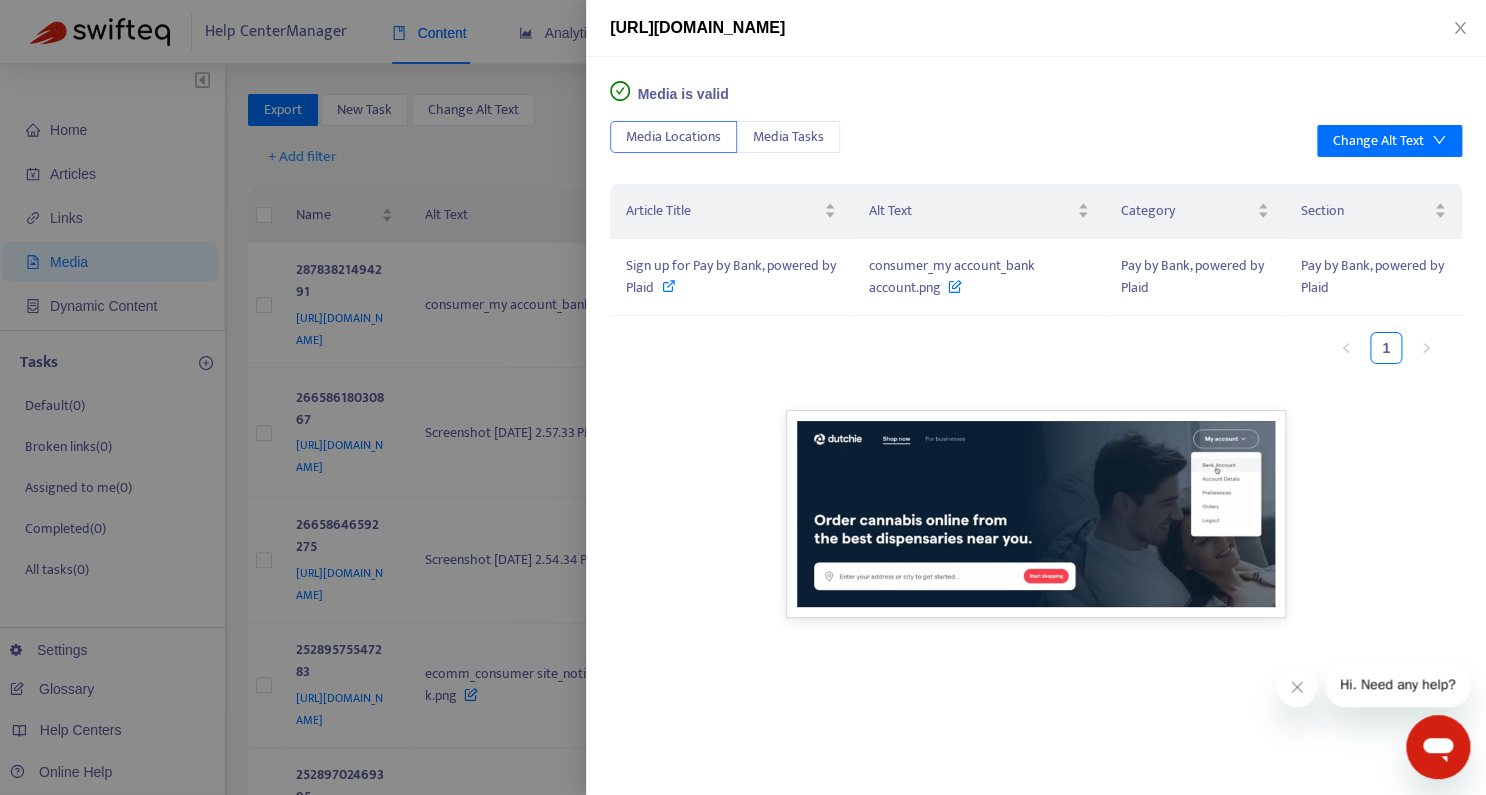 click at bounding box center [1036, 514] 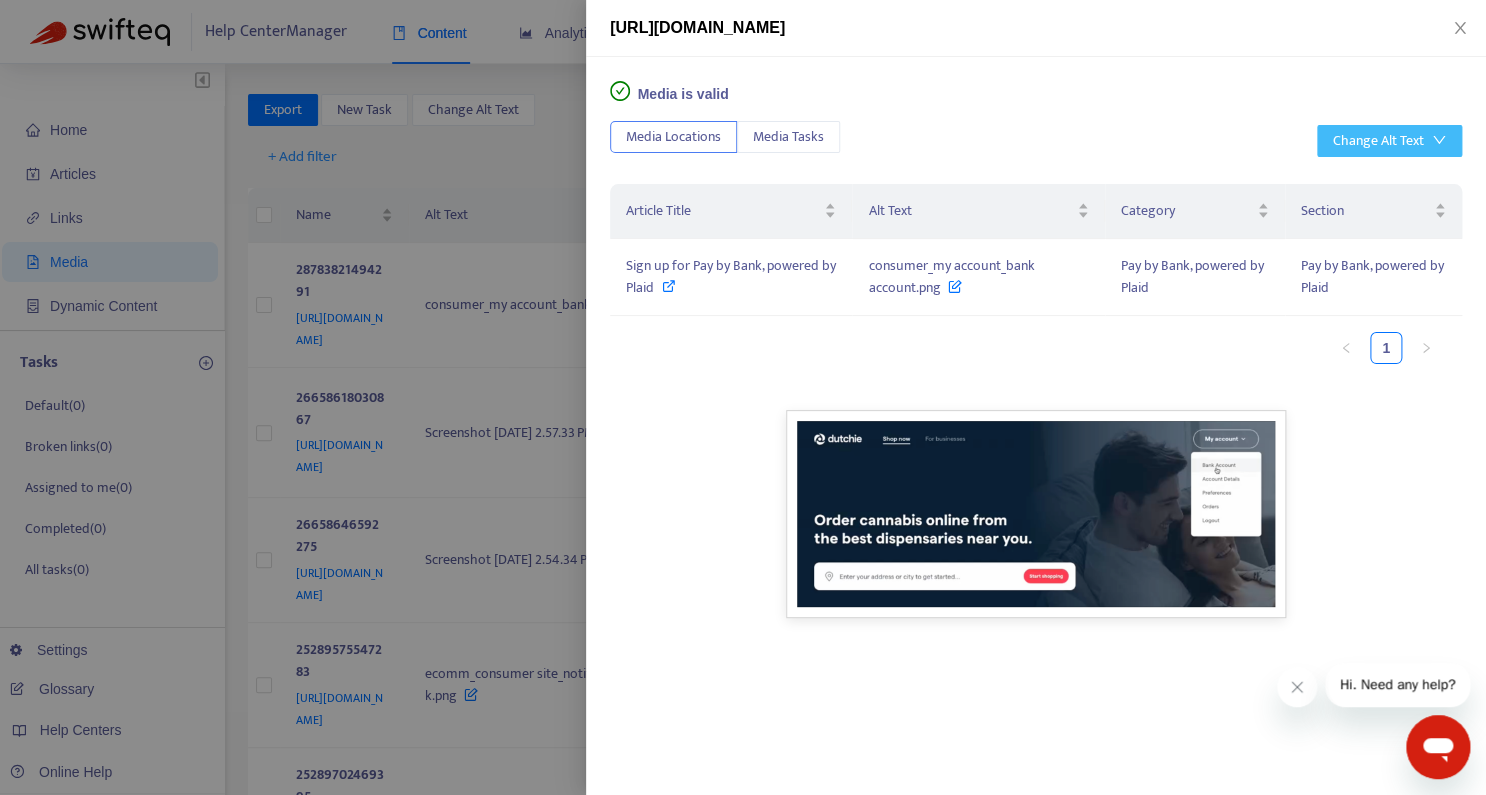 click on "Change Alt Text" at bounding box center [1378, 141] 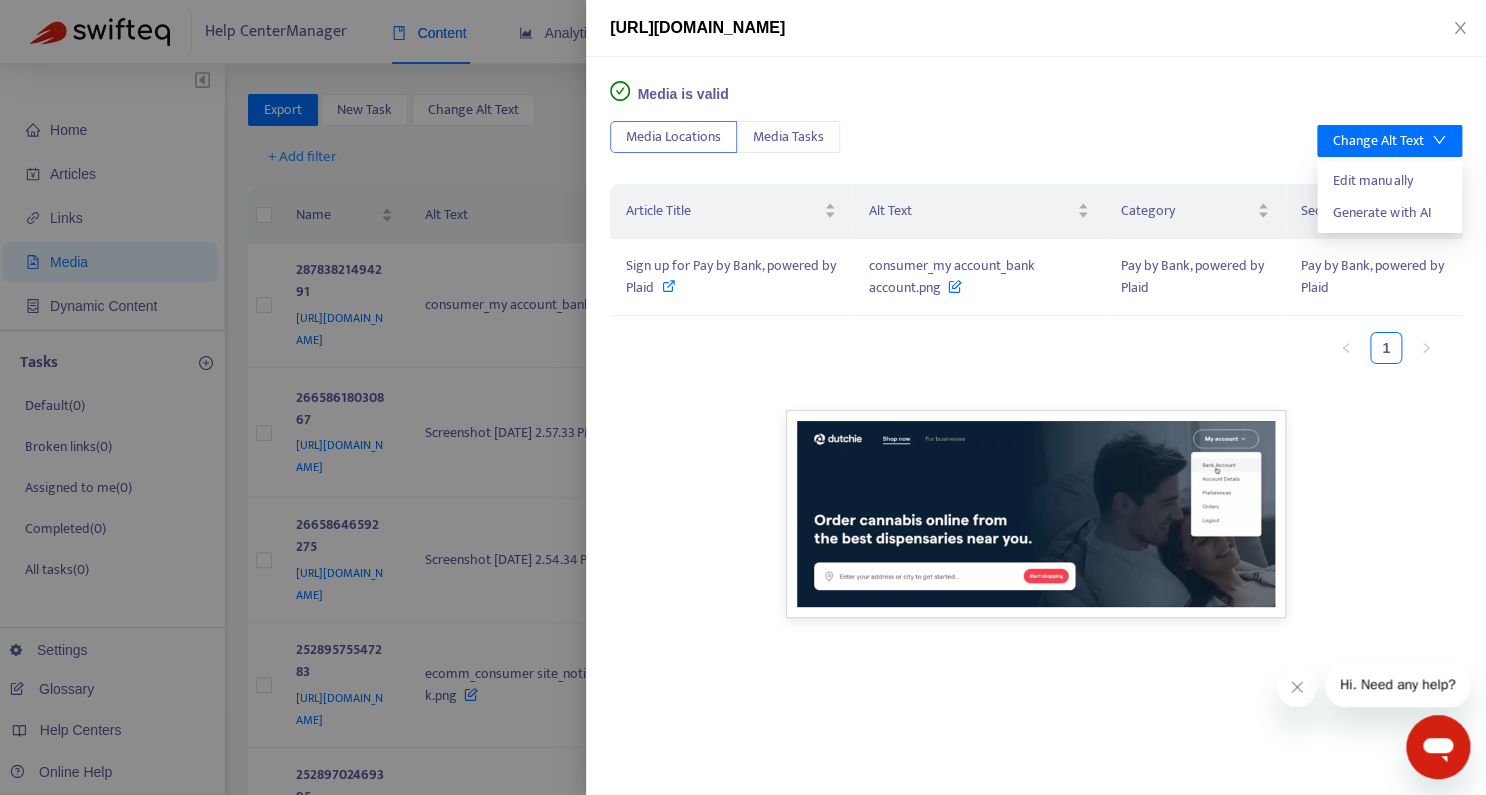 click on "Media is valid Media Locations Media Tasks Change Alt Text Article Title Alt Text Category Section Sign up for Pay by Bank, powered by Plaid consumer_my account_bank account.png Pay by Bank, powered by Plaid Pay by Bank, powered by Plaid 1" at bounding box center [1036, 426] 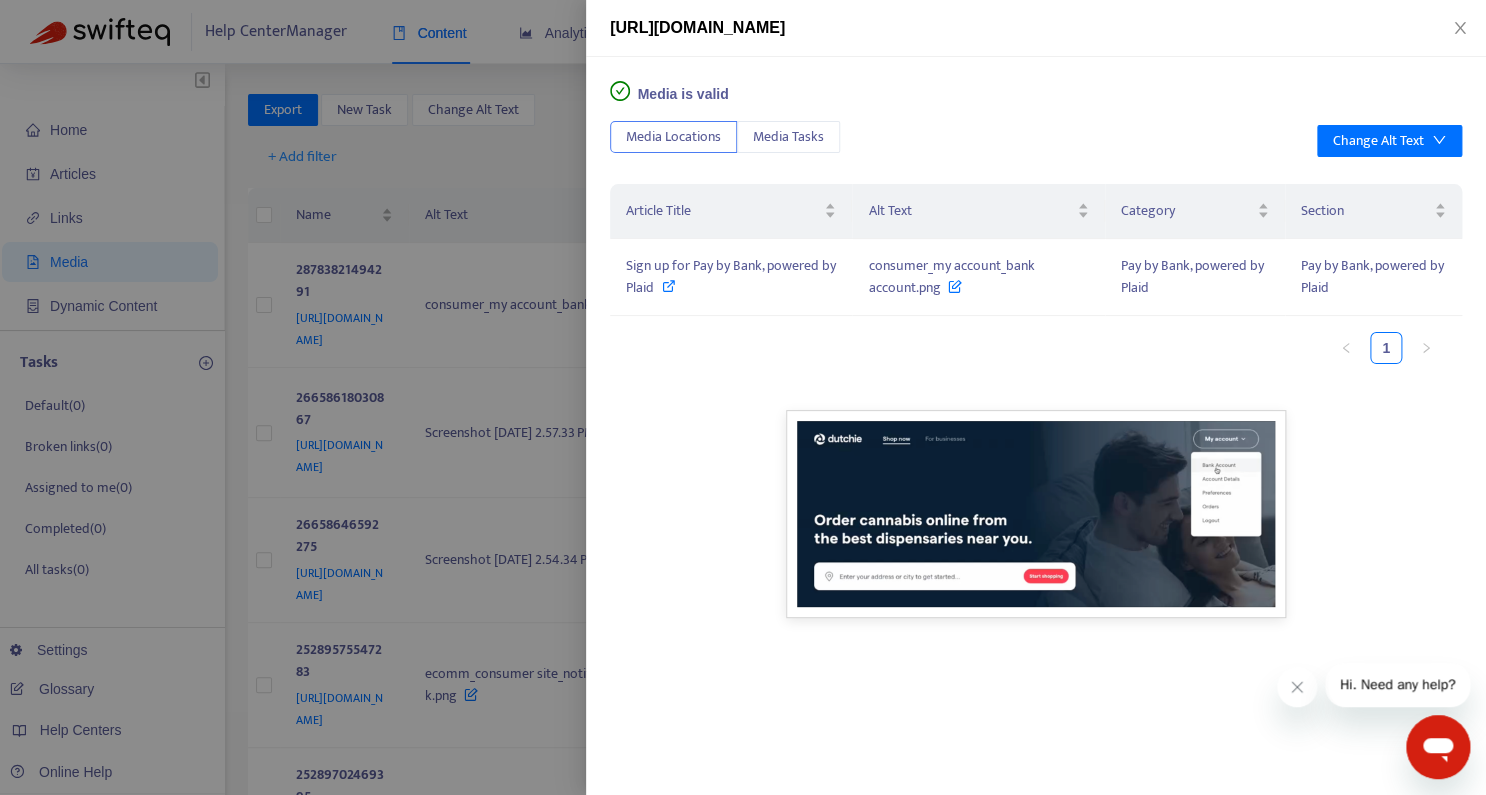 click at bounding box center (743, 397) 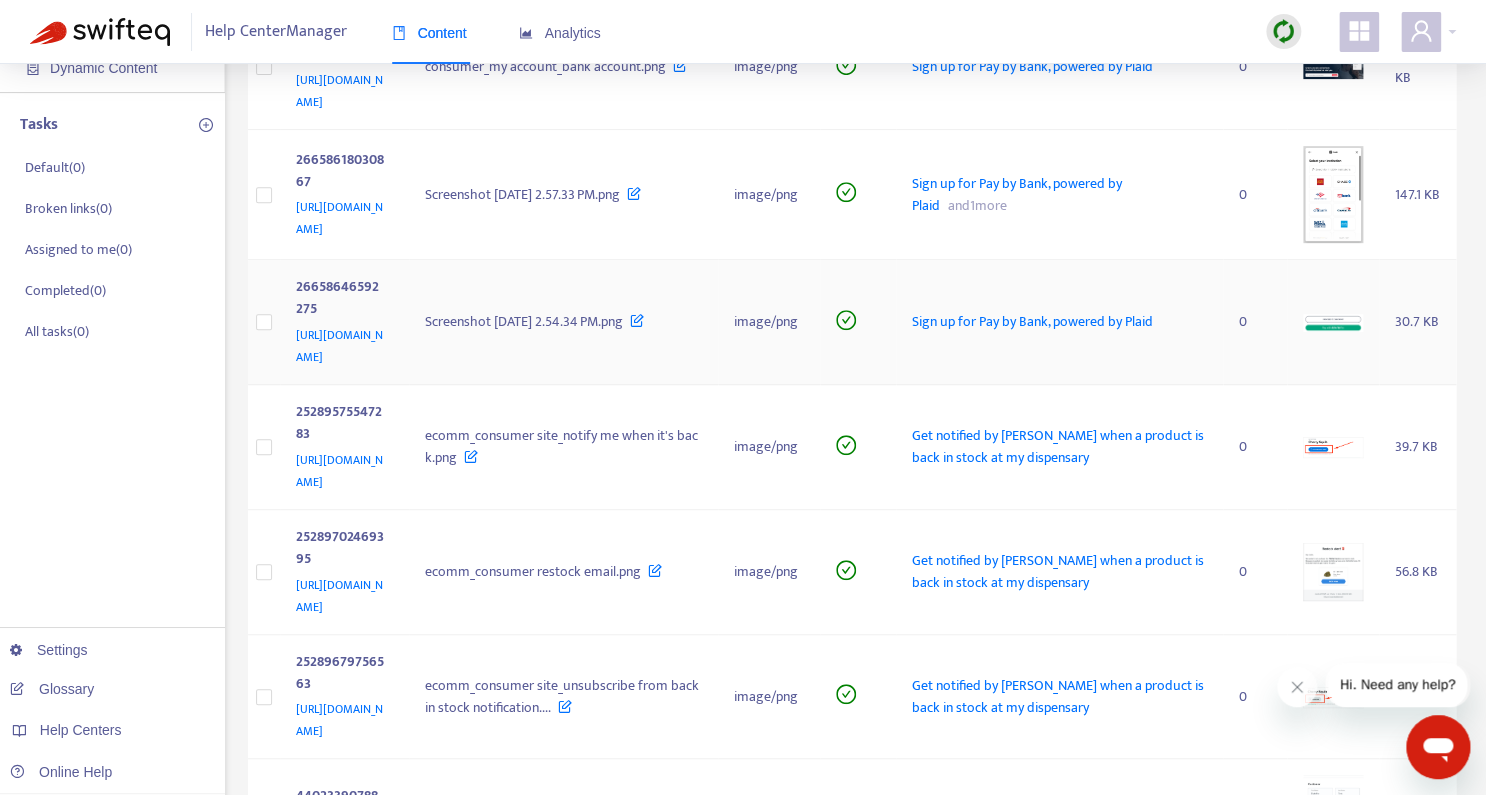 scroll, scrollTop: 261, scrollLeft: 0, axis: vertical 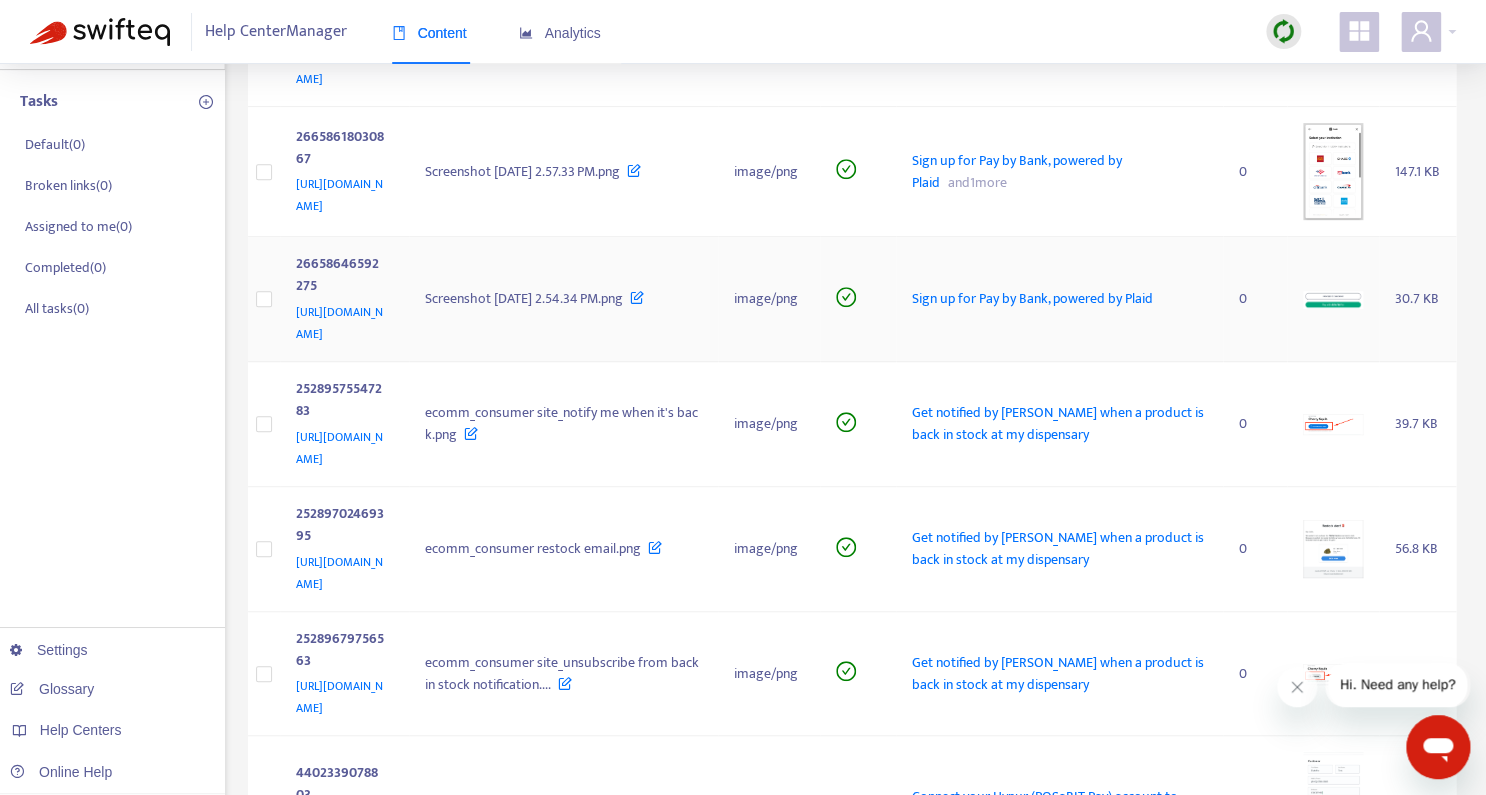 click at bounding box center (1333, 299) 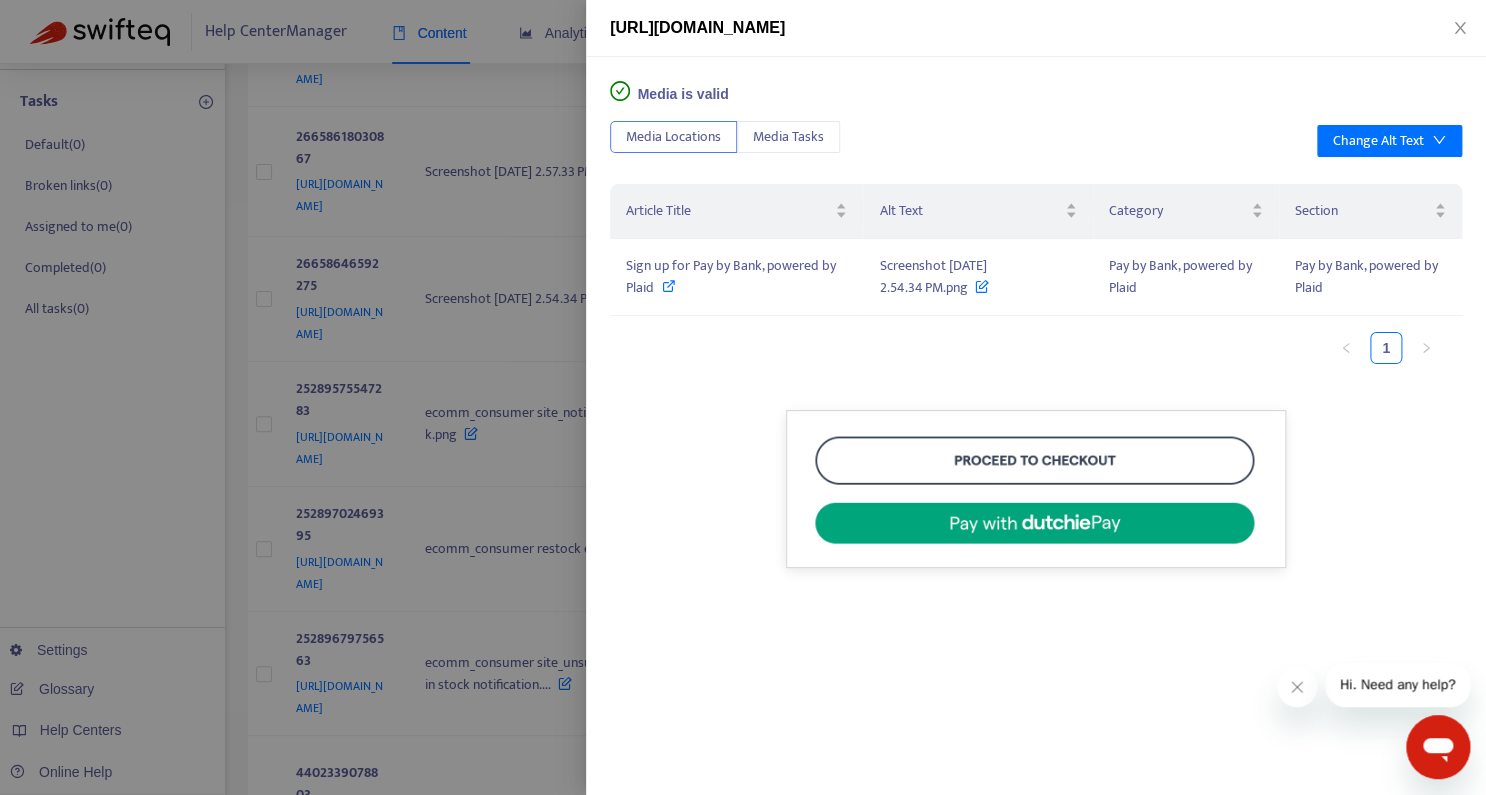 click at bounding box center [743, 397] 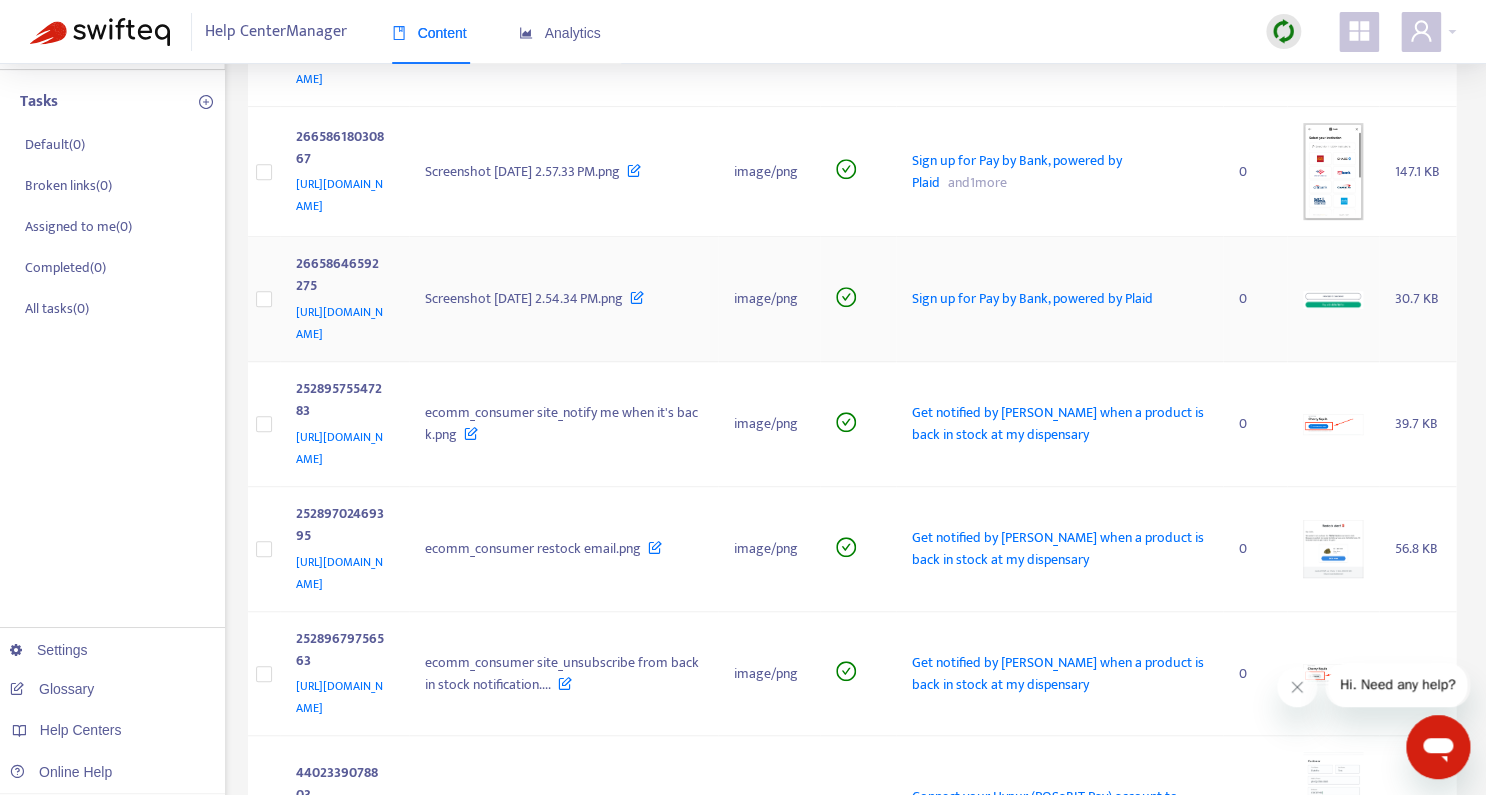 click at bounding box center [1333, 299] 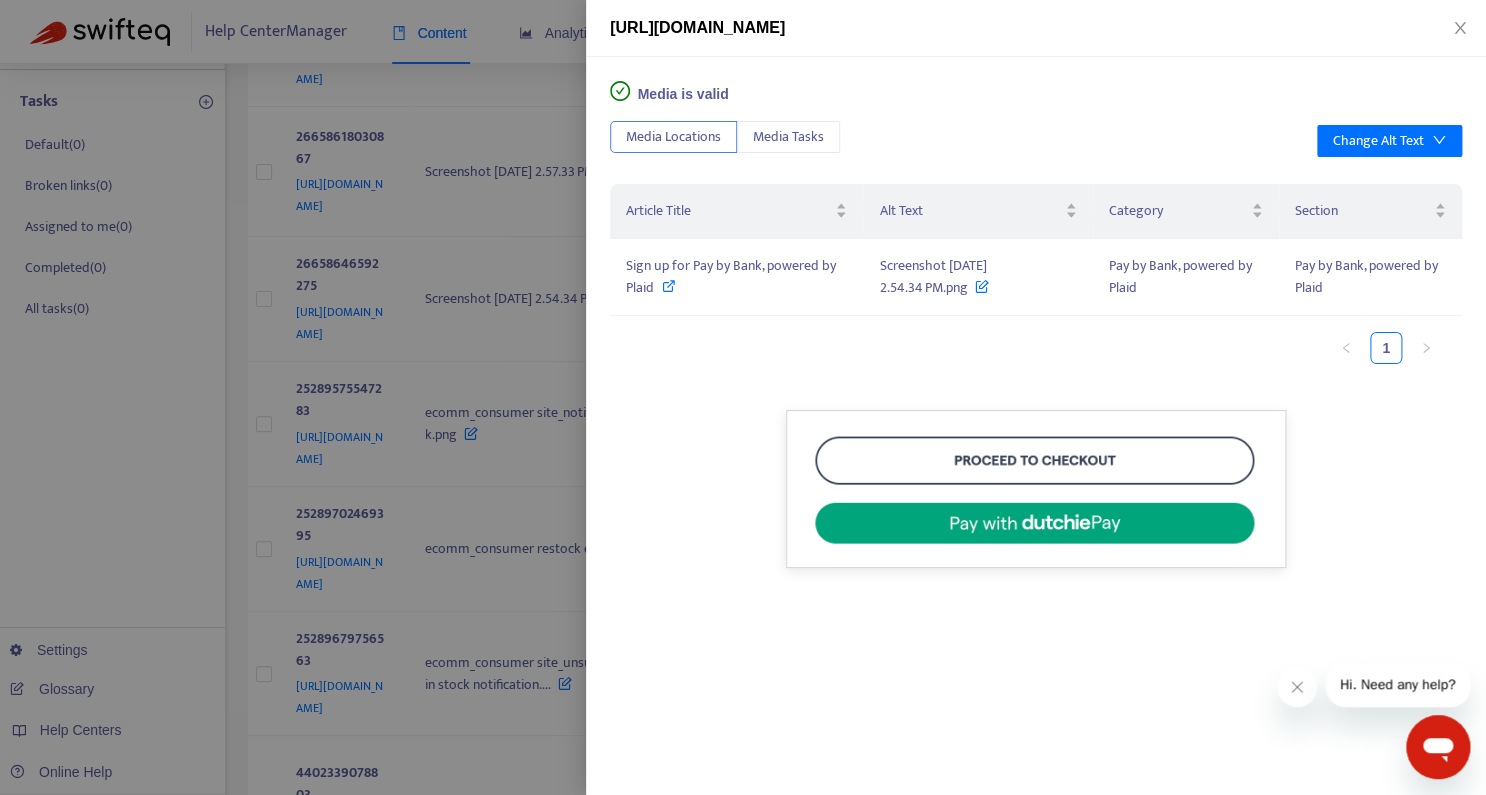 click at bounding box center [743, 397] 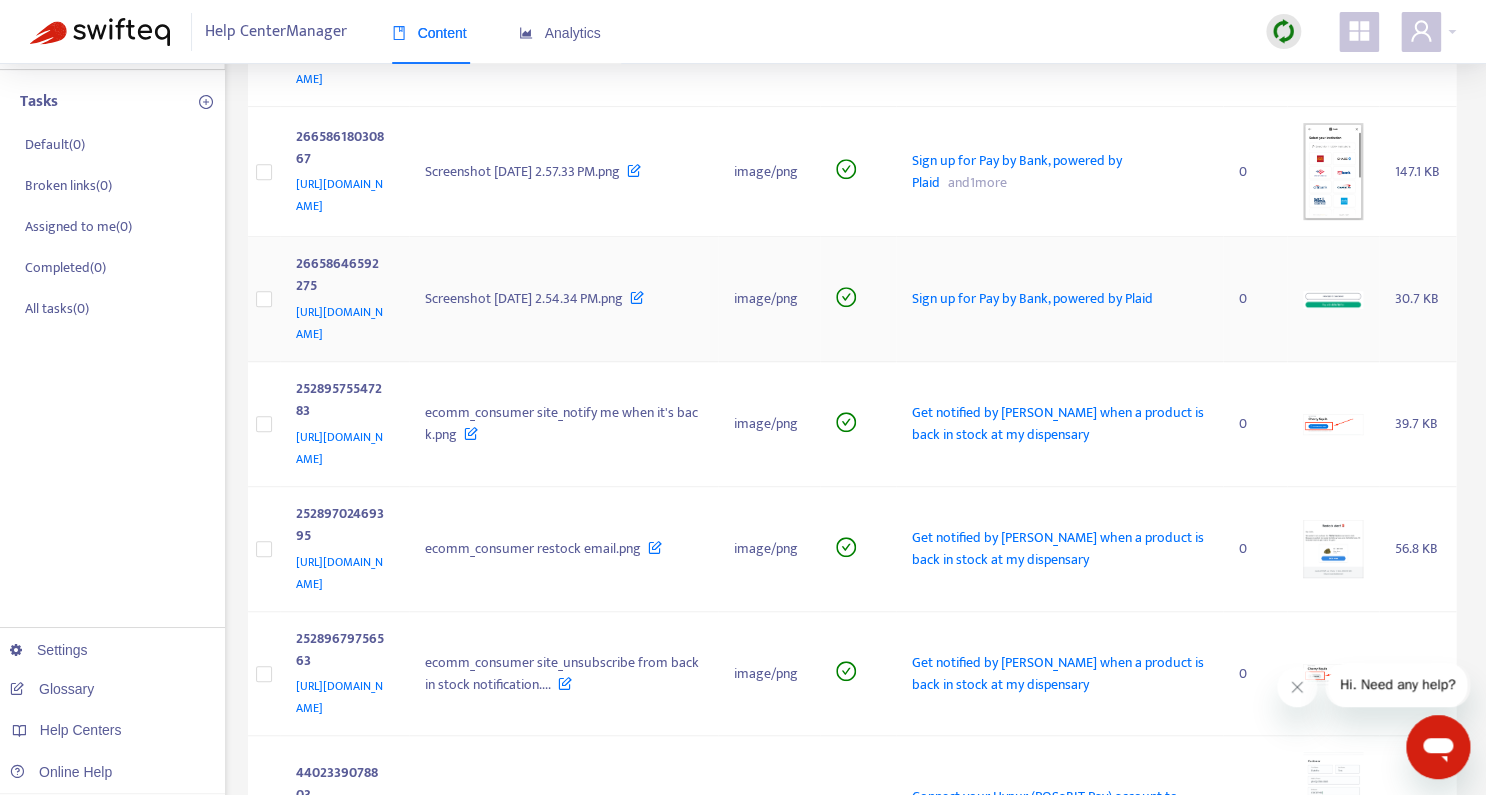 click on "[URL][DOMAIN_NAME]" at bounding box center (339, 323) 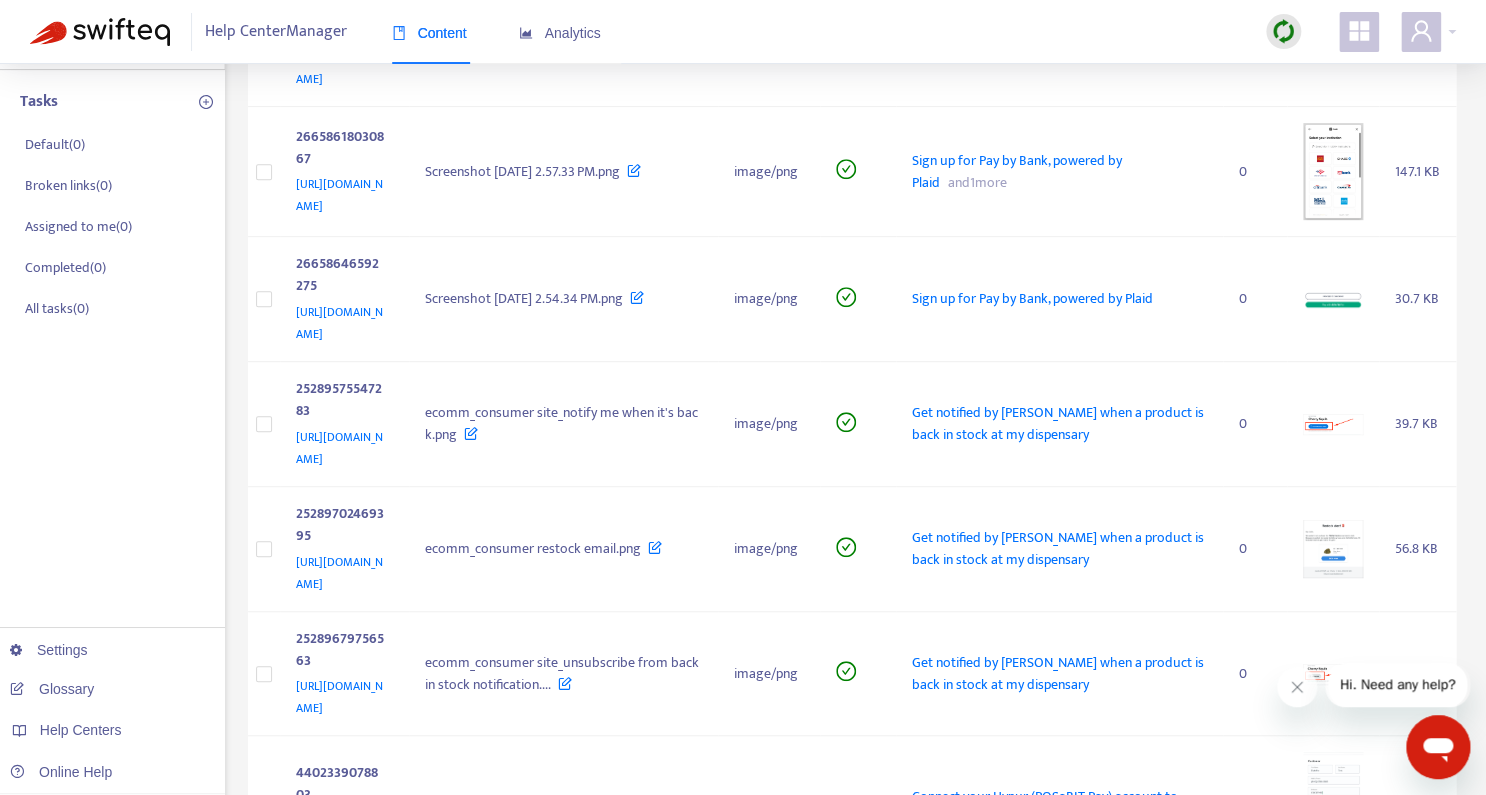 scroll, scrollTop: 0, scrollLeft: 0, axis: both 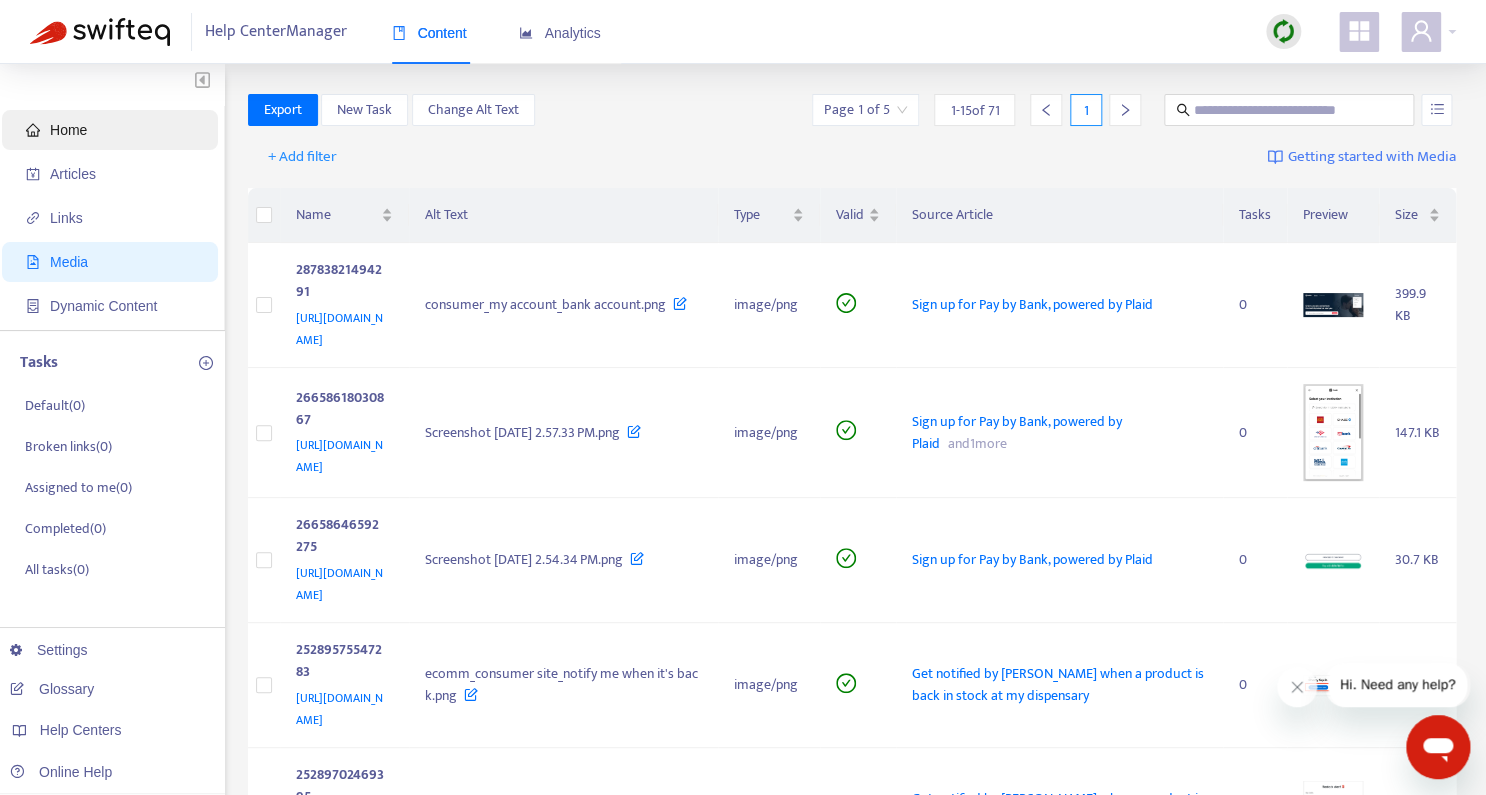 click on "Home" at bounding box center (68, 130) 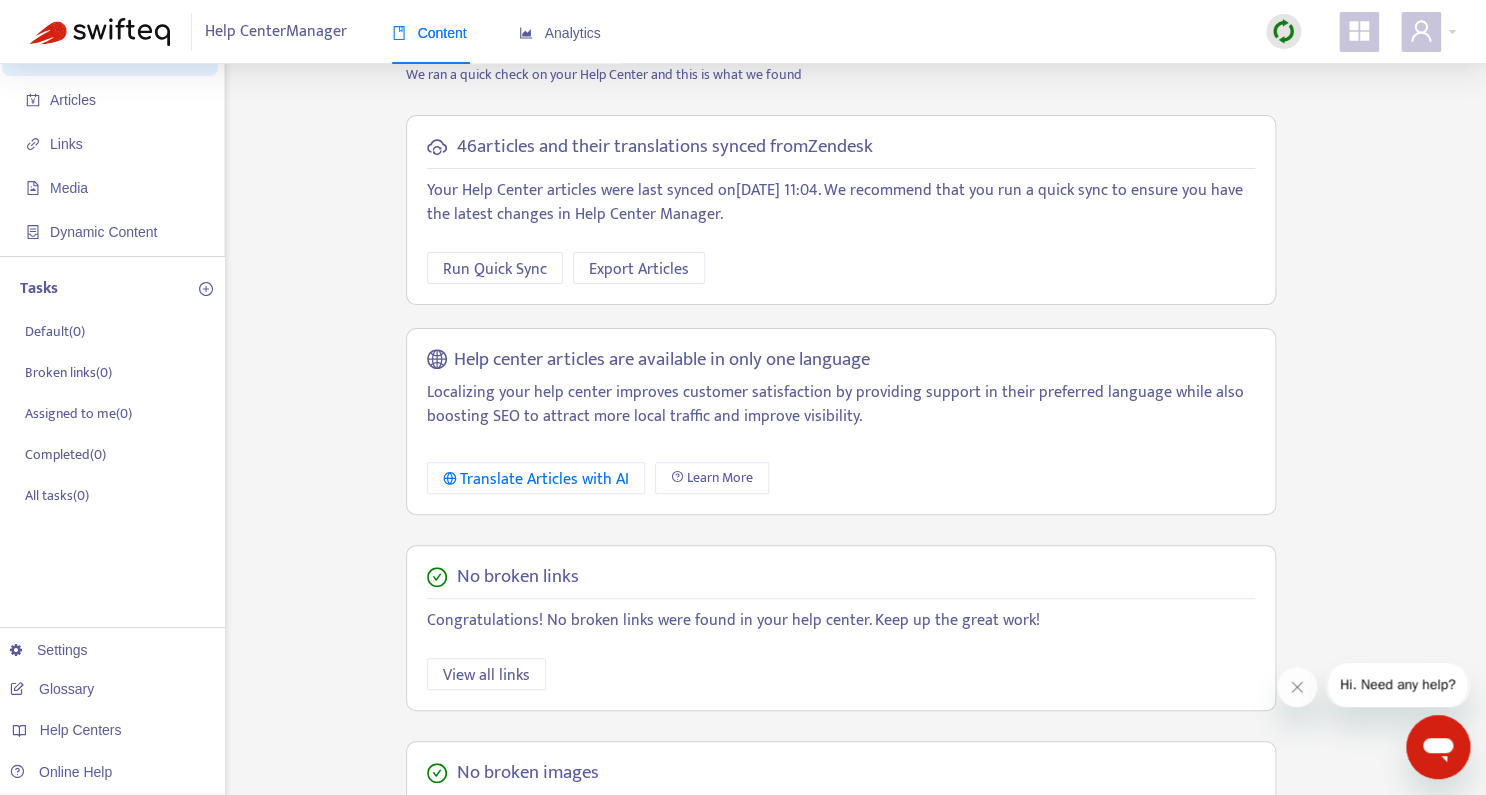 scroll, scrollTop: 79, scrollLeft: 0, axis: vertical 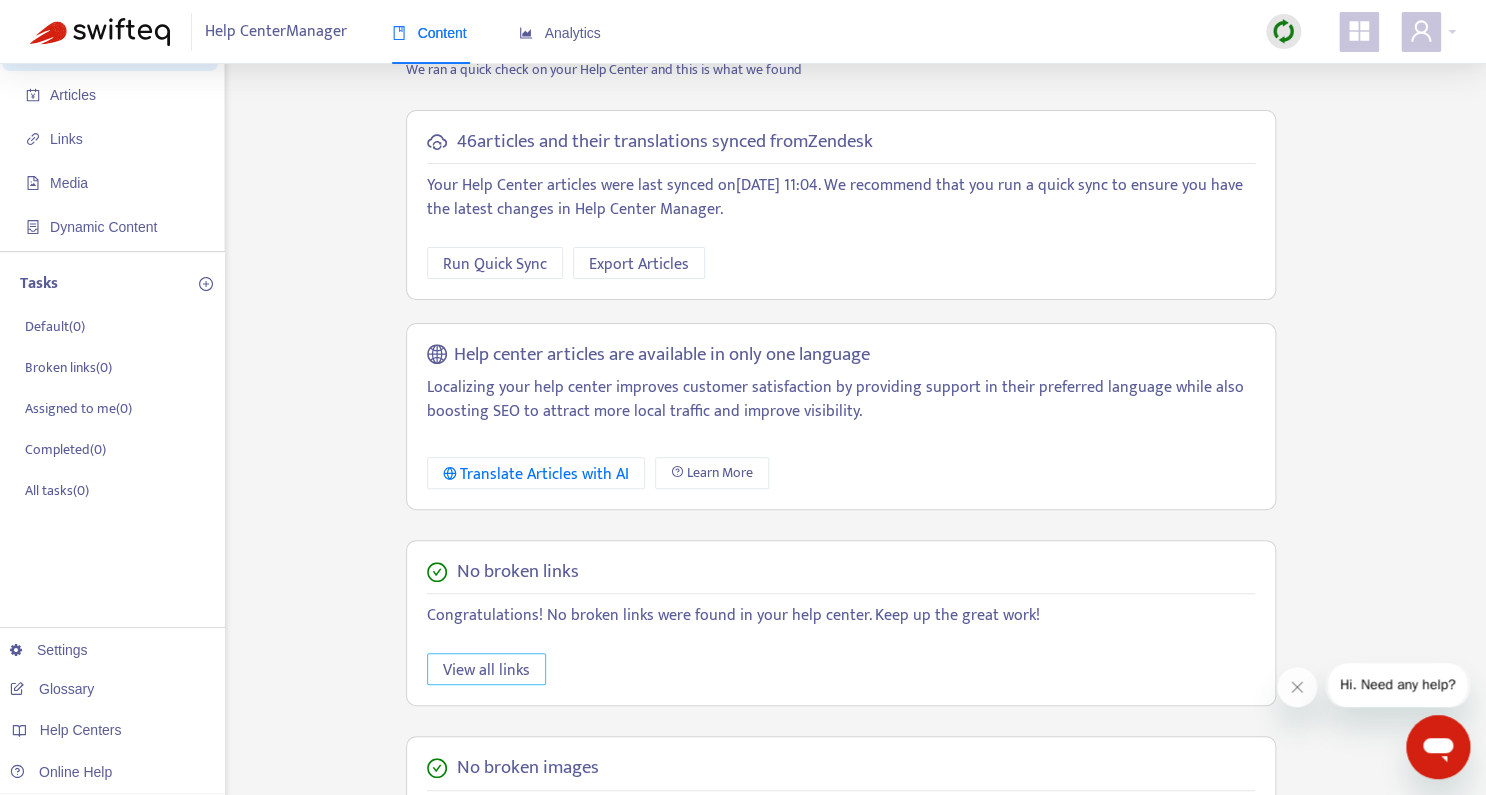 click on "View all links" at bounding box center [486, 670] 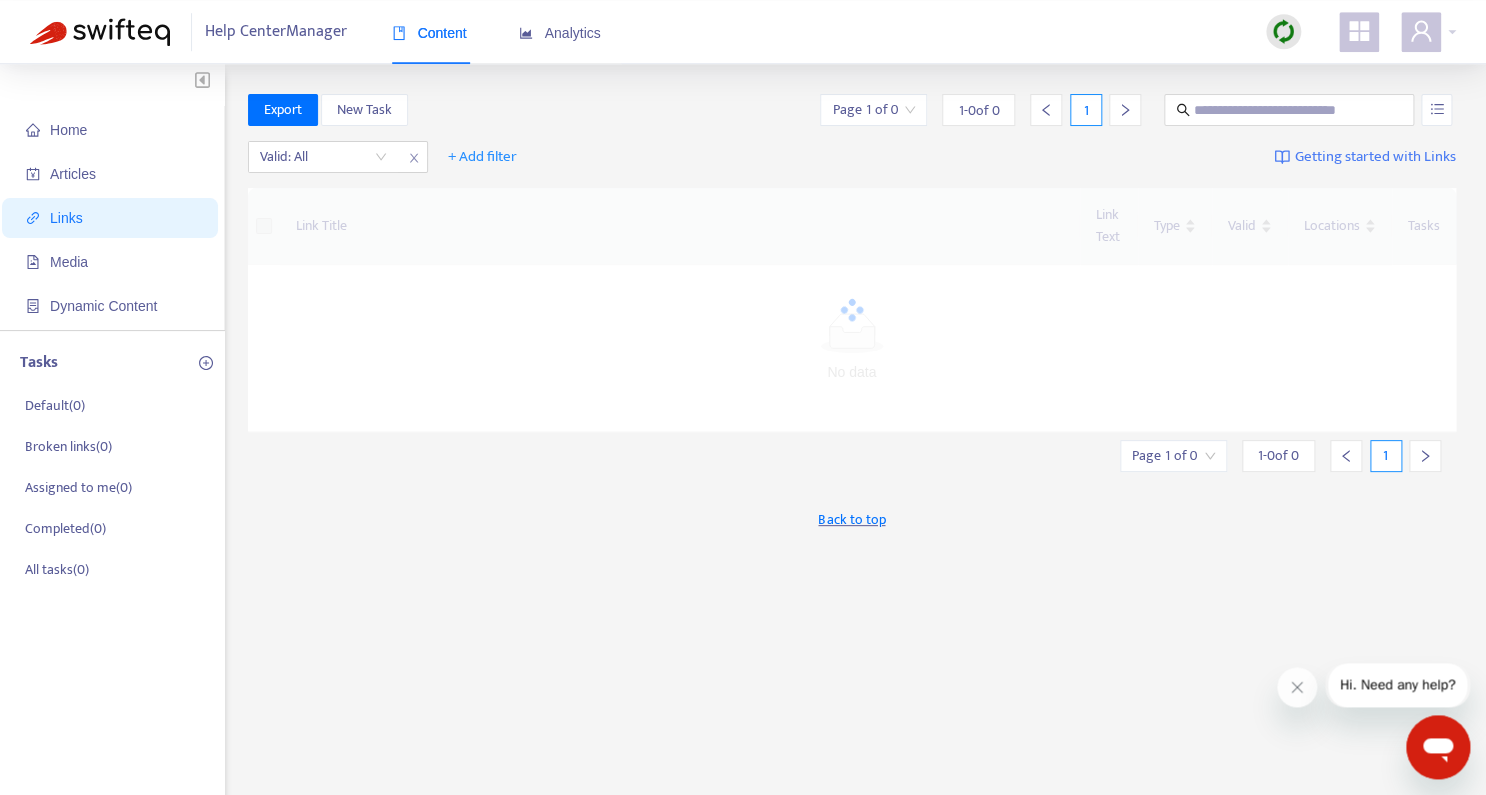 scroll, scrollTop: 0, scrollLeft: 0, axis: both 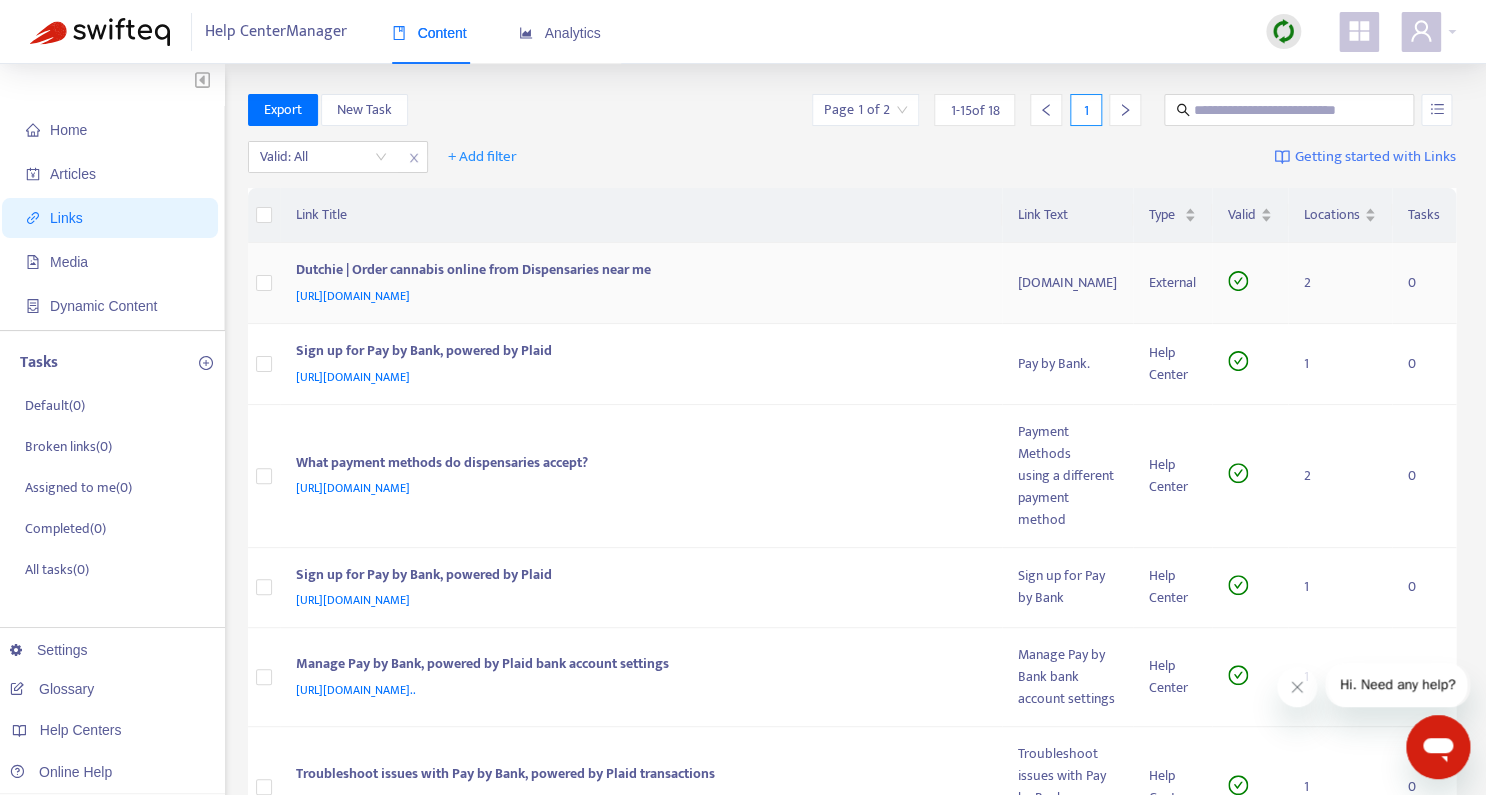 click on "2" at bounding box center [1340, 283] 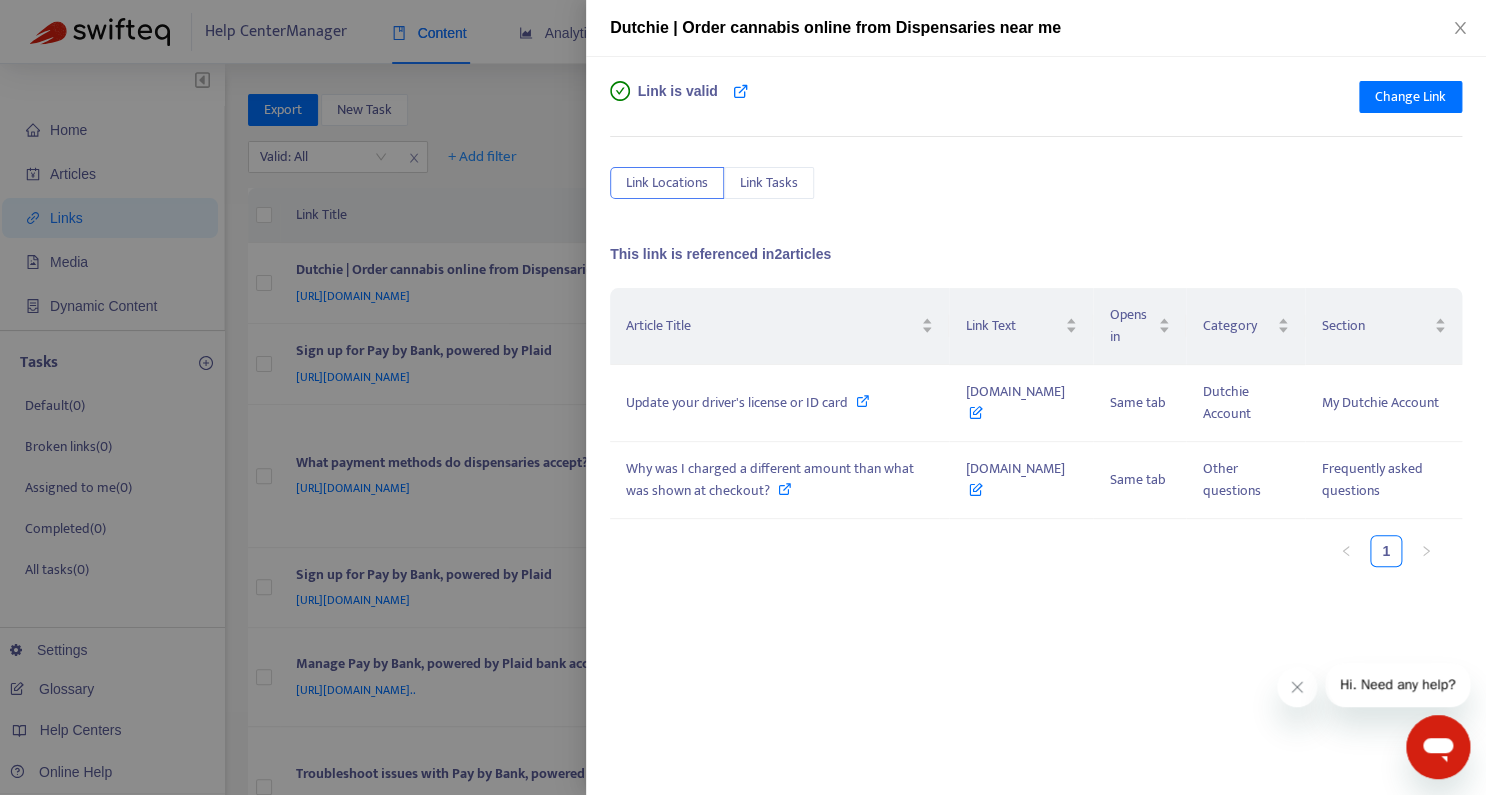 click at bounding box center (743, 397) 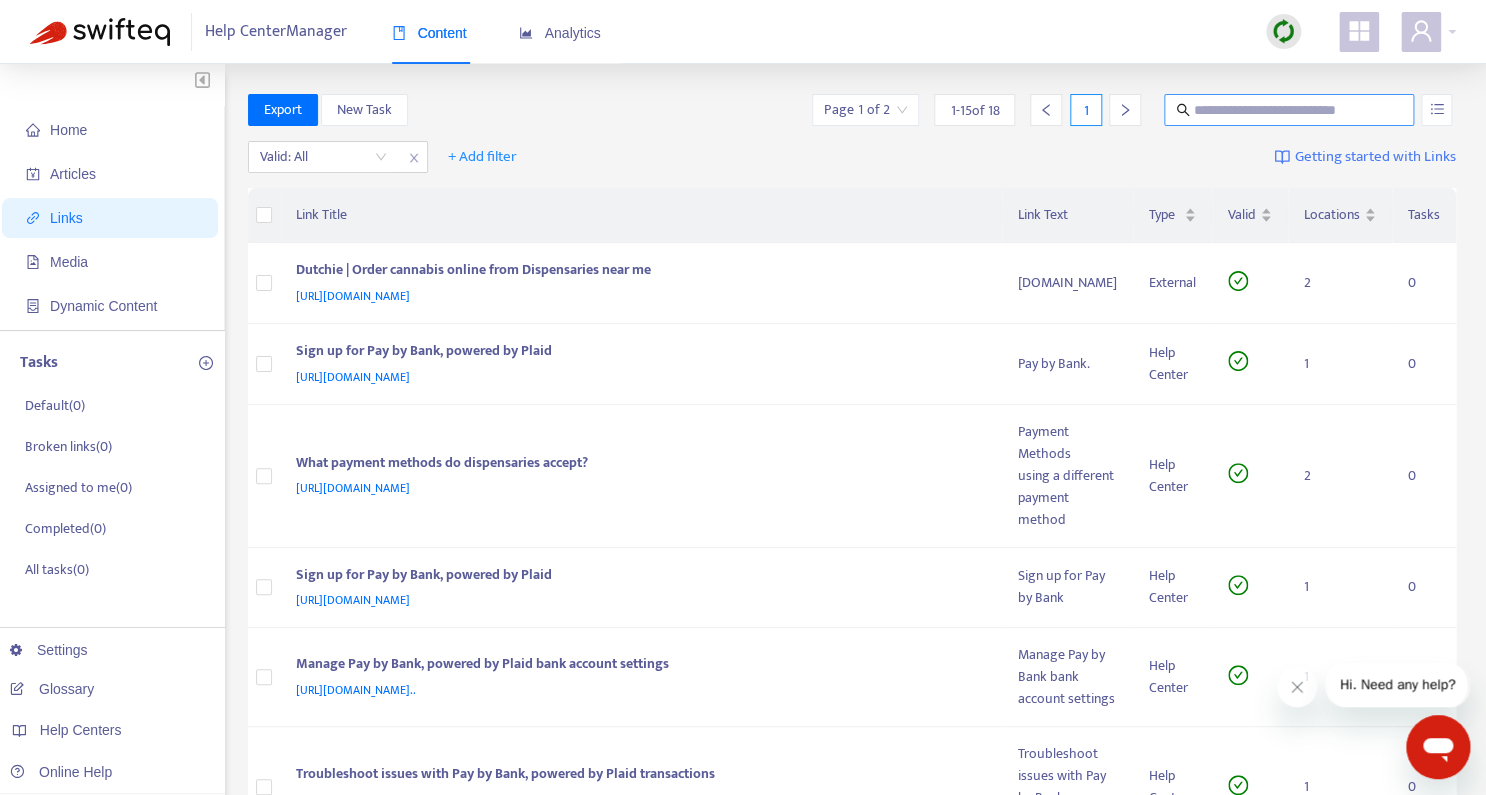 click at bounding box center [1290, 110] 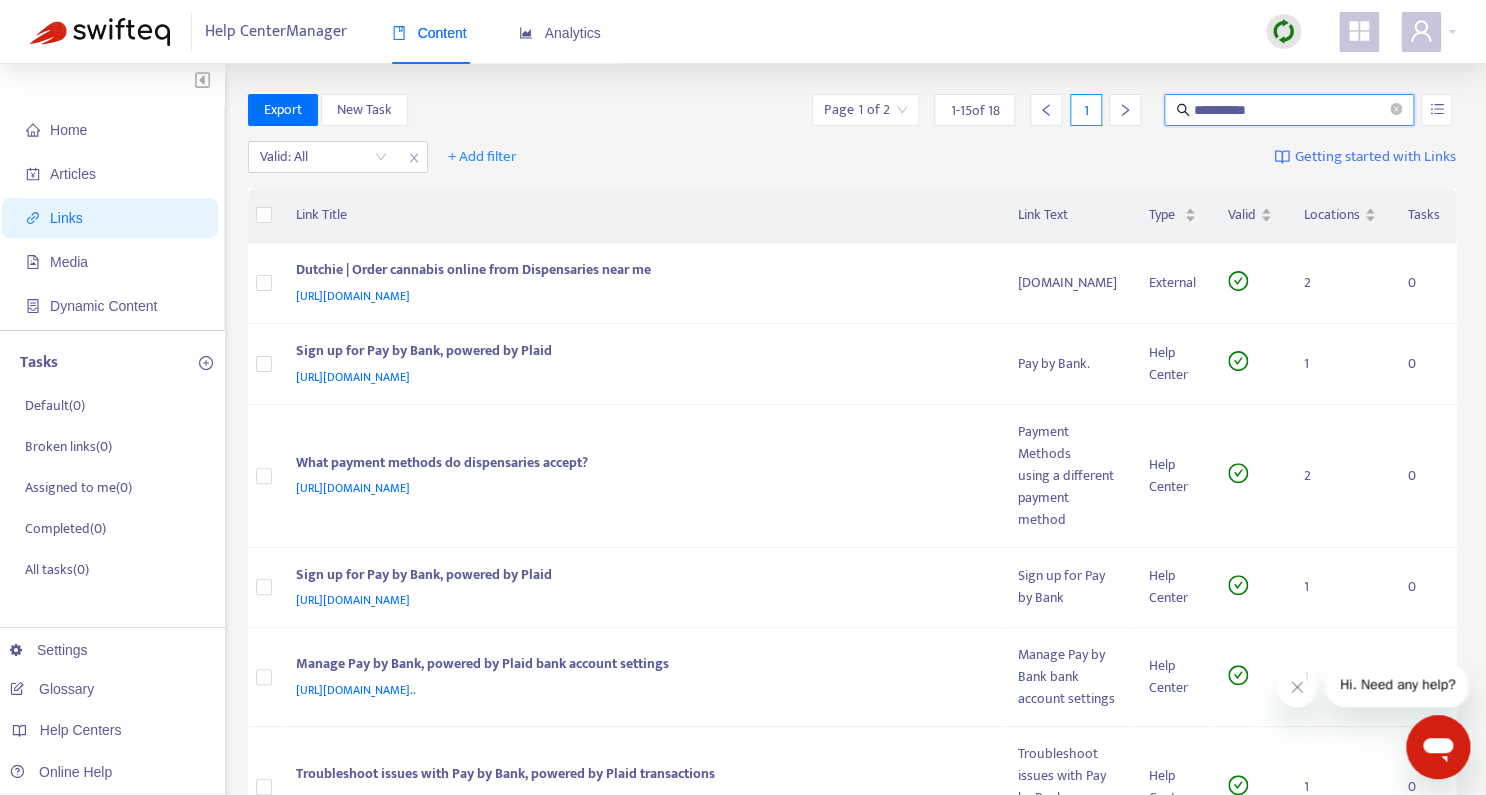 type on "**********" 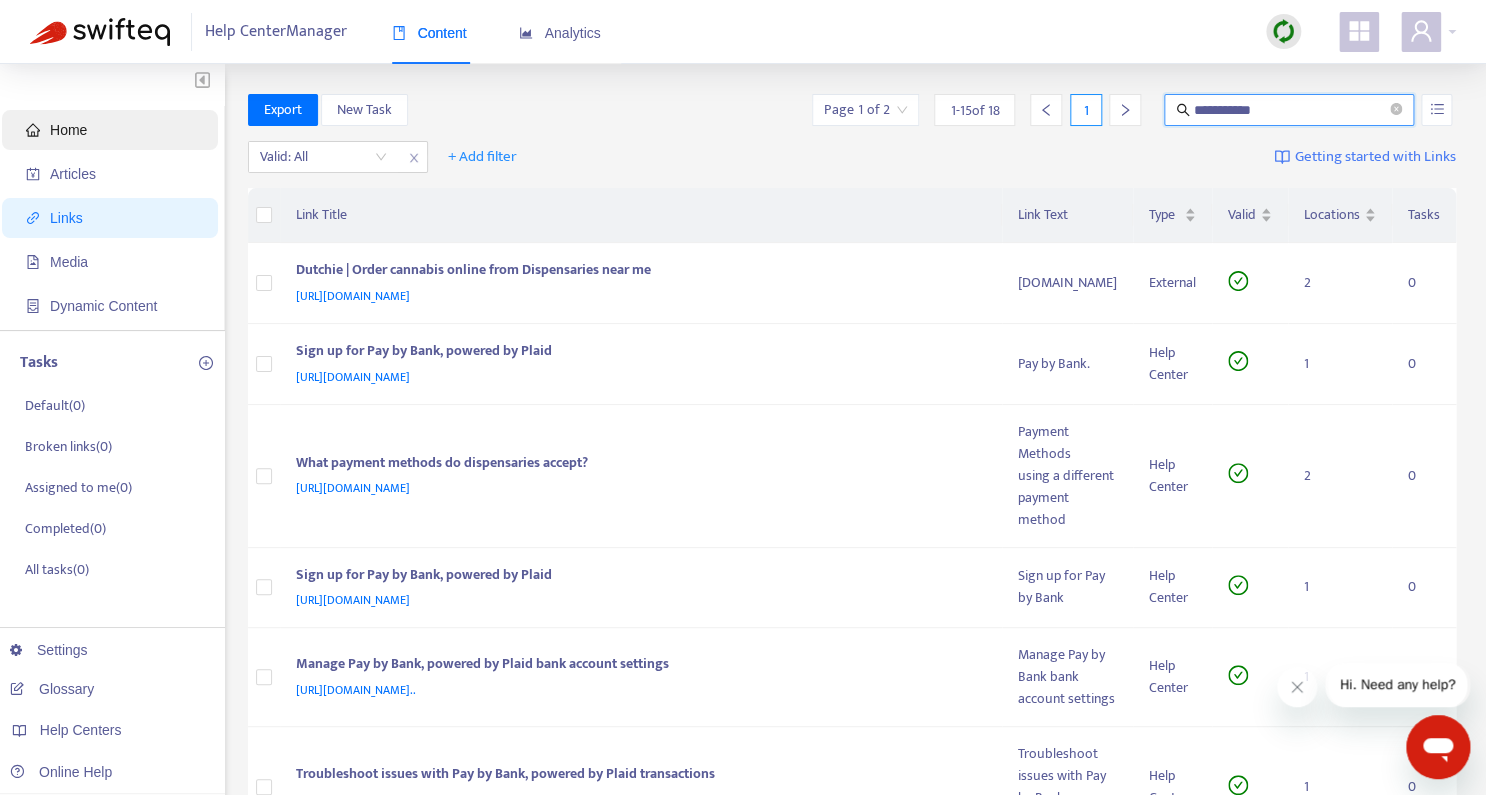 click on "Home" at bounding box center (68, 130) 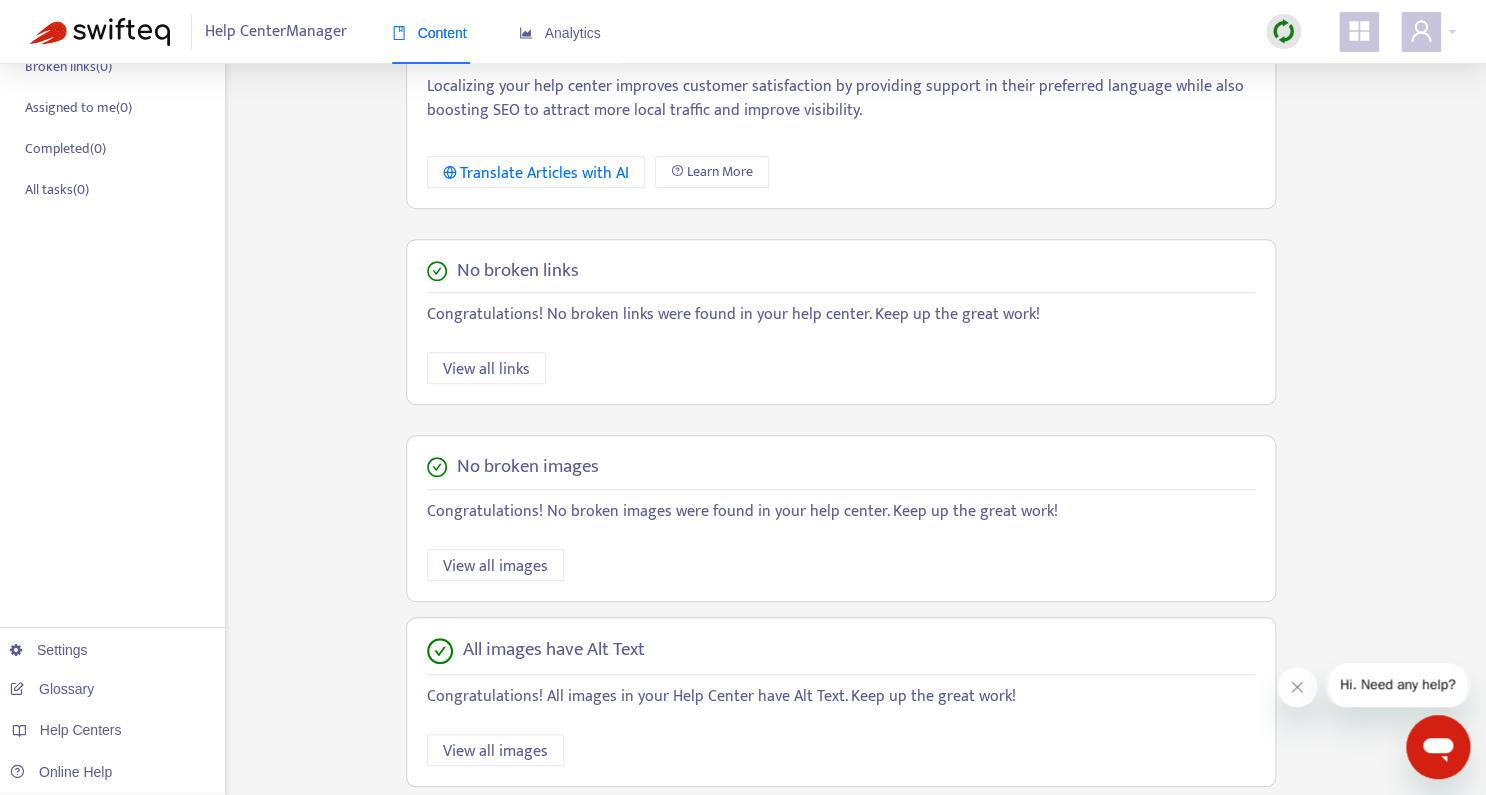 scroll, scrollTop: 397, scrollLeft: 0, axis: vertical 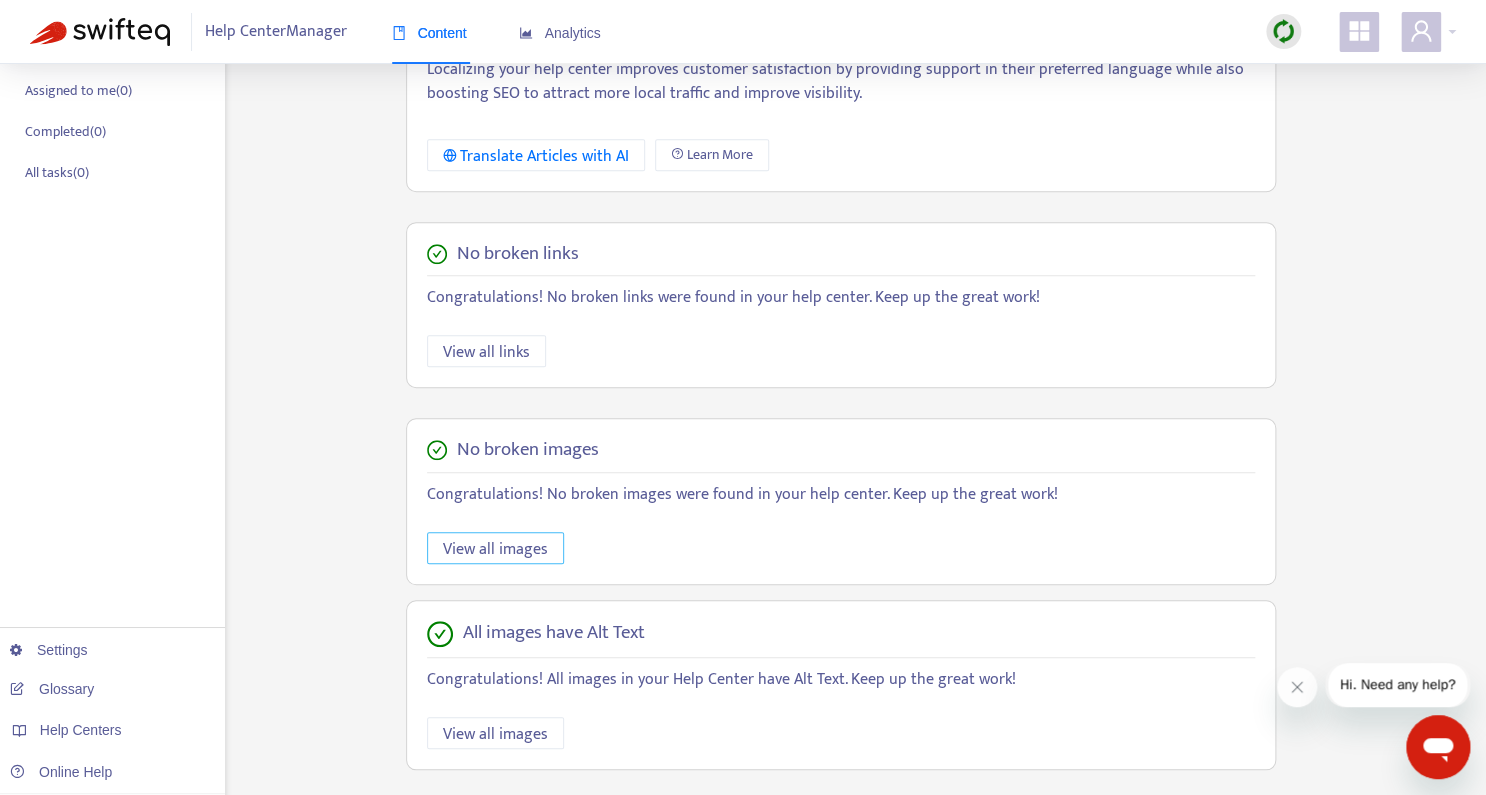 click on "View all images" at bounding box center [495, 549] 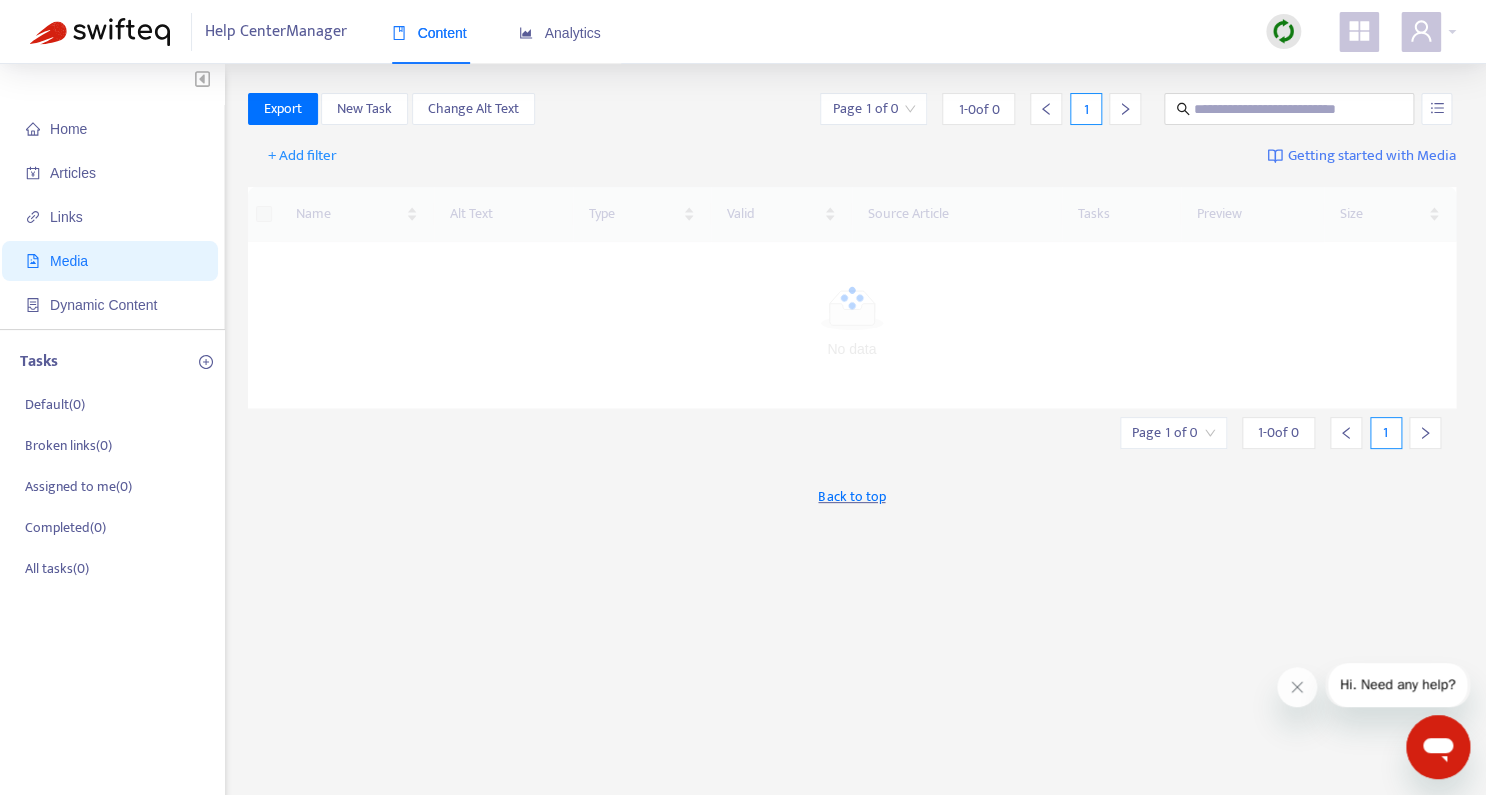 scroll, scrollTop: 0, scrollLeft: 0, axis: both 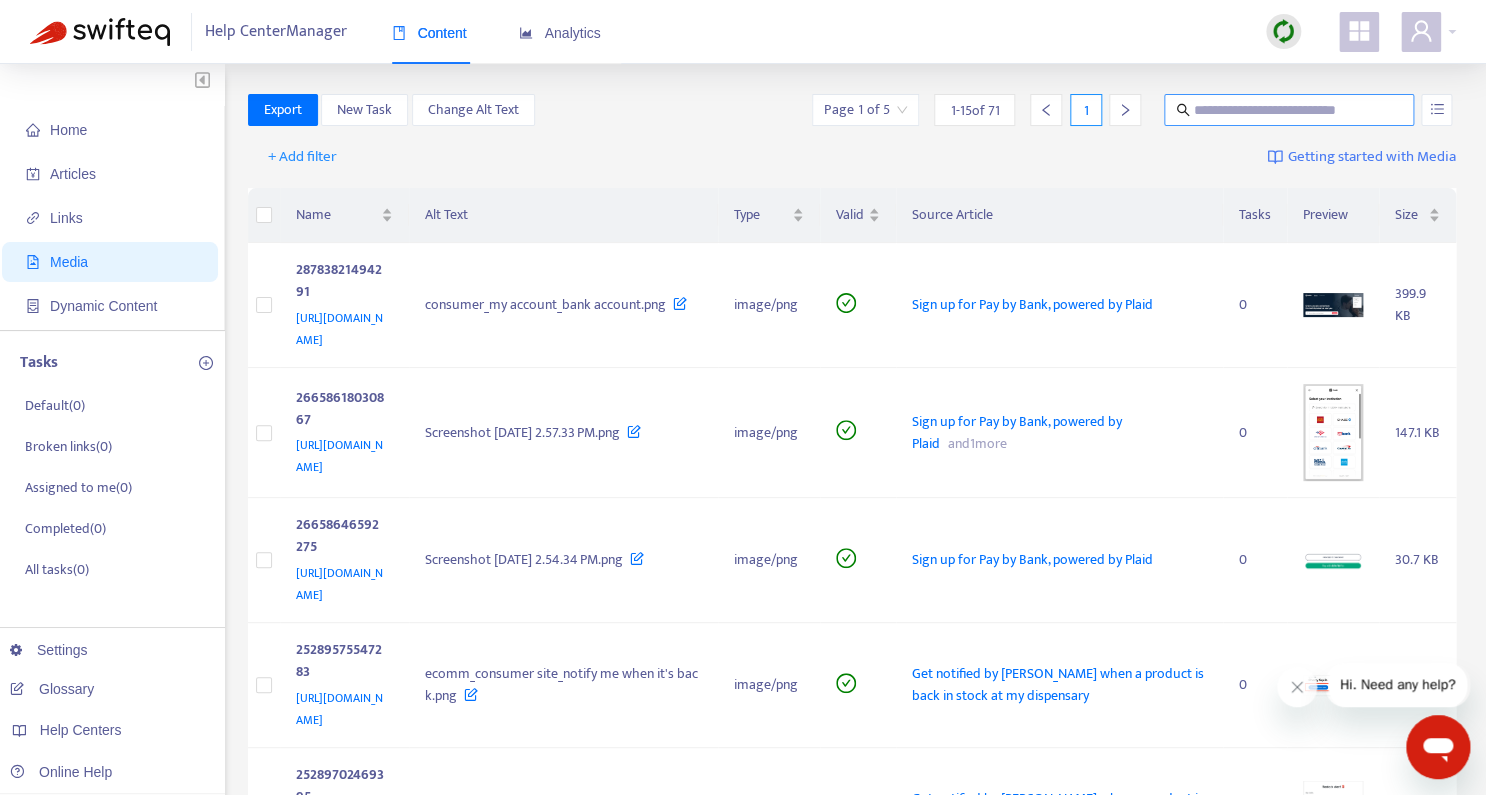 click at bounding box center (1290, 110) 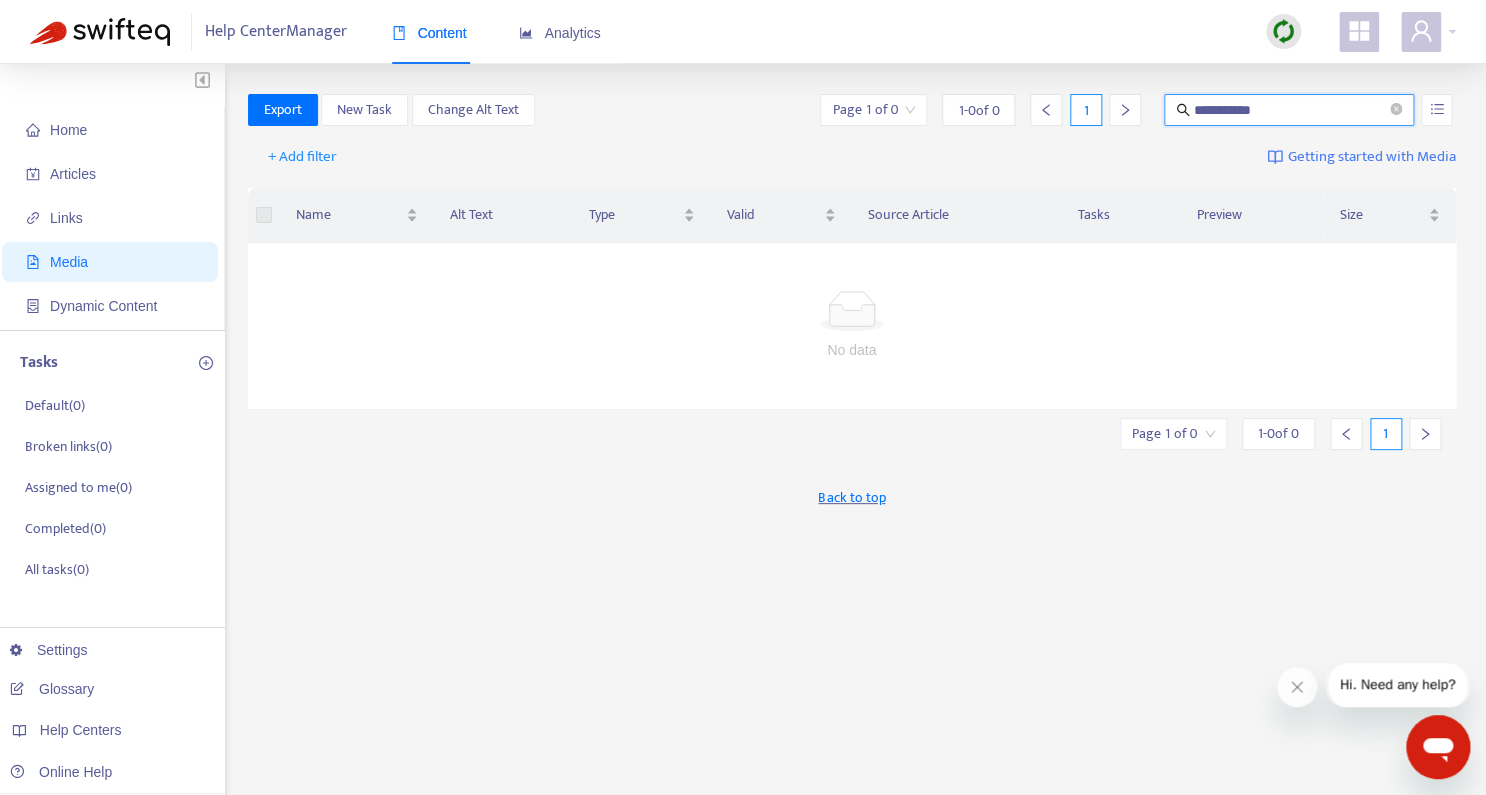 drag, startPoint x: 1284, startPoint y: 108, endPoint x: 1134, endPoint y: 109, distance: 150.00333 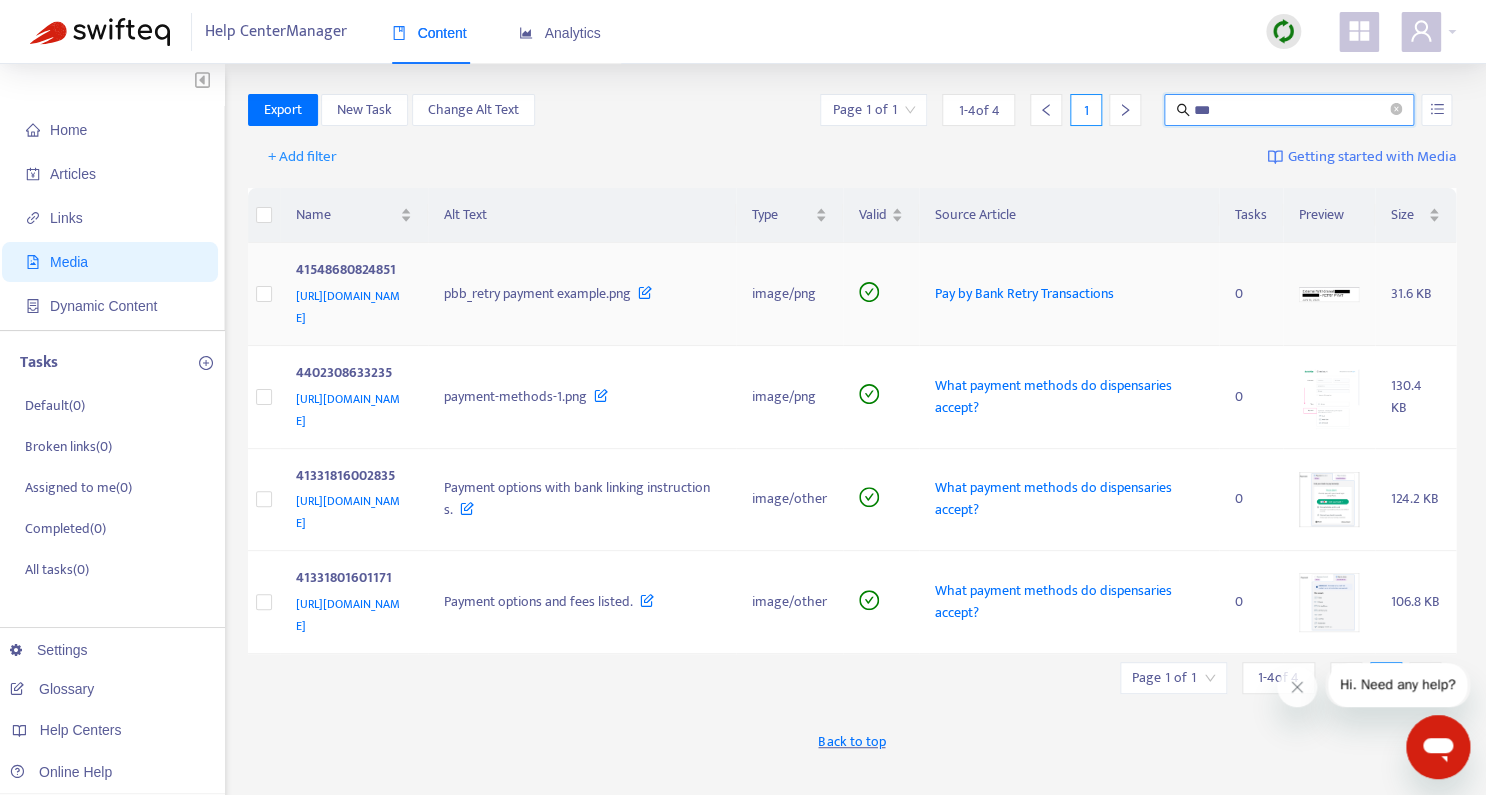 click at bounding box center (1329, 294) 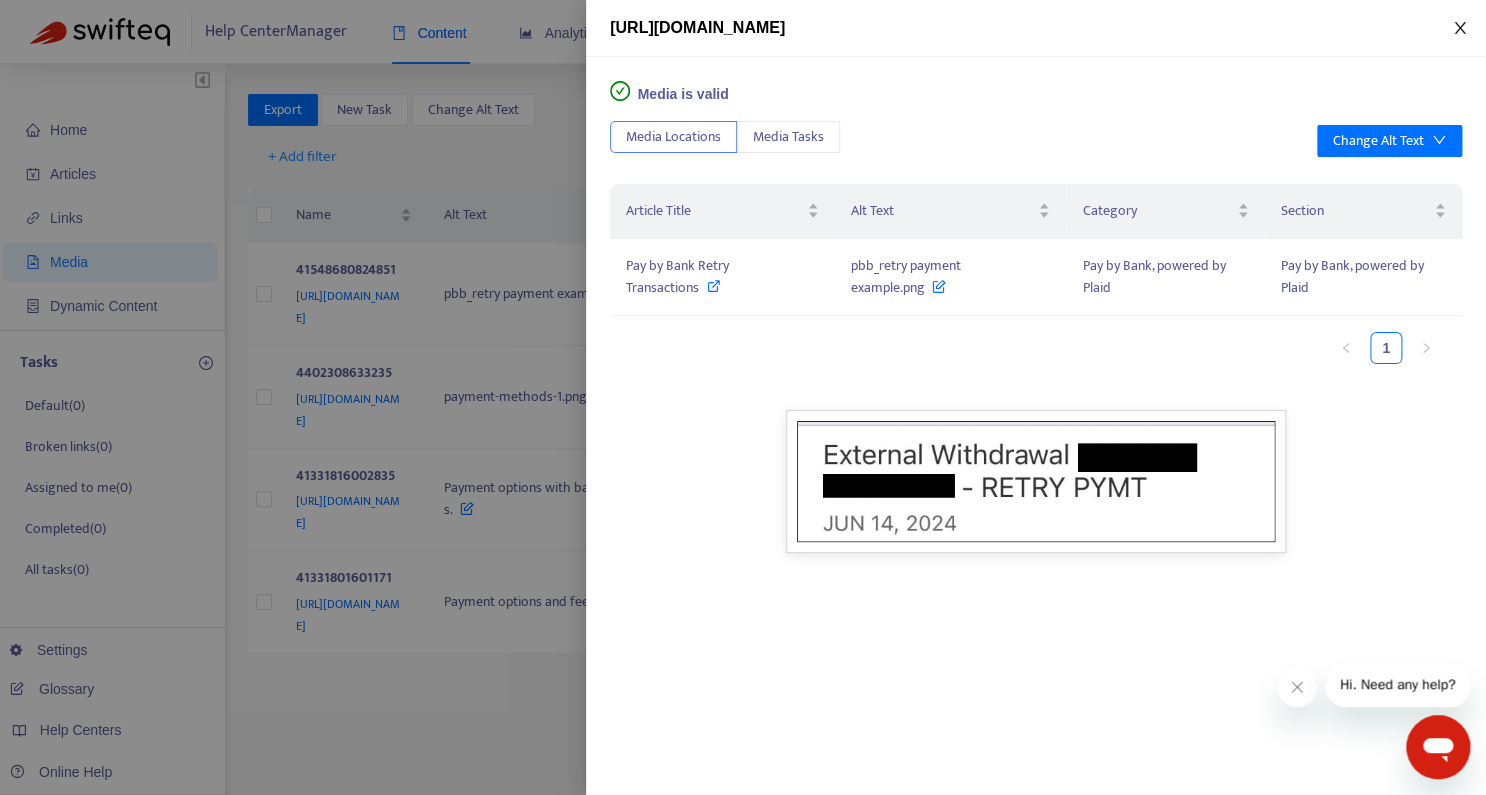 click 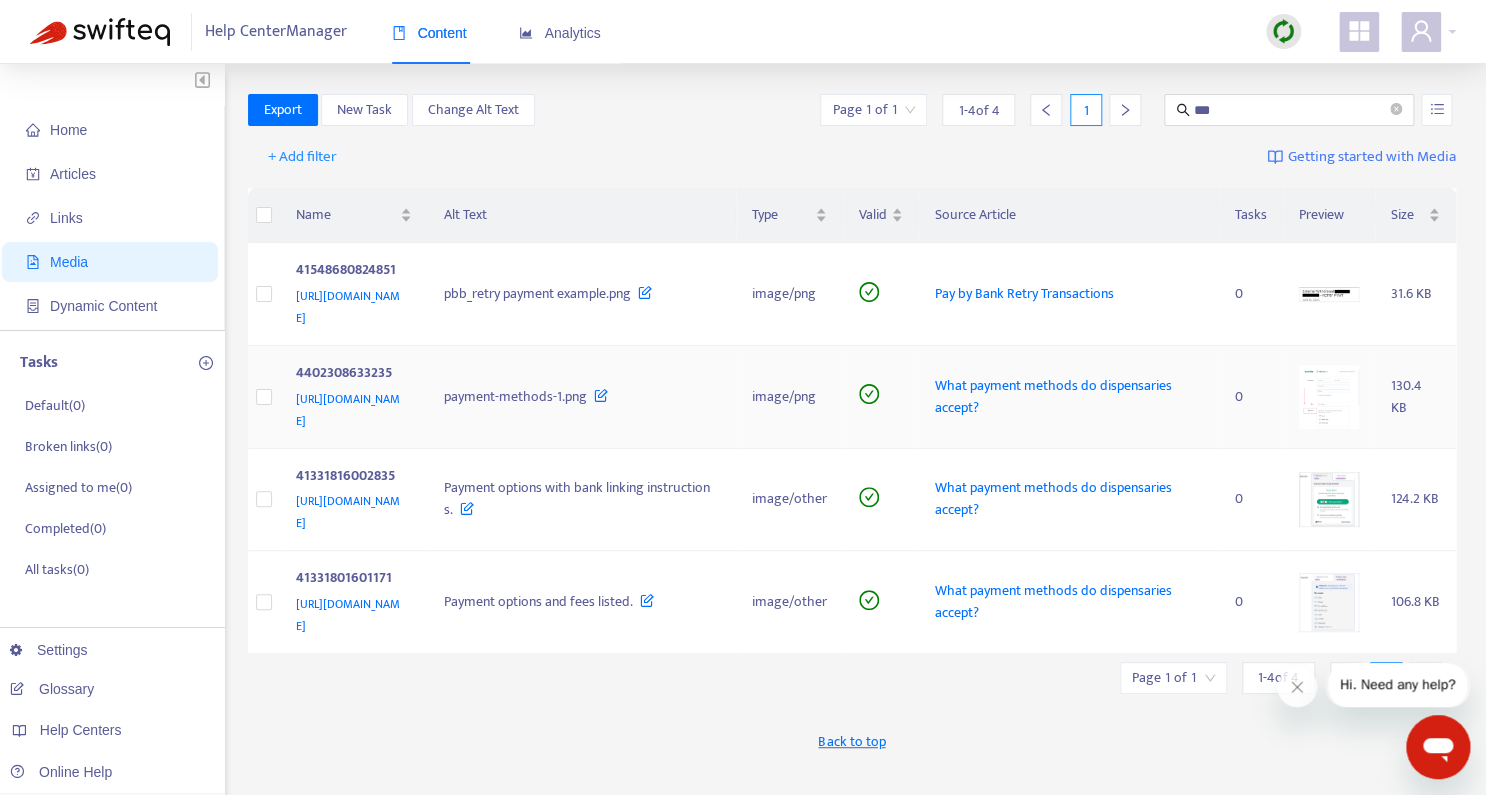 click at bounding box center (1329, 397) 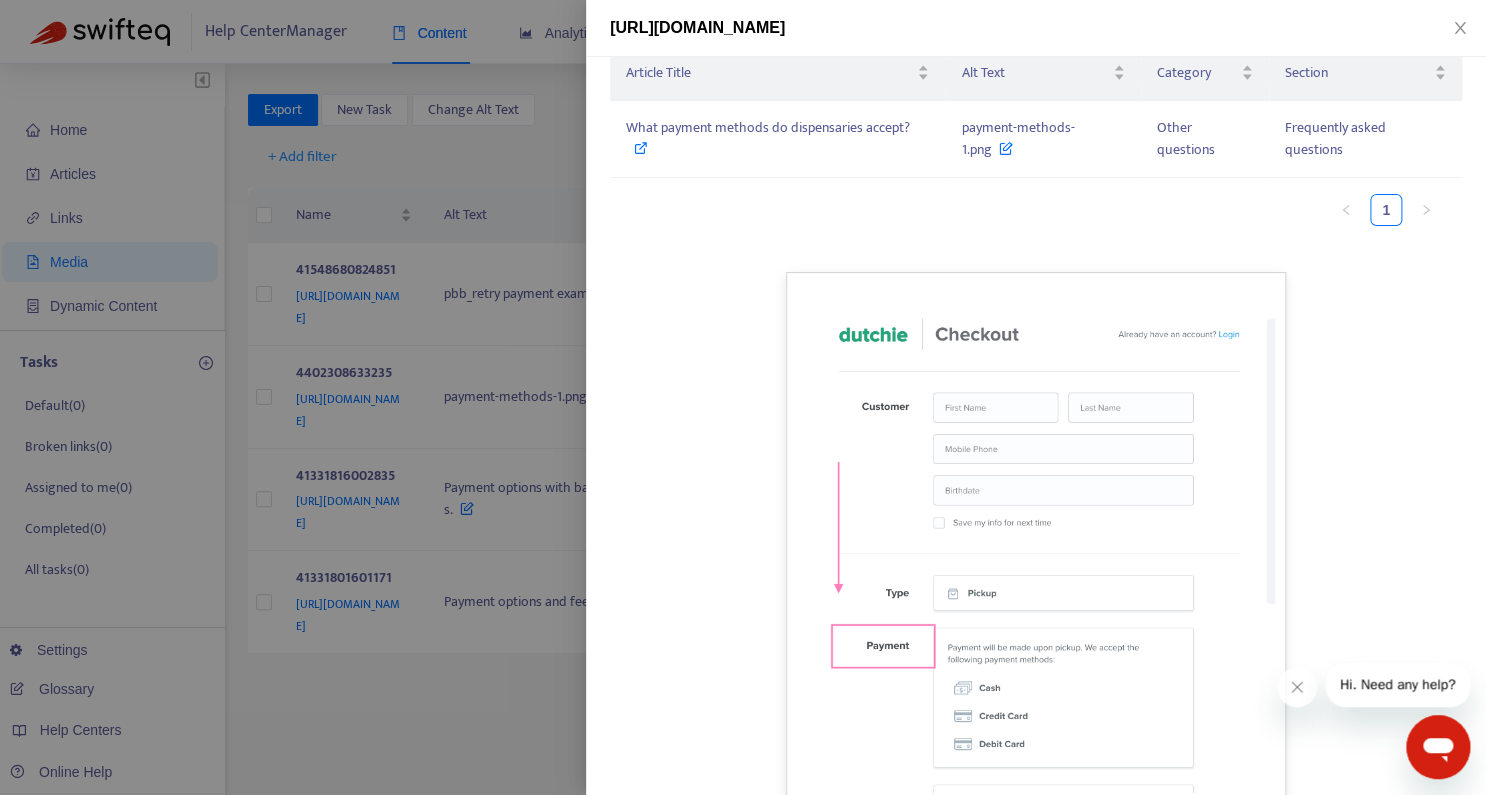 scroll, scrollTop: 147, scrollLeft: 0, axis: vertical 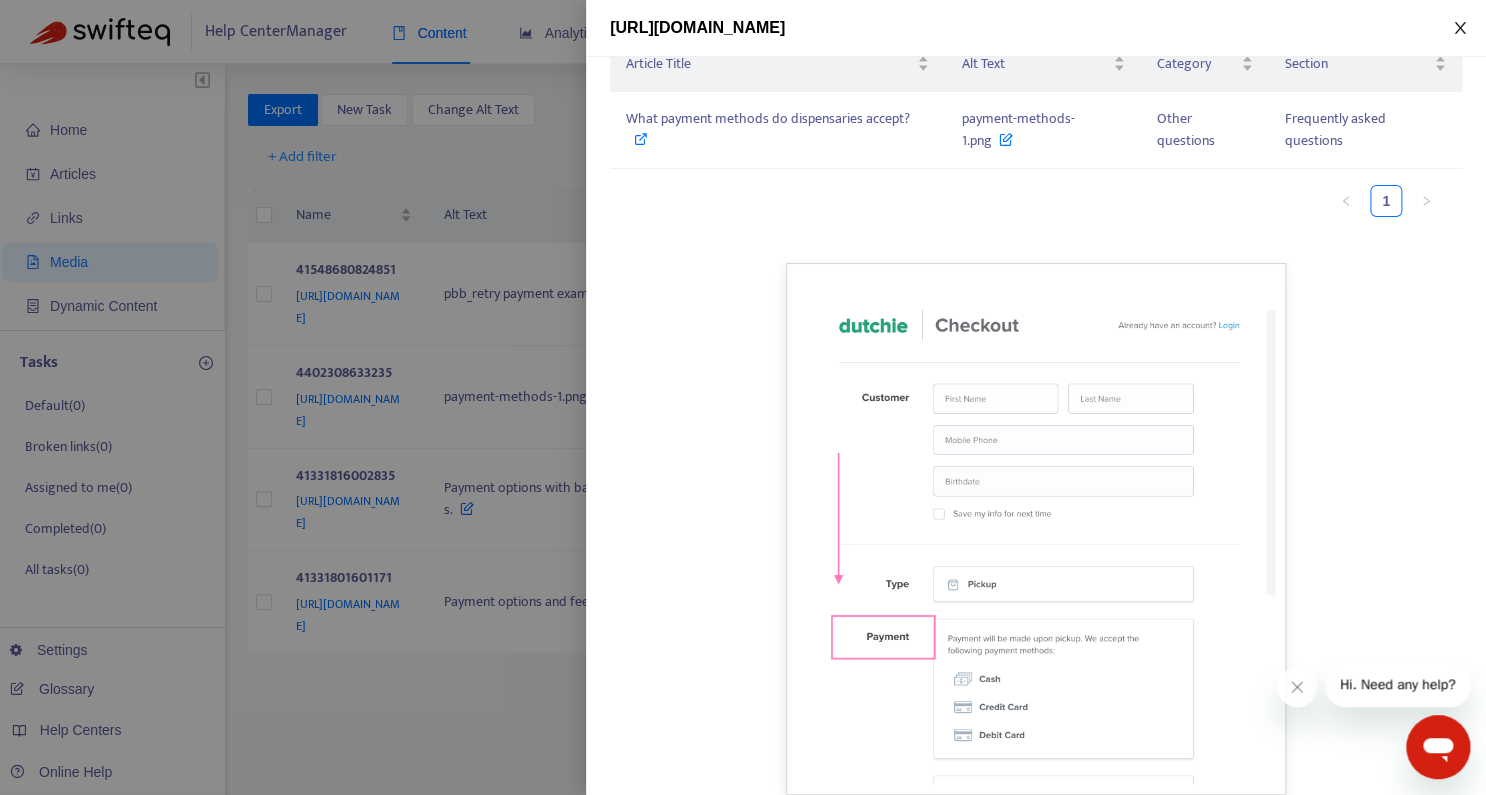 click at bounding box center (1460, 28) 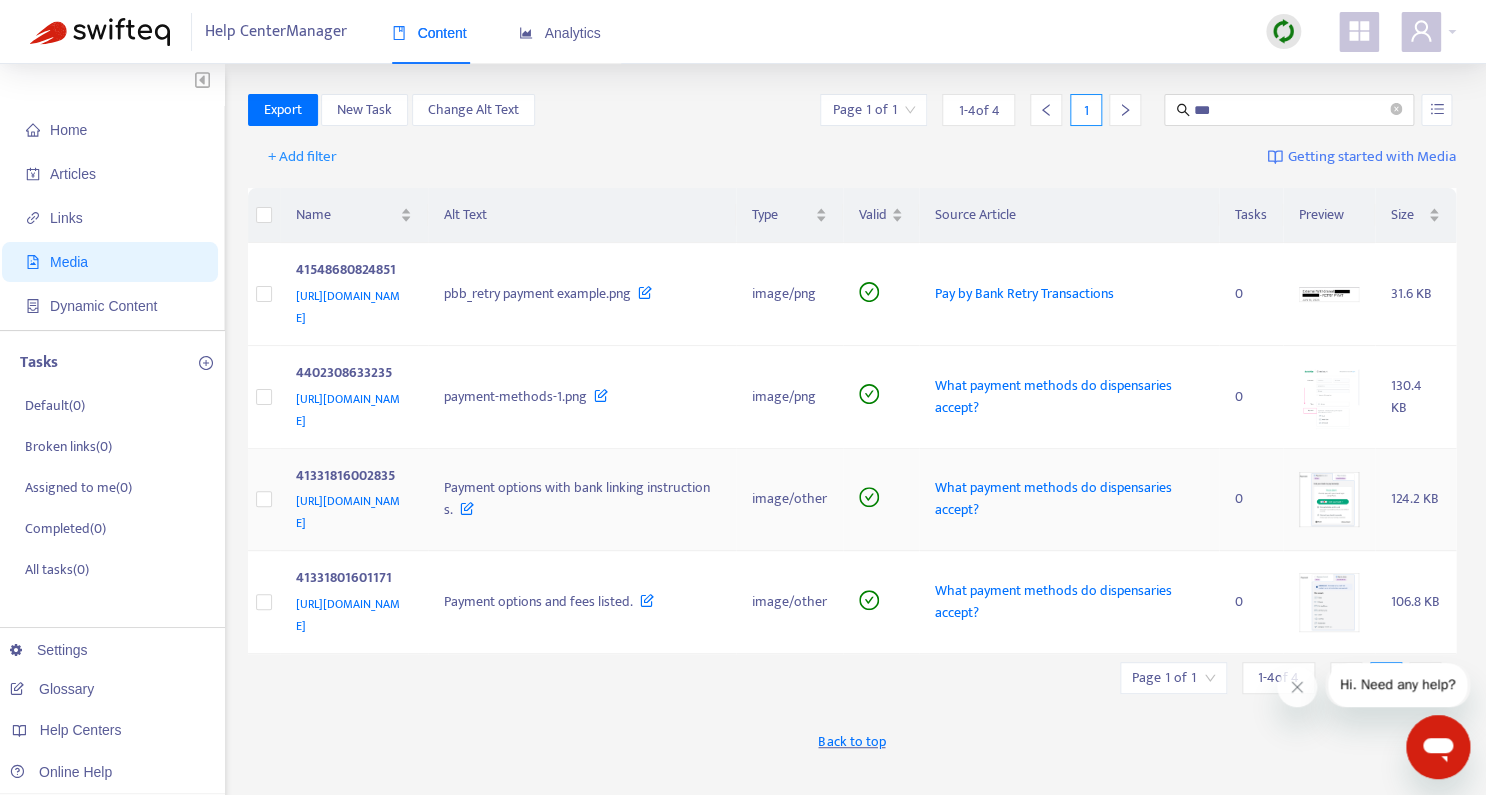 click at bounding box center [1329, 499] 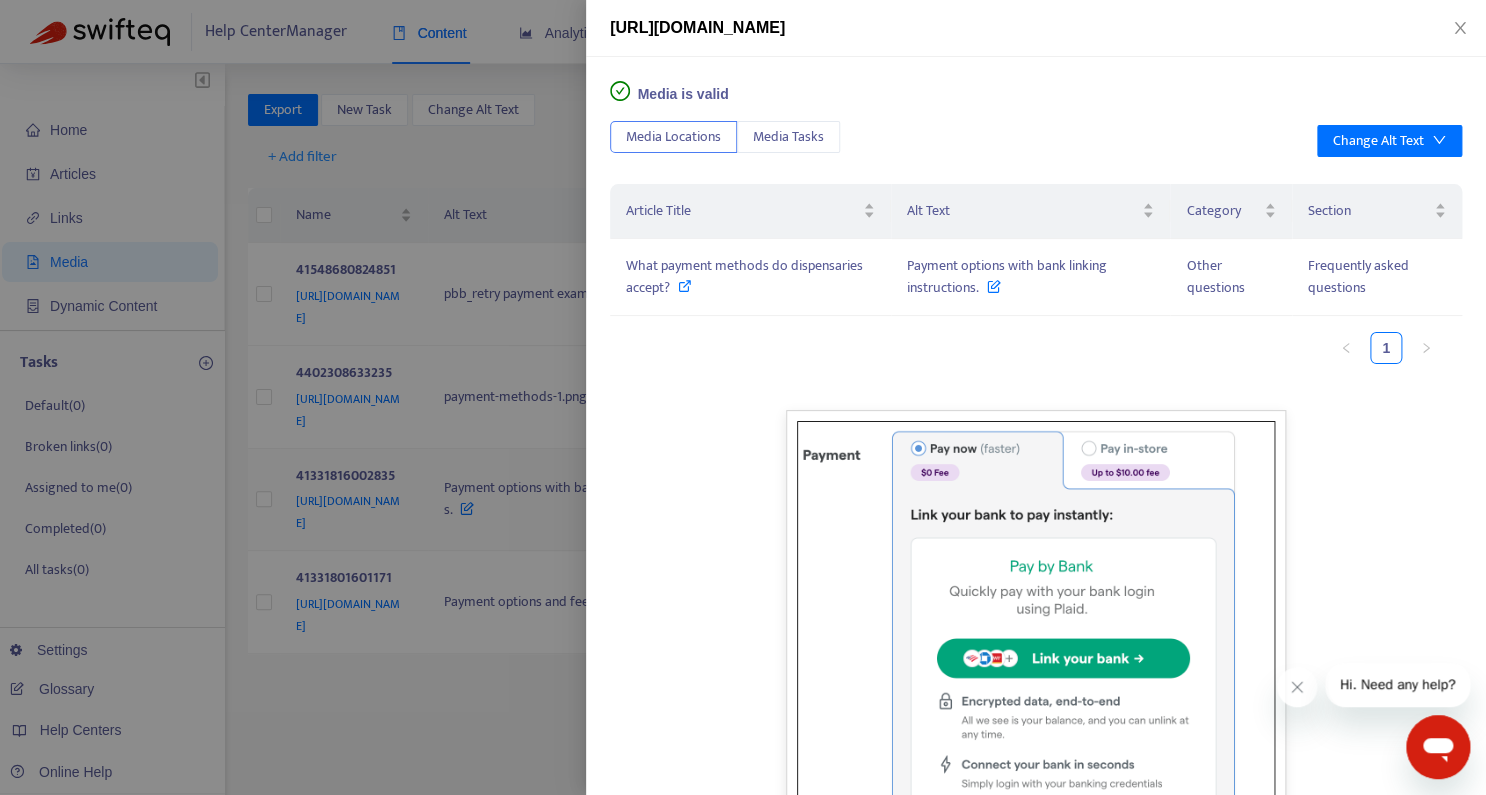 scroll, scrollTop: 101, scrollLeft: 0, axis: vertical 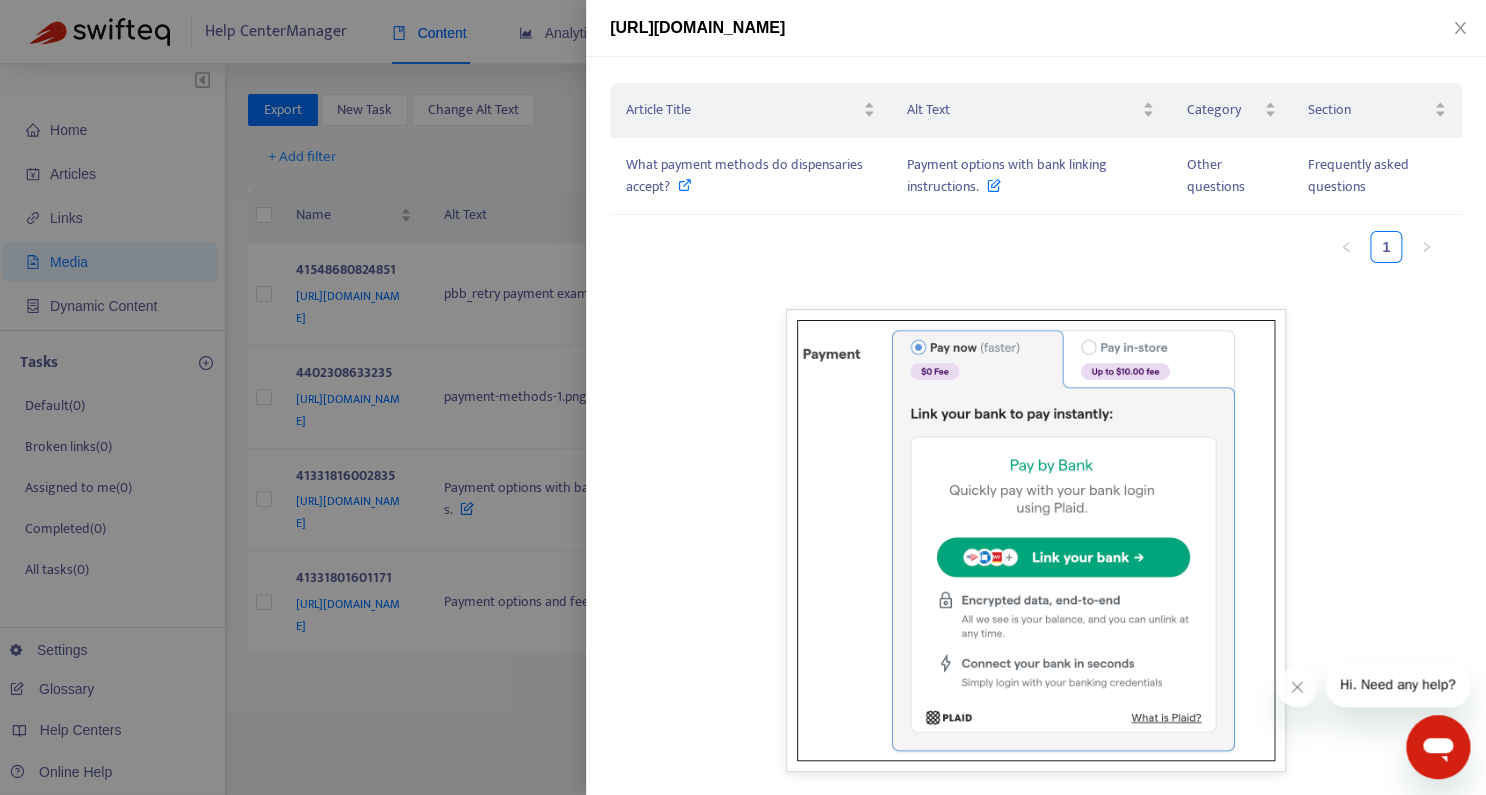 click on "[URL][DOMAIN_NAME]" at bounding box center (1036, 28) 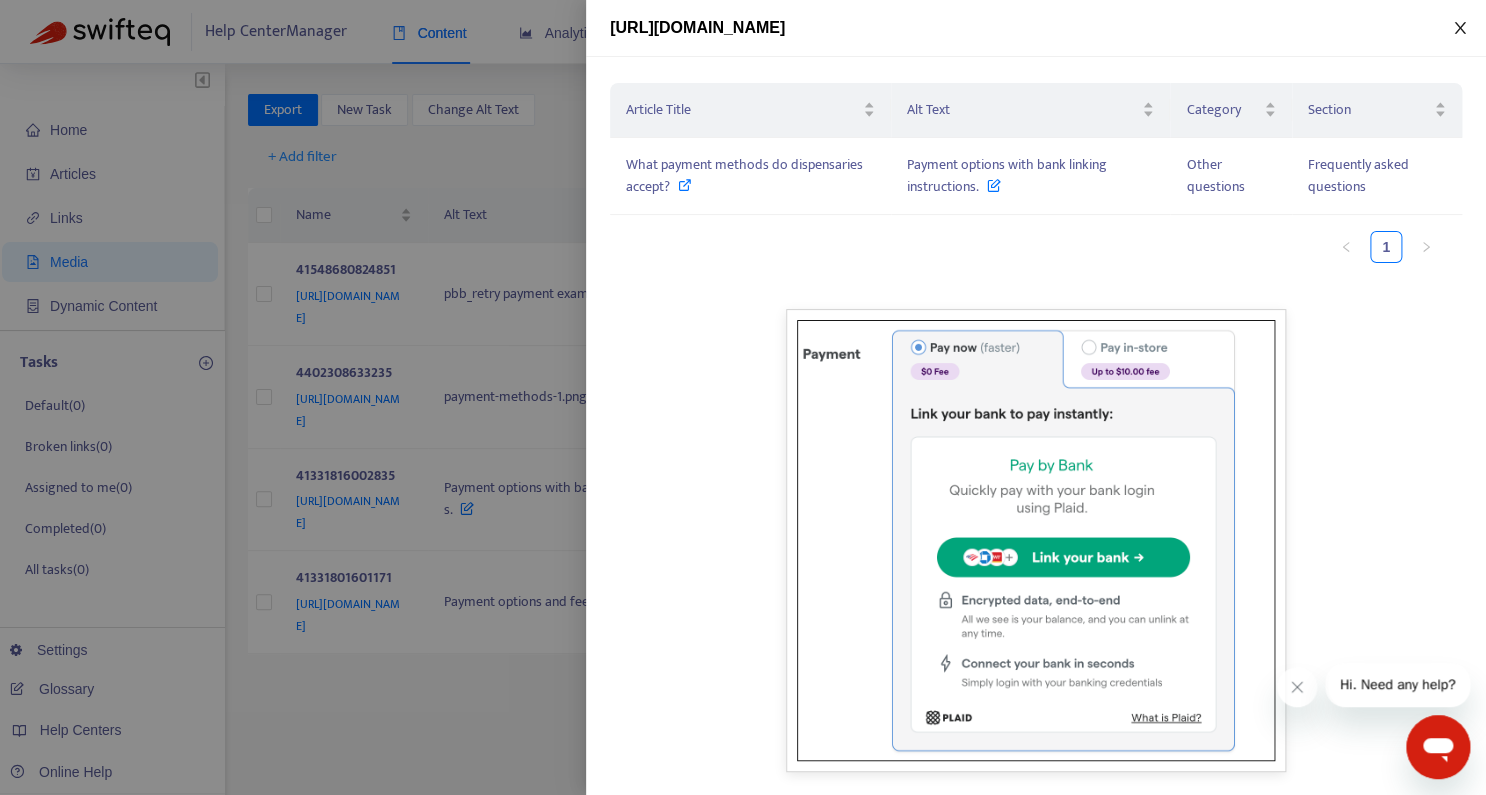 click 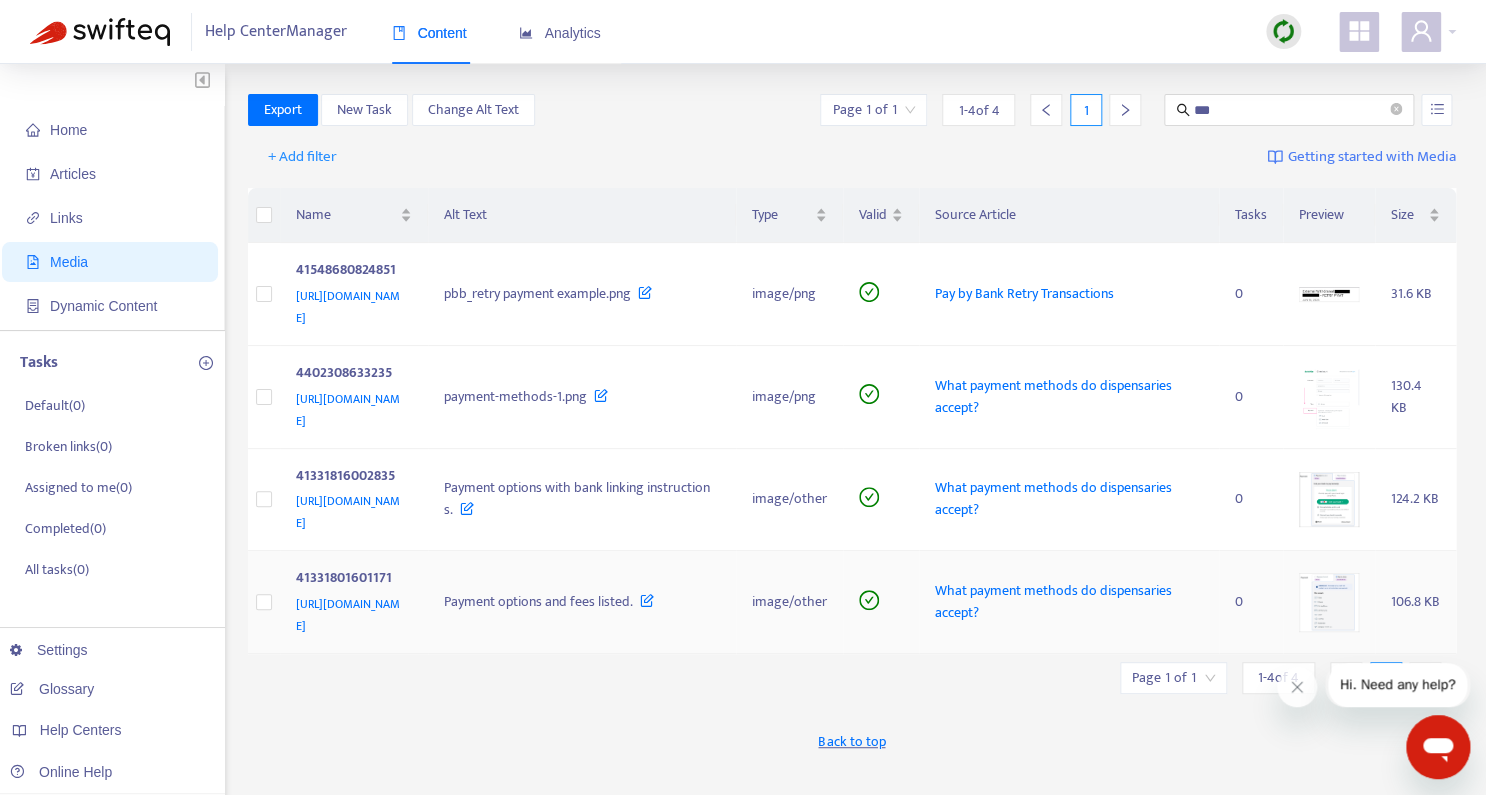 click at bounding box center [1329, 602] 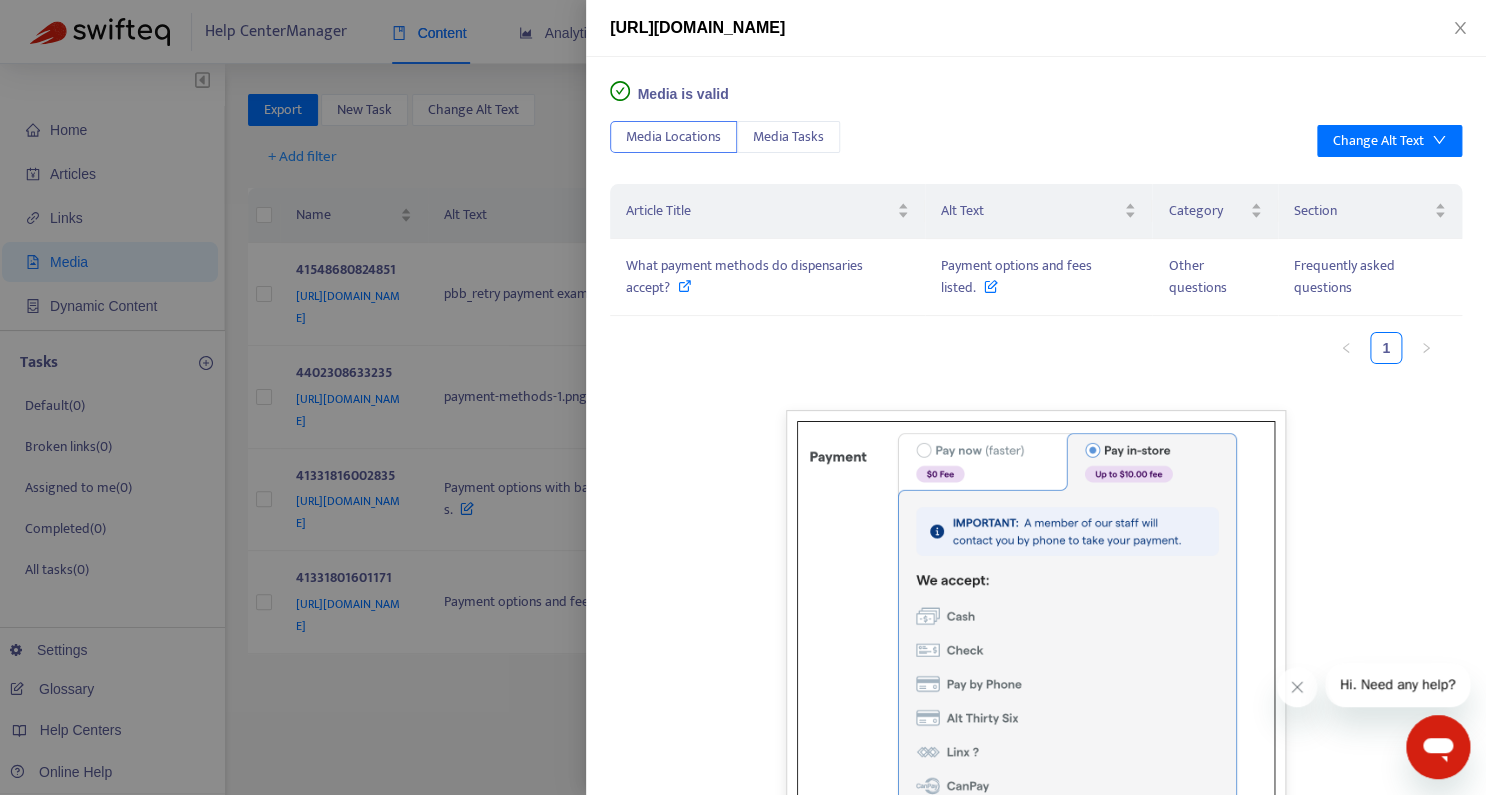 click at bounding box center (743, 397) 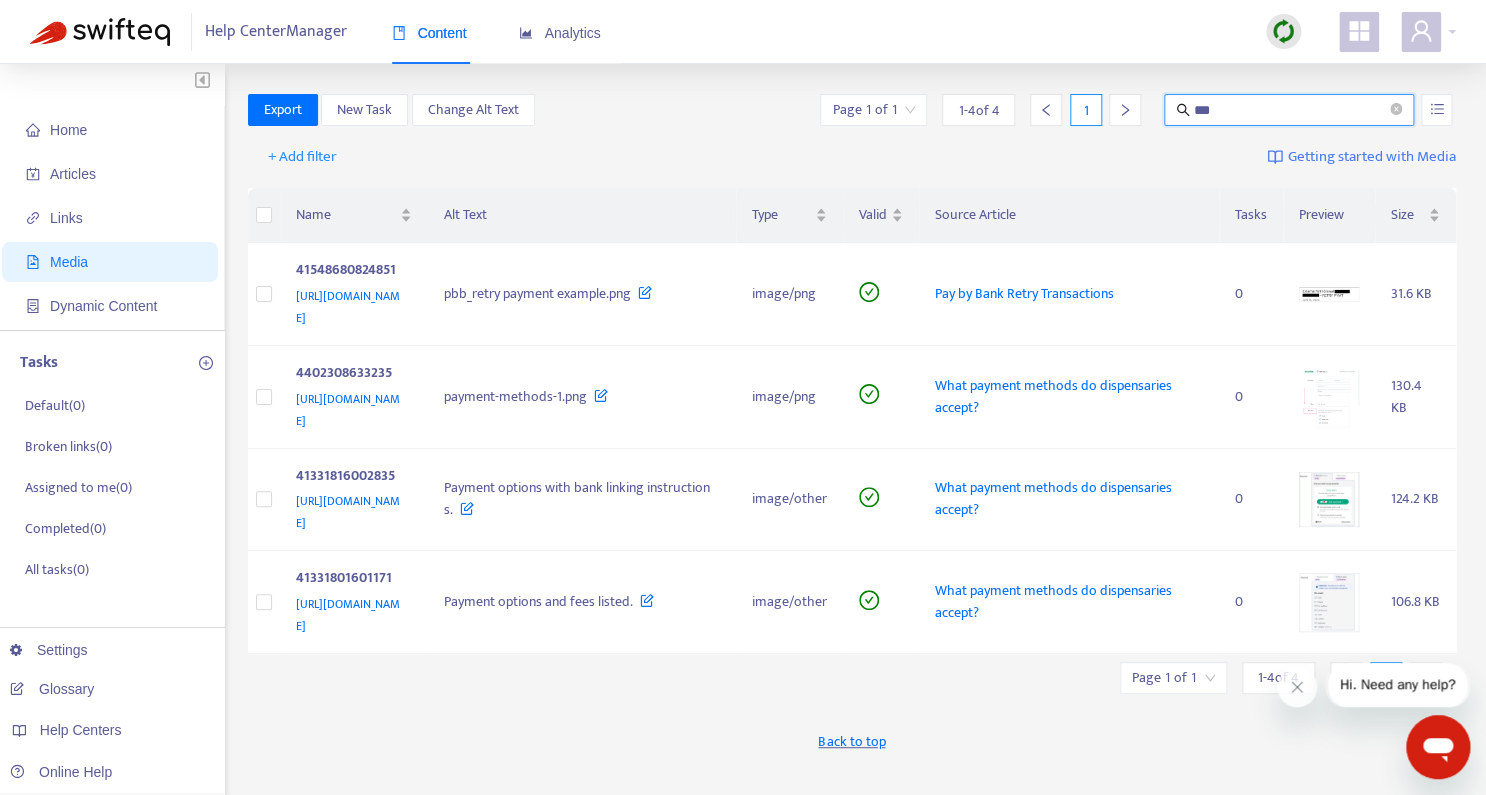 drag, startPoint x: 1226, startPoint y: 116, endPoint x: 1152, endPoint y: 116, distance: 74 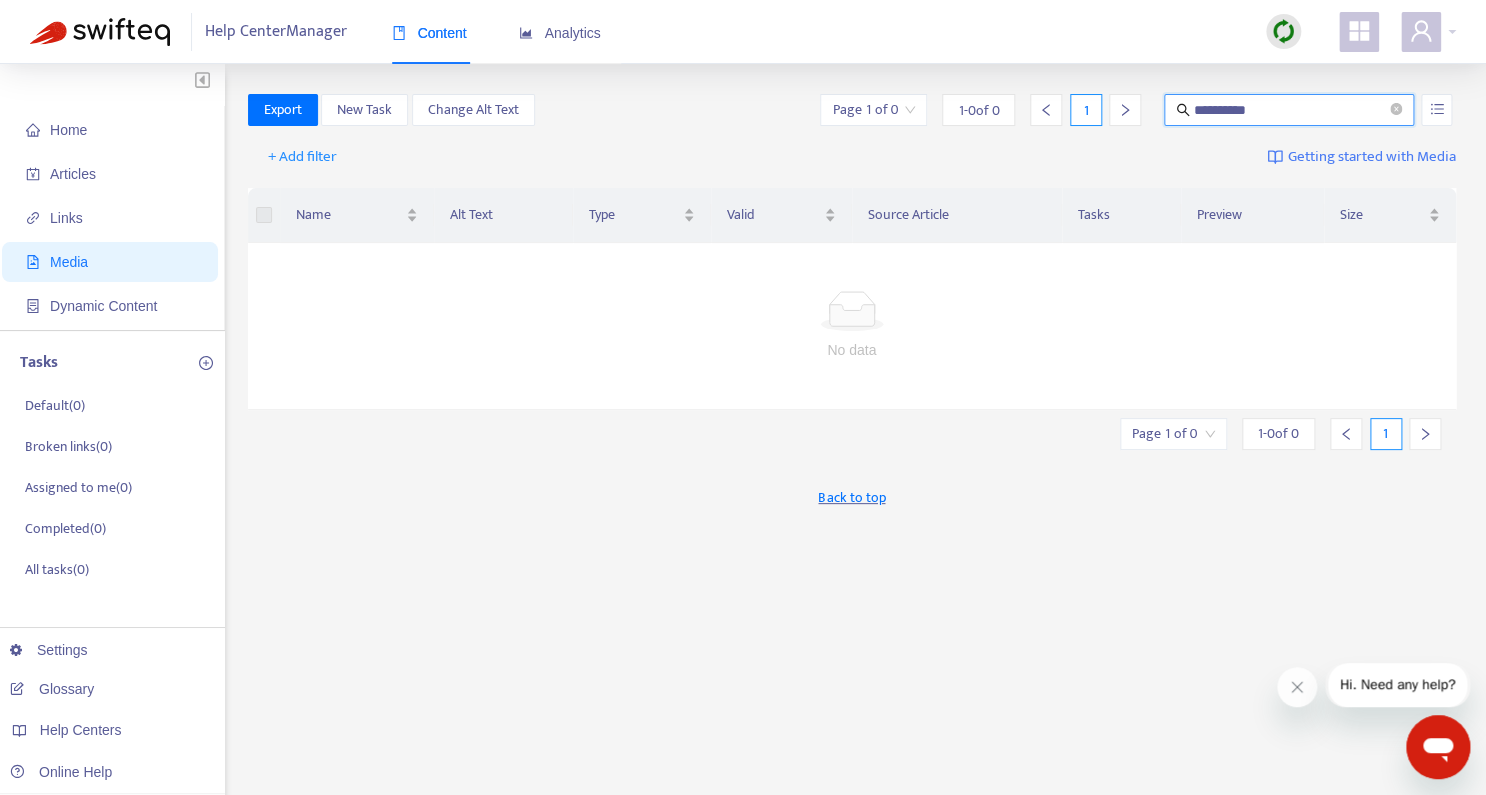 click on "**********" at bounding box center (1290, 110) 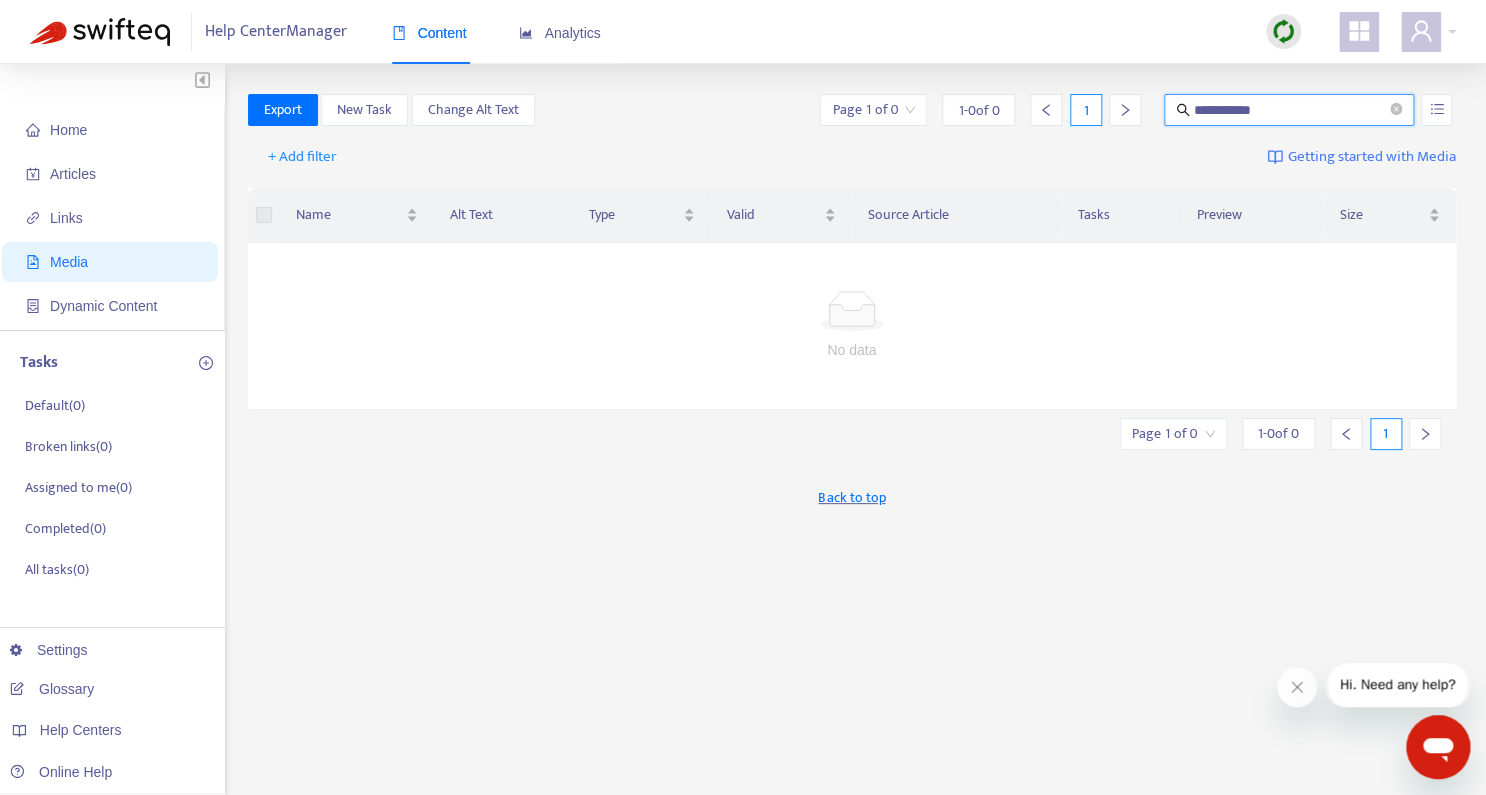 type on "**********" 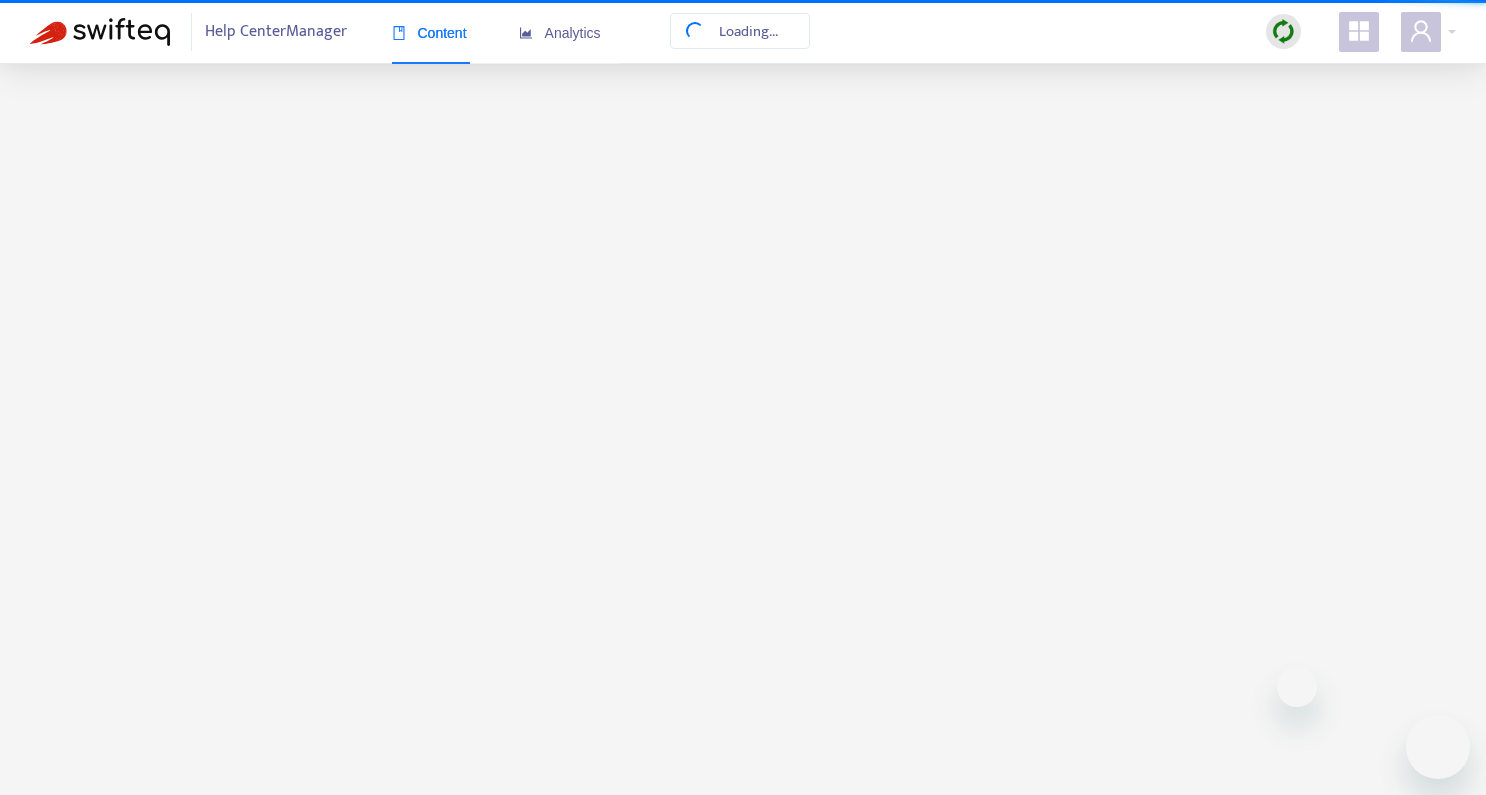 scroll, scrollTop: 0, scrollLeft: 0, axis: both 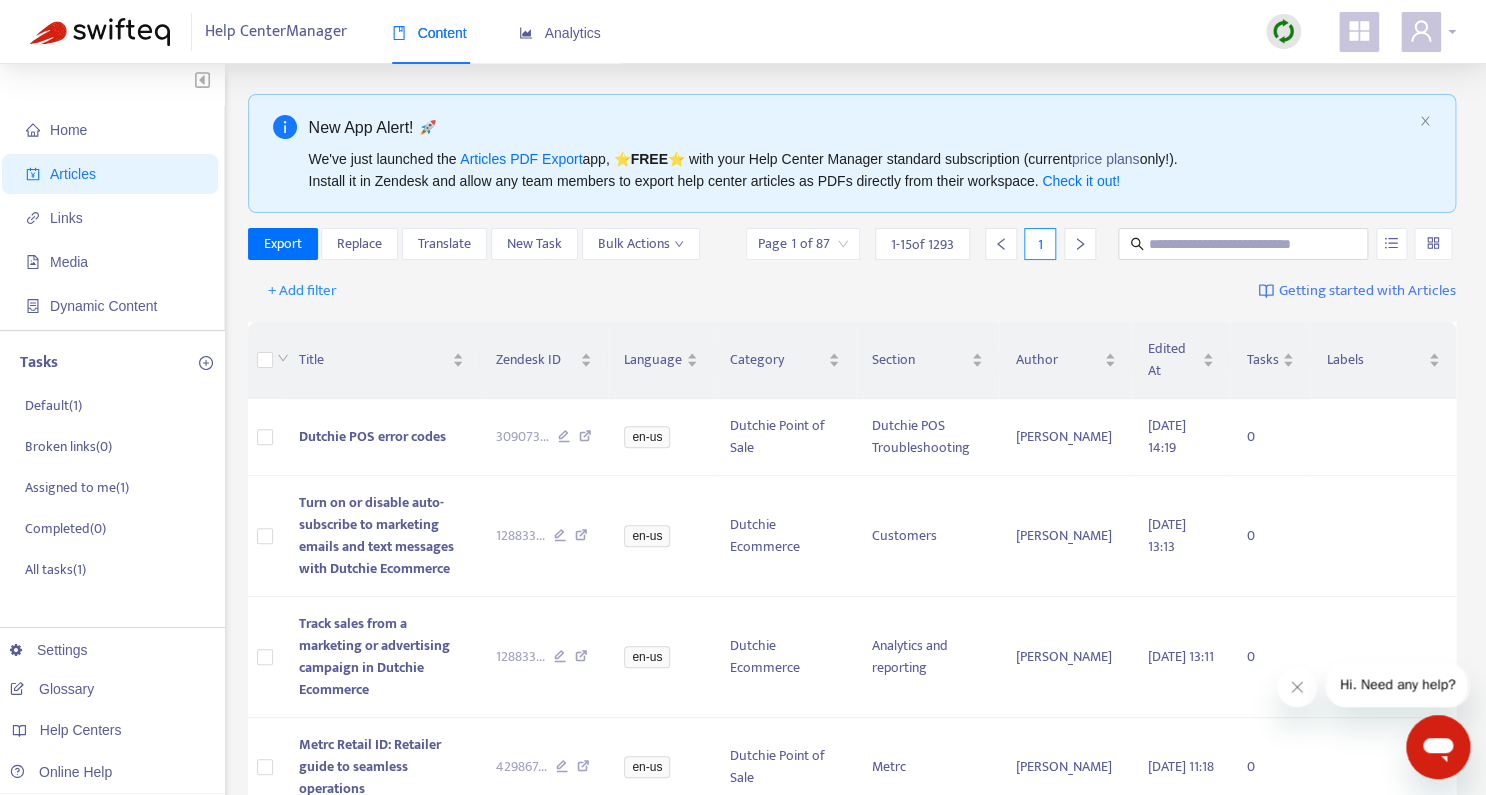 click at bounding box center (1428, 32) 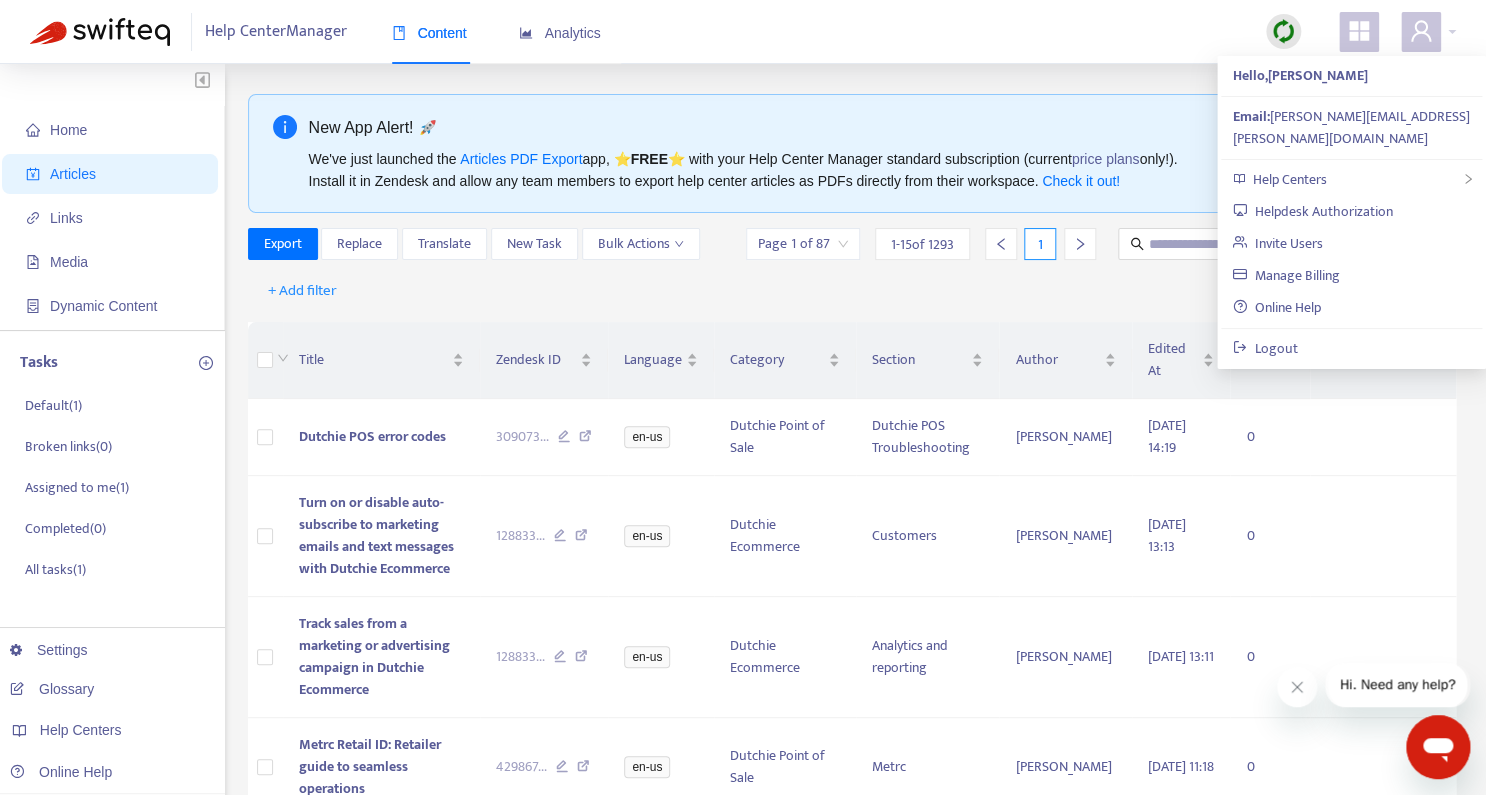 click on "New App Alert! 🚀 We've just launched the Articles PDF Export  app, ⭐ FREE ⭐️ with your Help Center Manager standard subscription (current  price plans  only!). Install it in Zendesk and allow any team members to export help center articles as PDFs directly from their workspace. Check it out!" at bounding box center (852, 153) 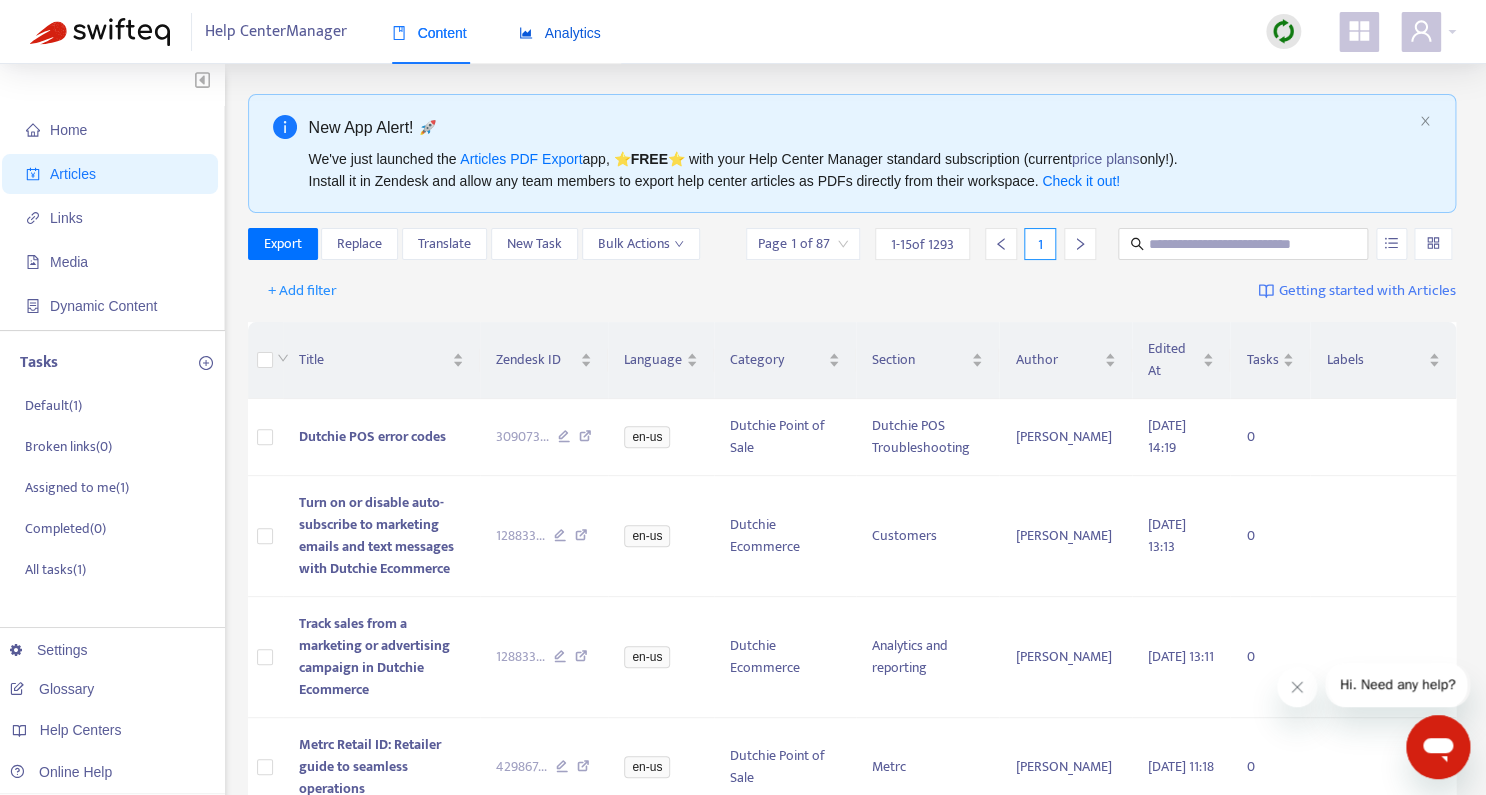 click on "Analytics" at bounding box center [560, 33] 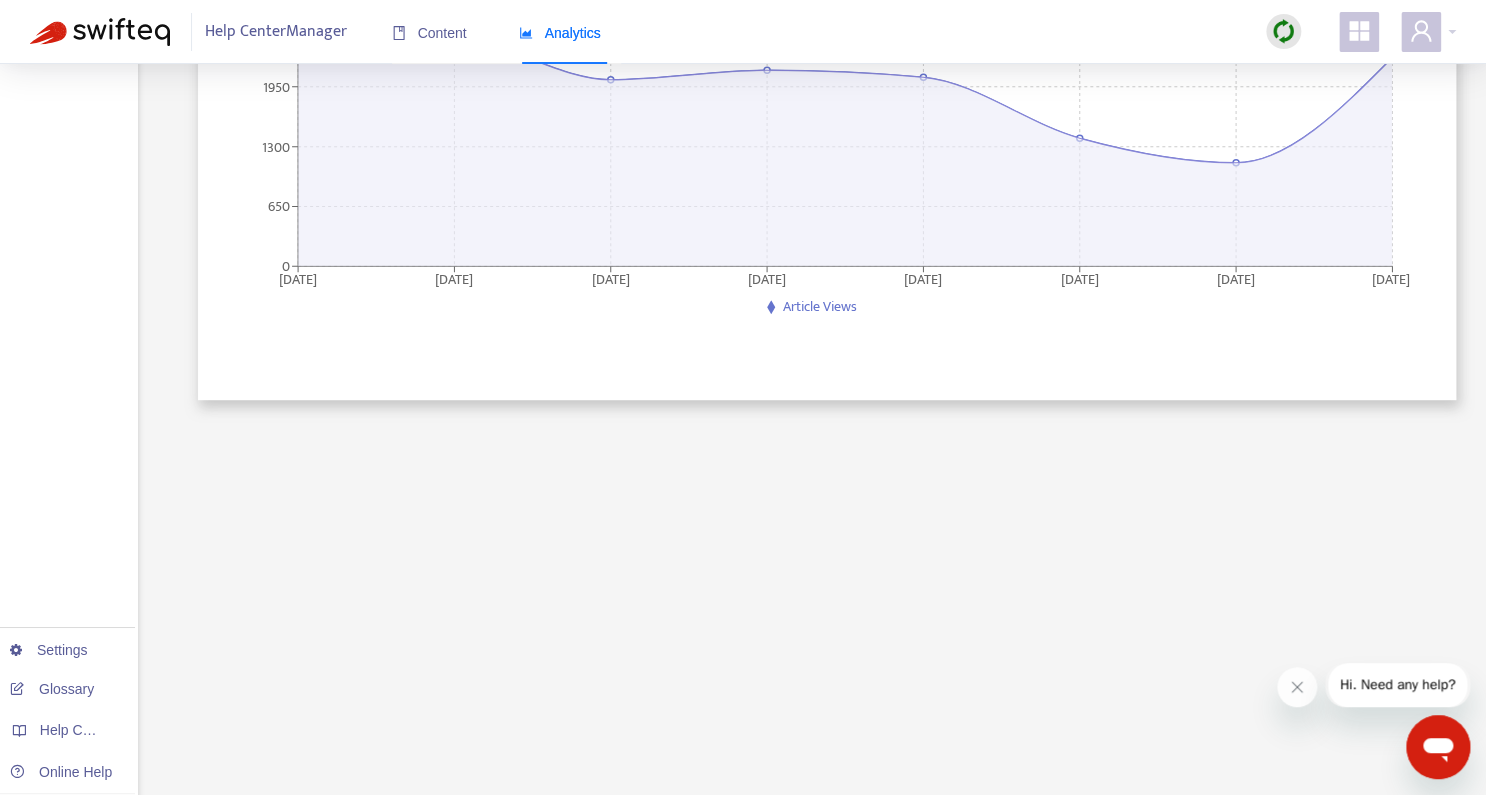 scroll, scrollTop: 0, scrollLeft: 0, axis: both 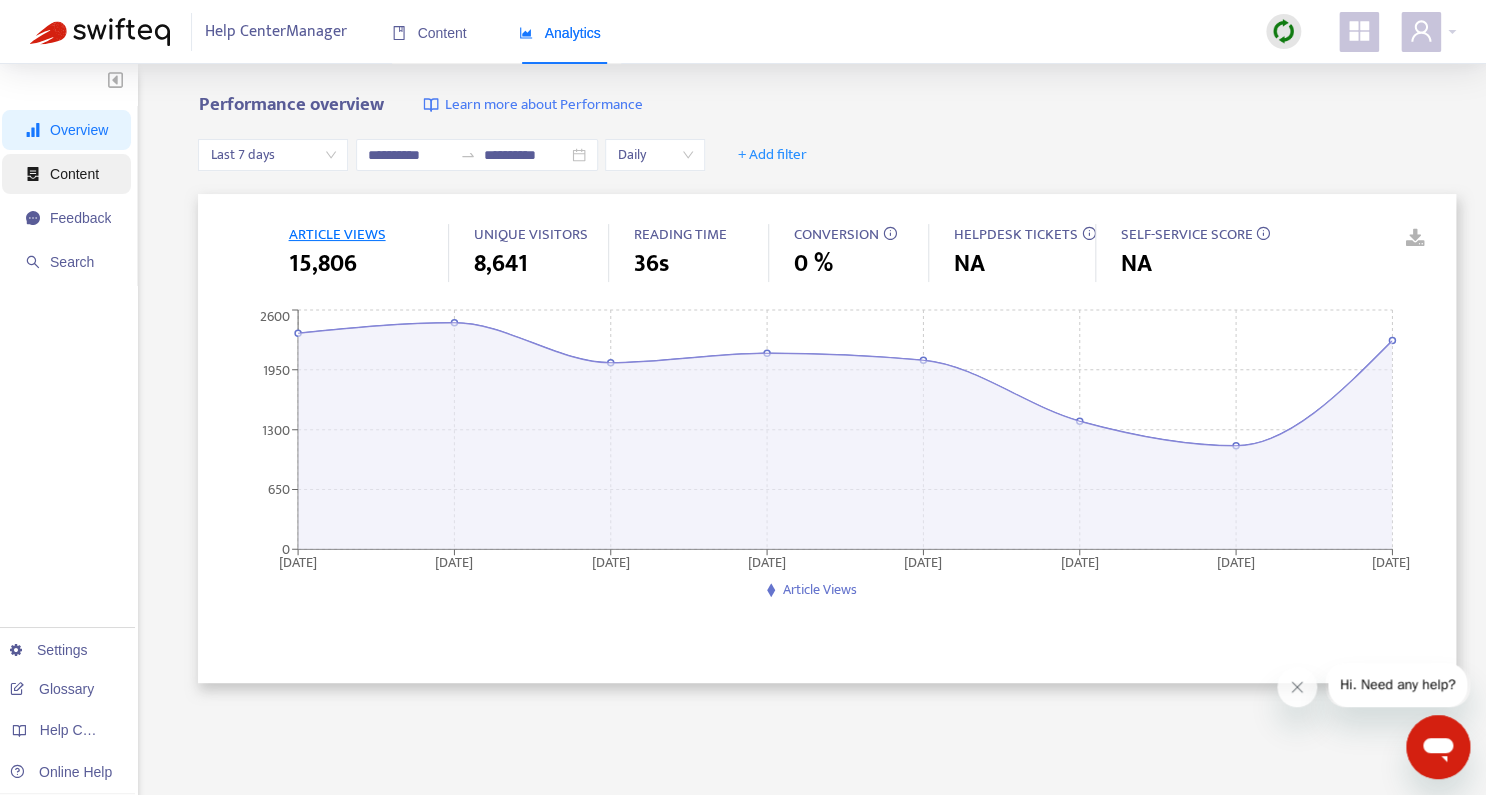 click on "Content" at bounding box center (74, 174) 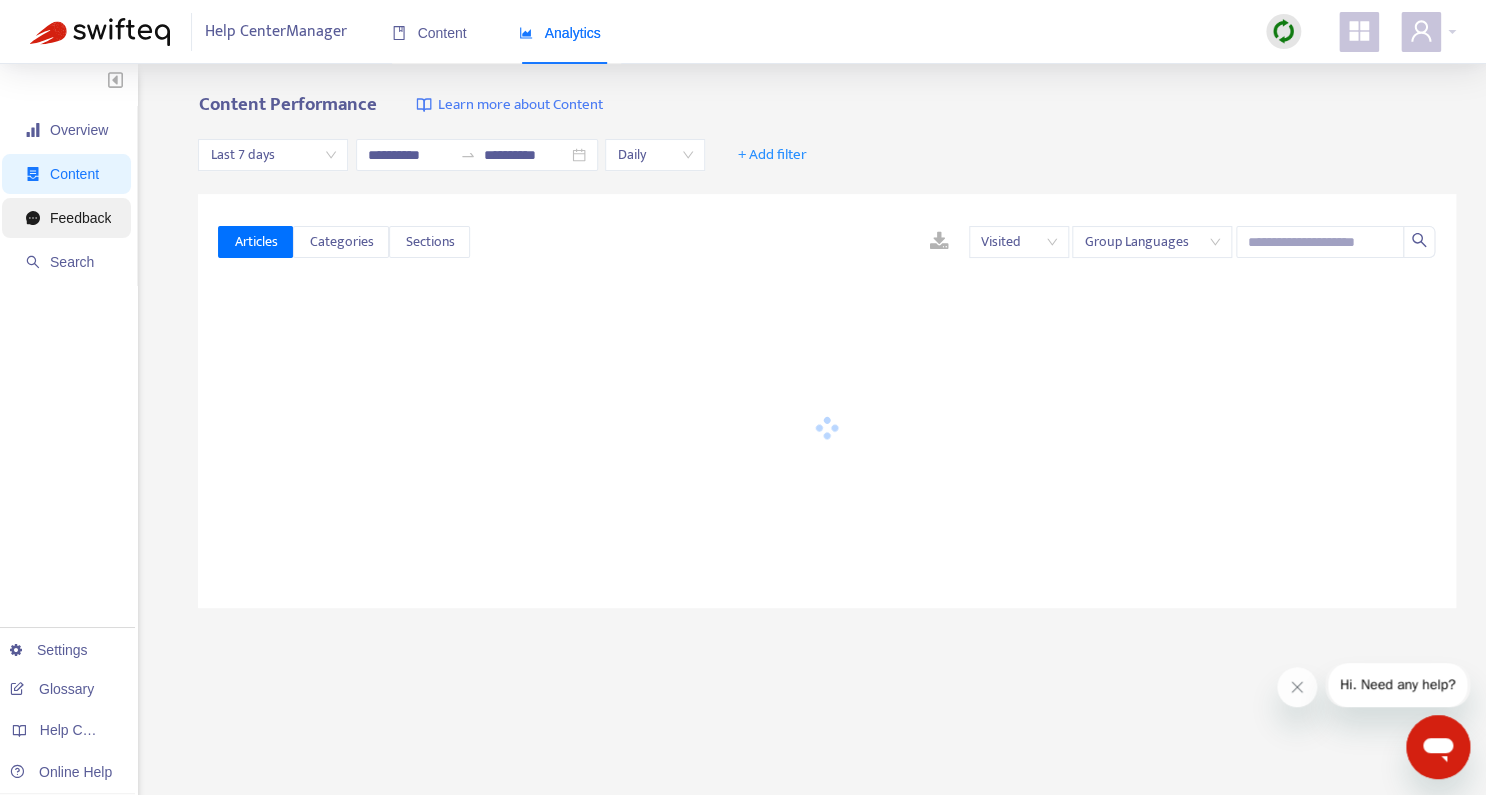 click on "Feedback" at bounding box center (80, 218) 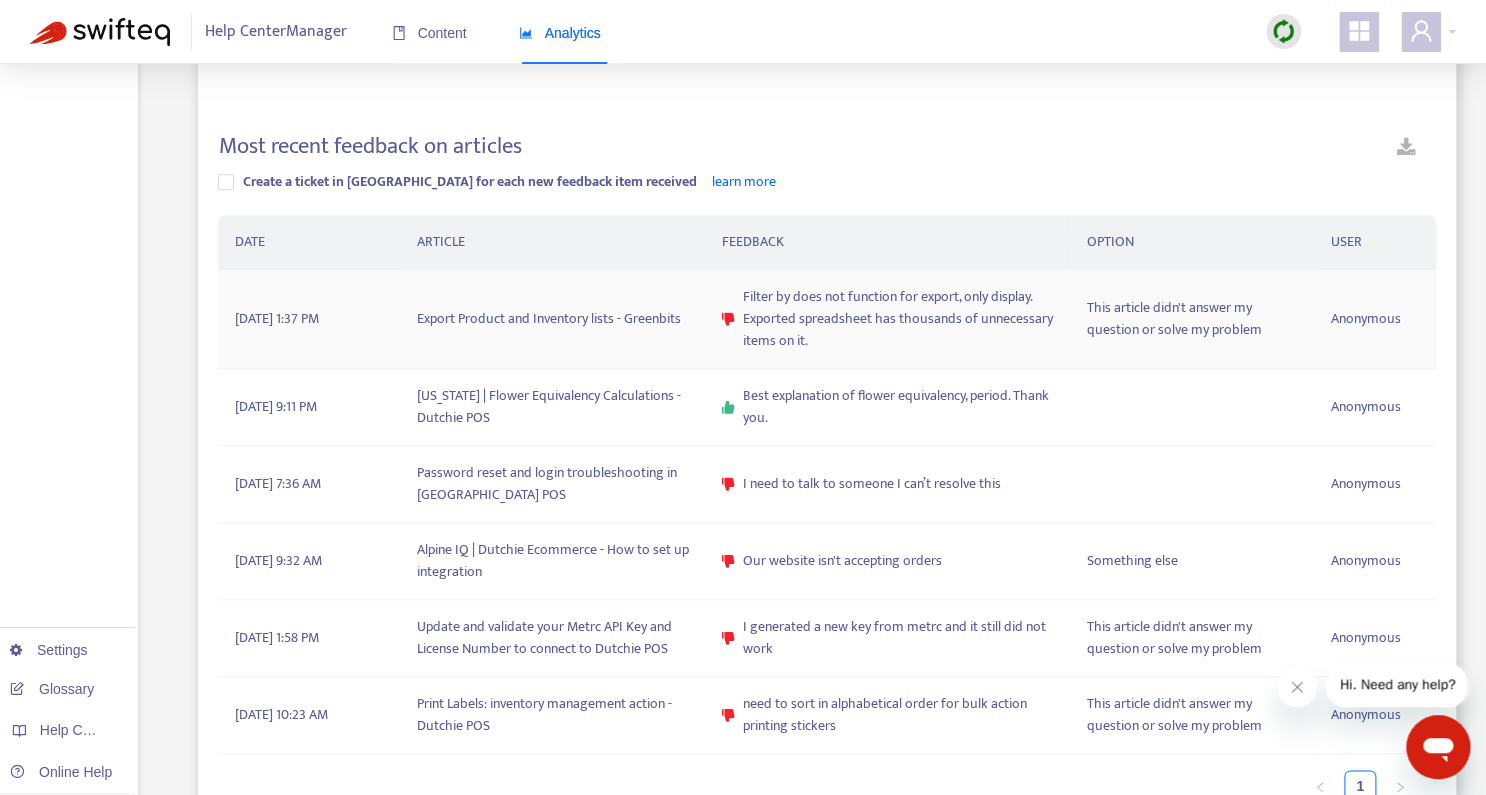 scroll, scrollTop: 586, scrollLeft: 0, axis: vertical 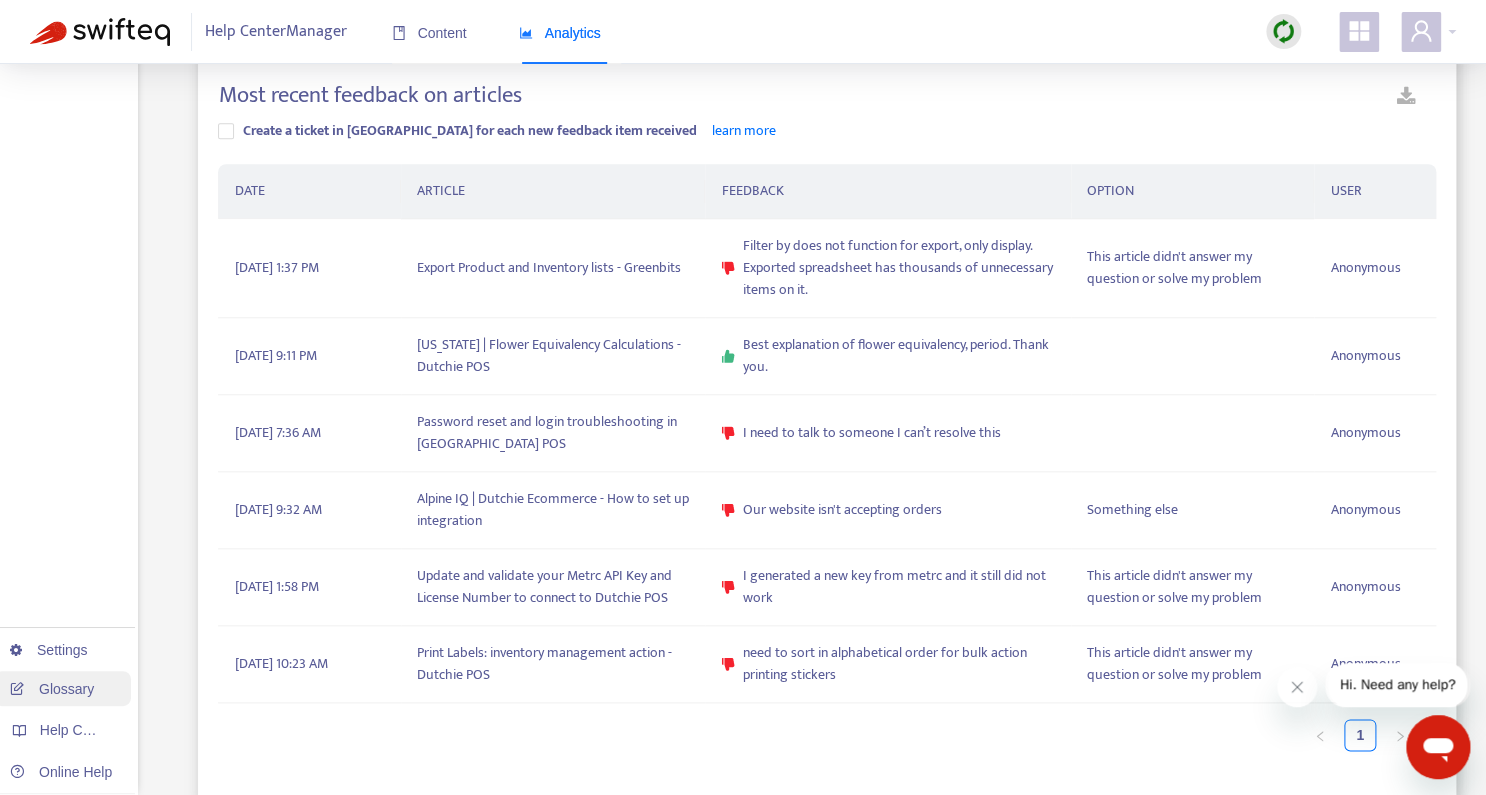 click on "Glossary" at bounding box center [52, 689] 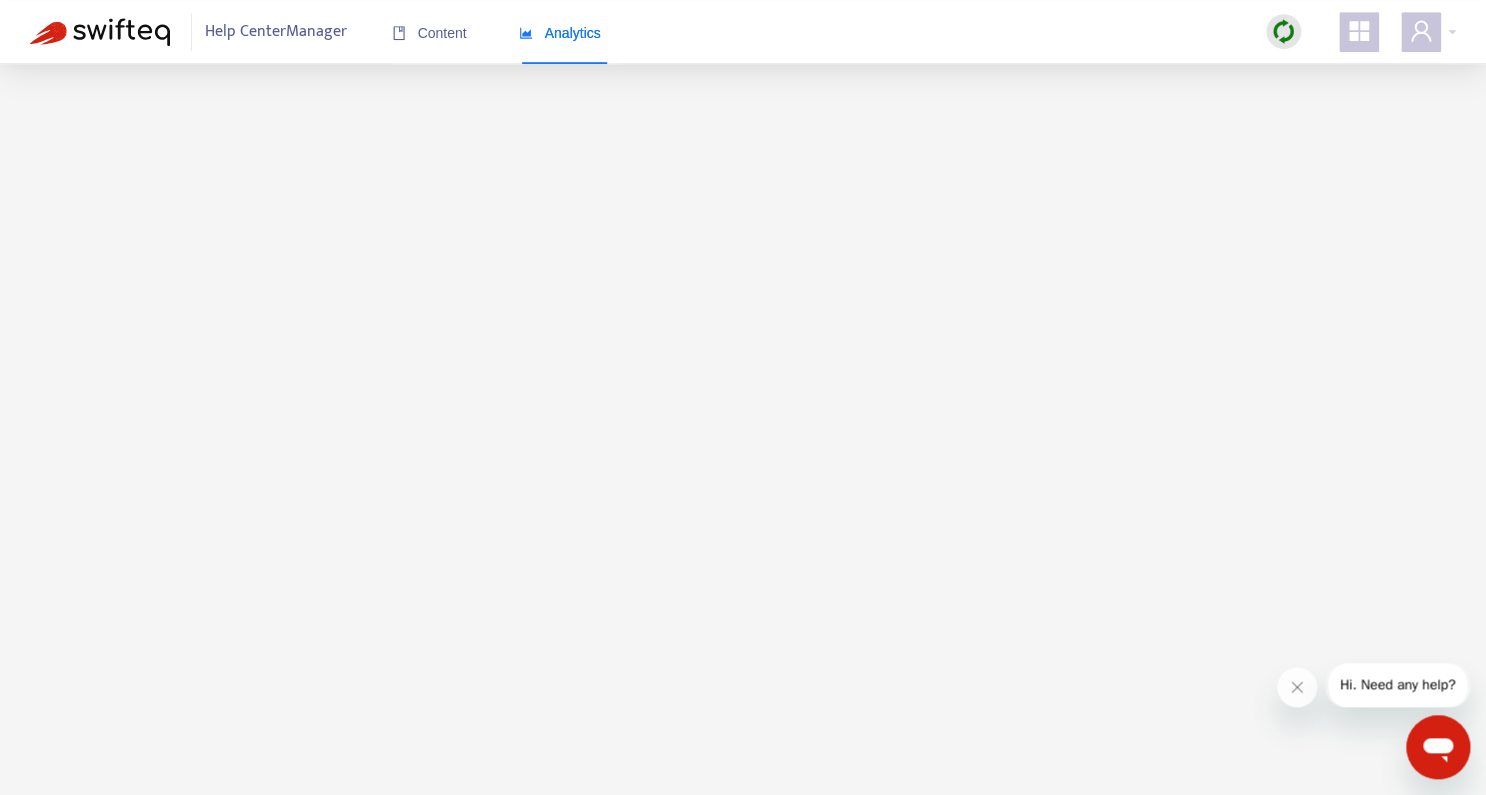scroll, scrollTop: 0, scrollLeft: 0, axis: both 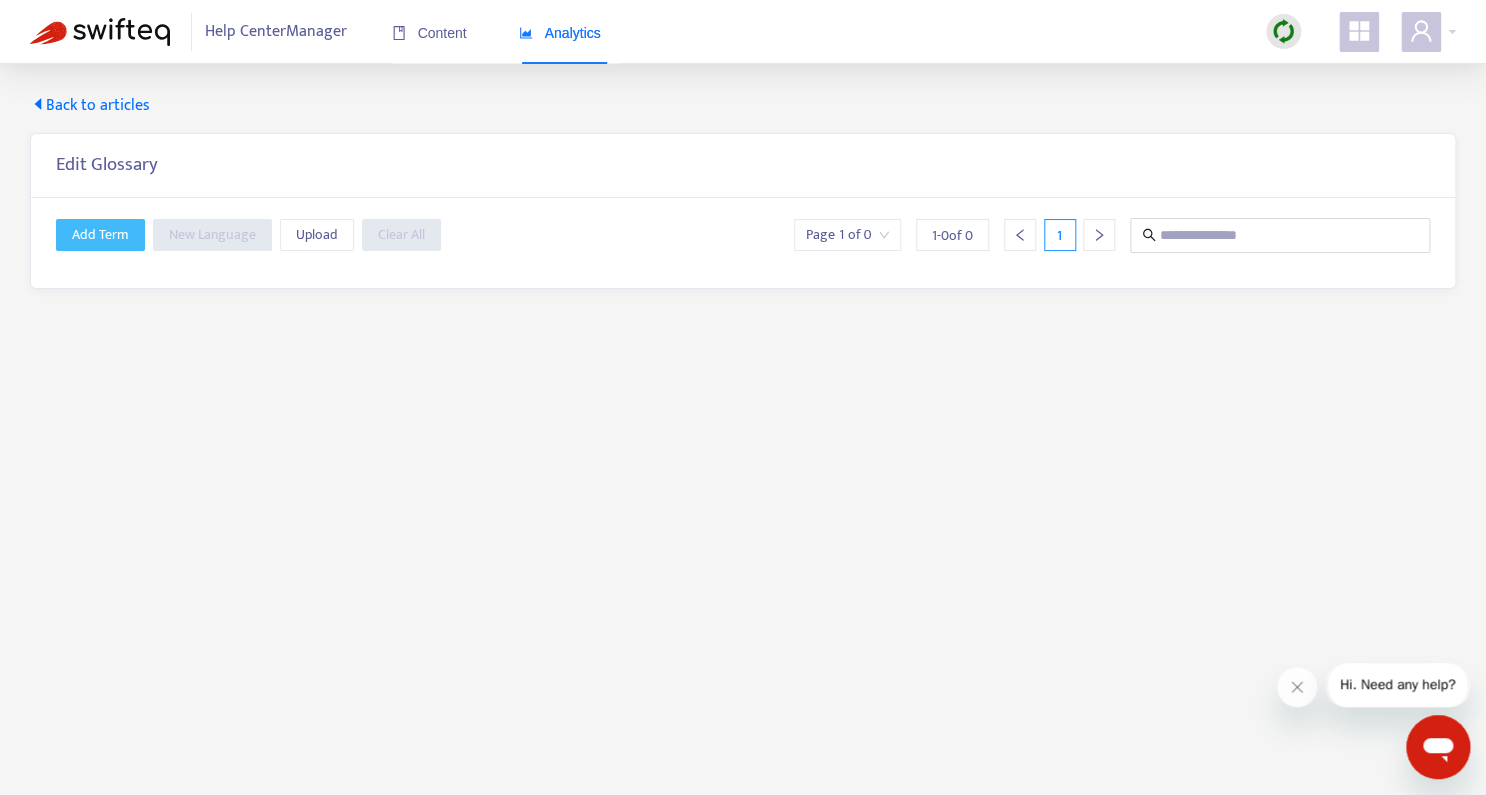 click on "Add Term" at bounding box center (100, 235) 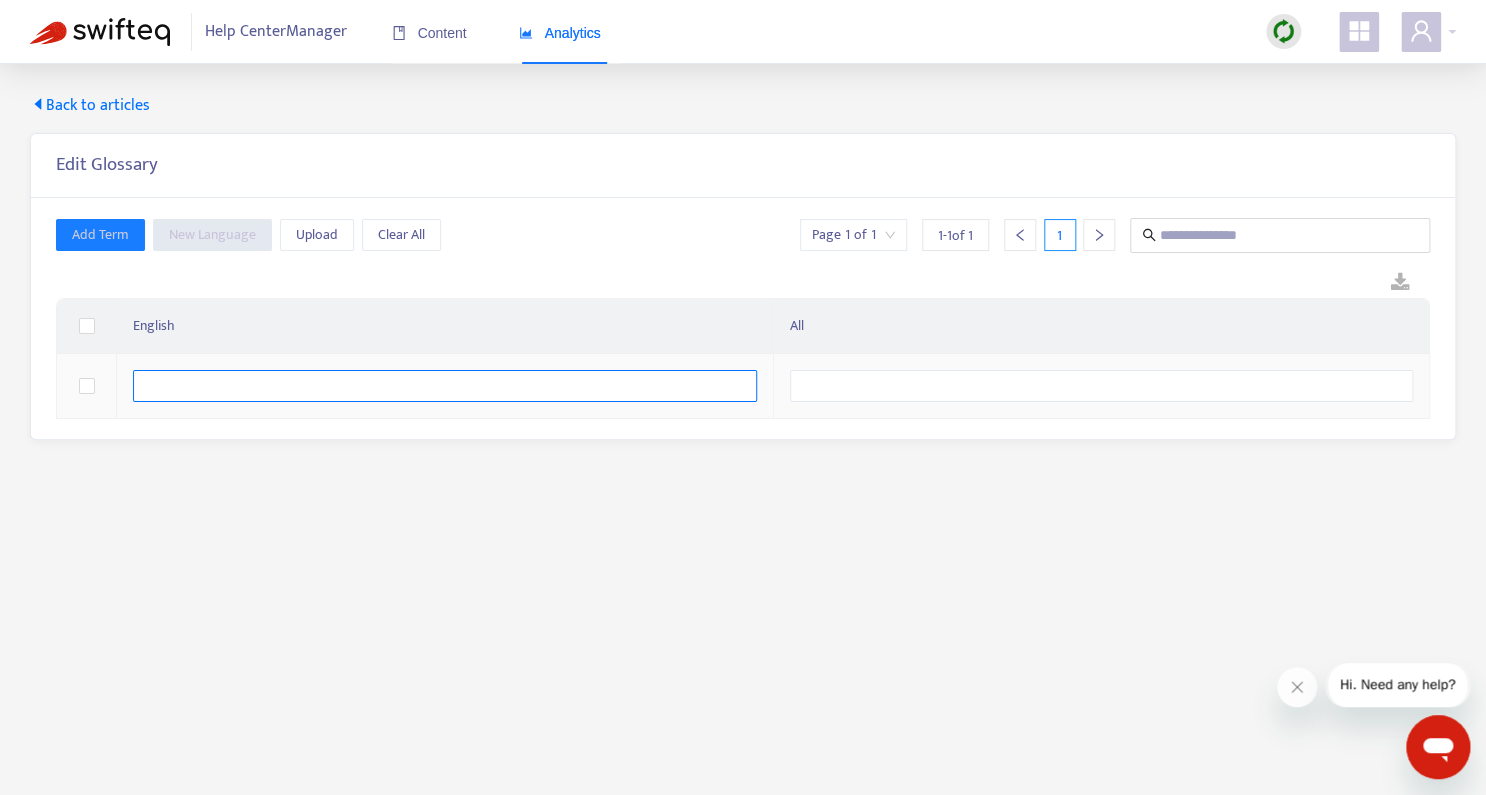 click at bounding box center (445, 386) 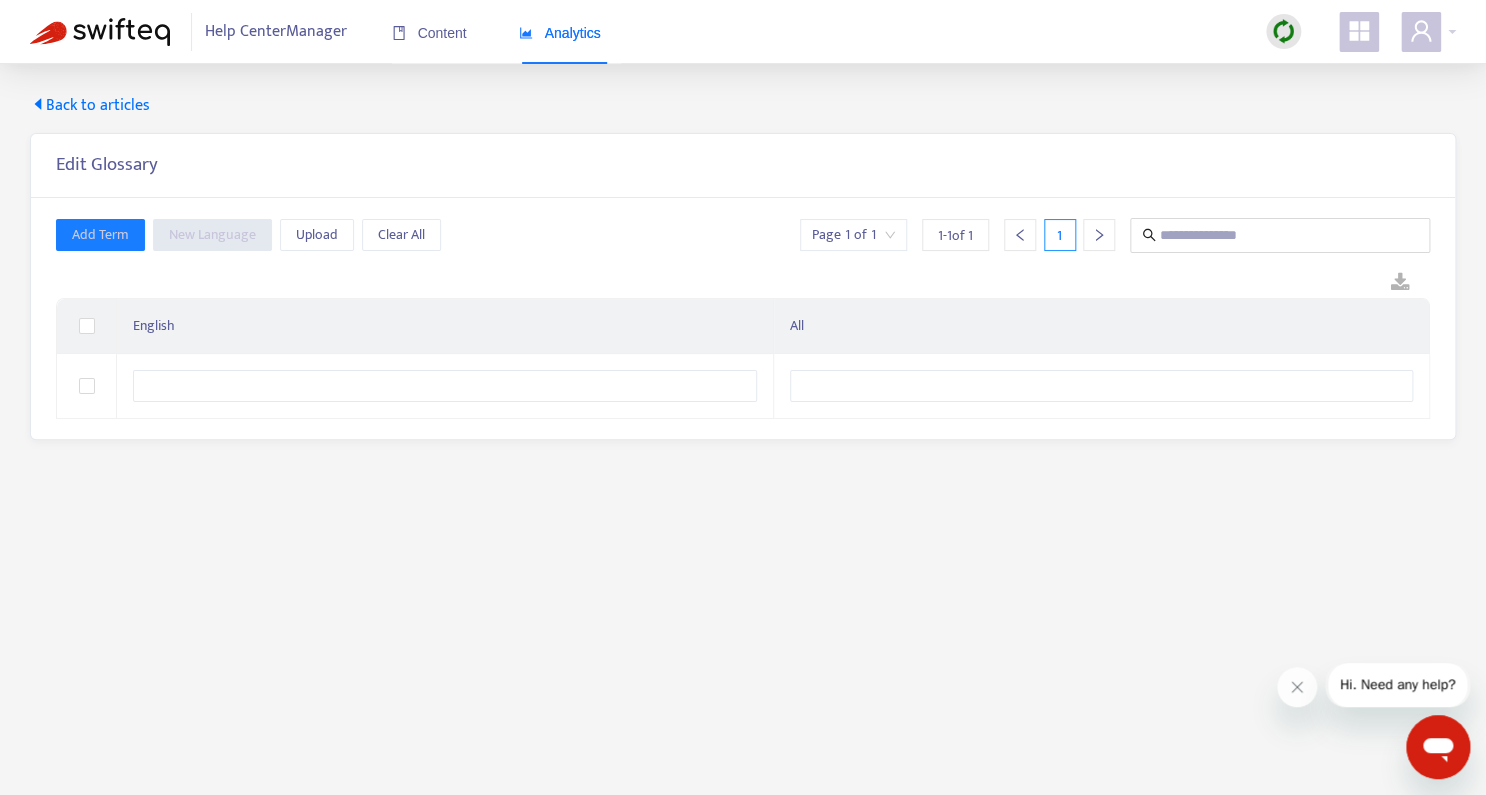 click on "Back to articles" at bounding box center (90, 106) 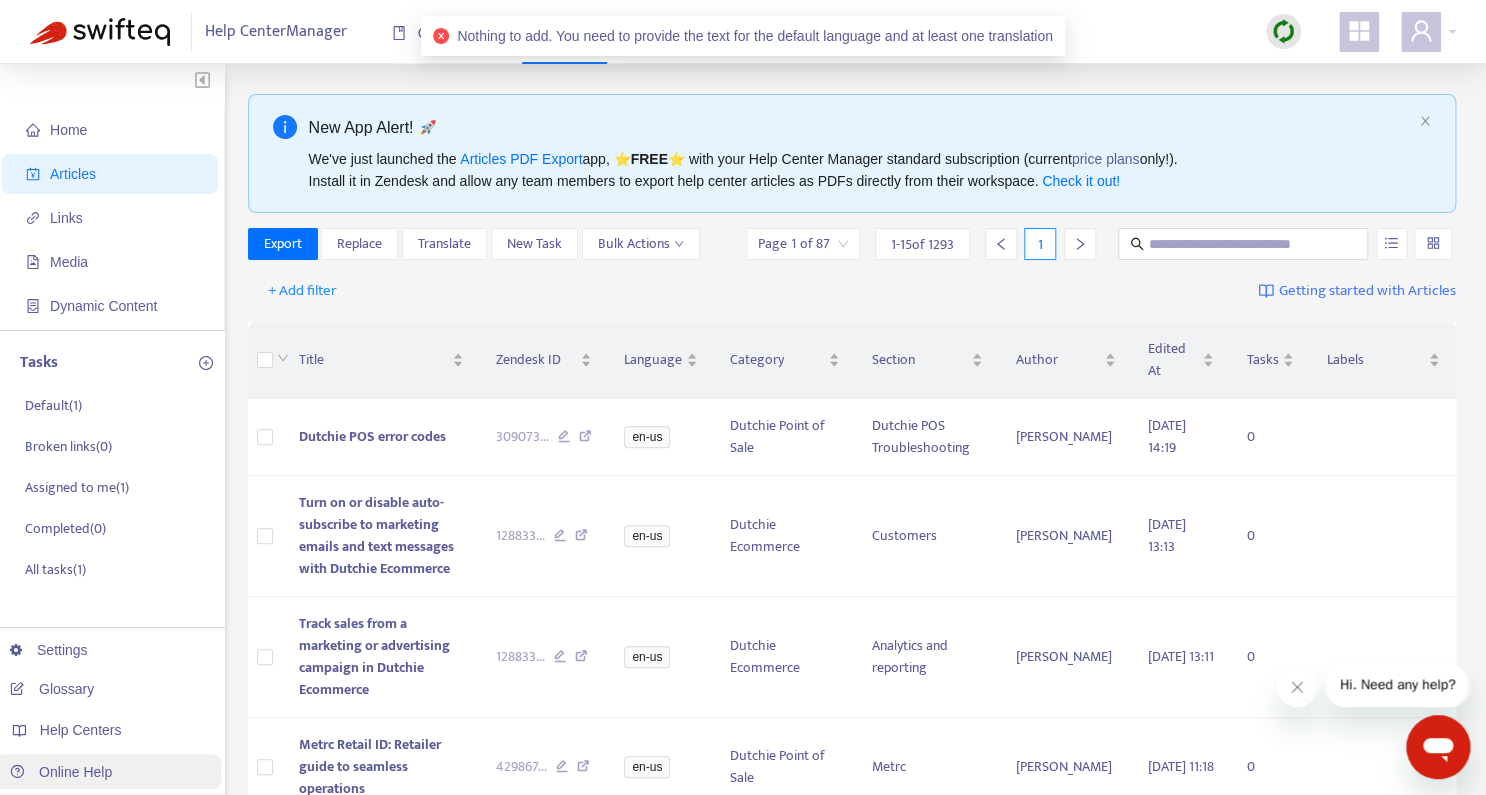 click on "Online Help" at bounding box center [61, 772] 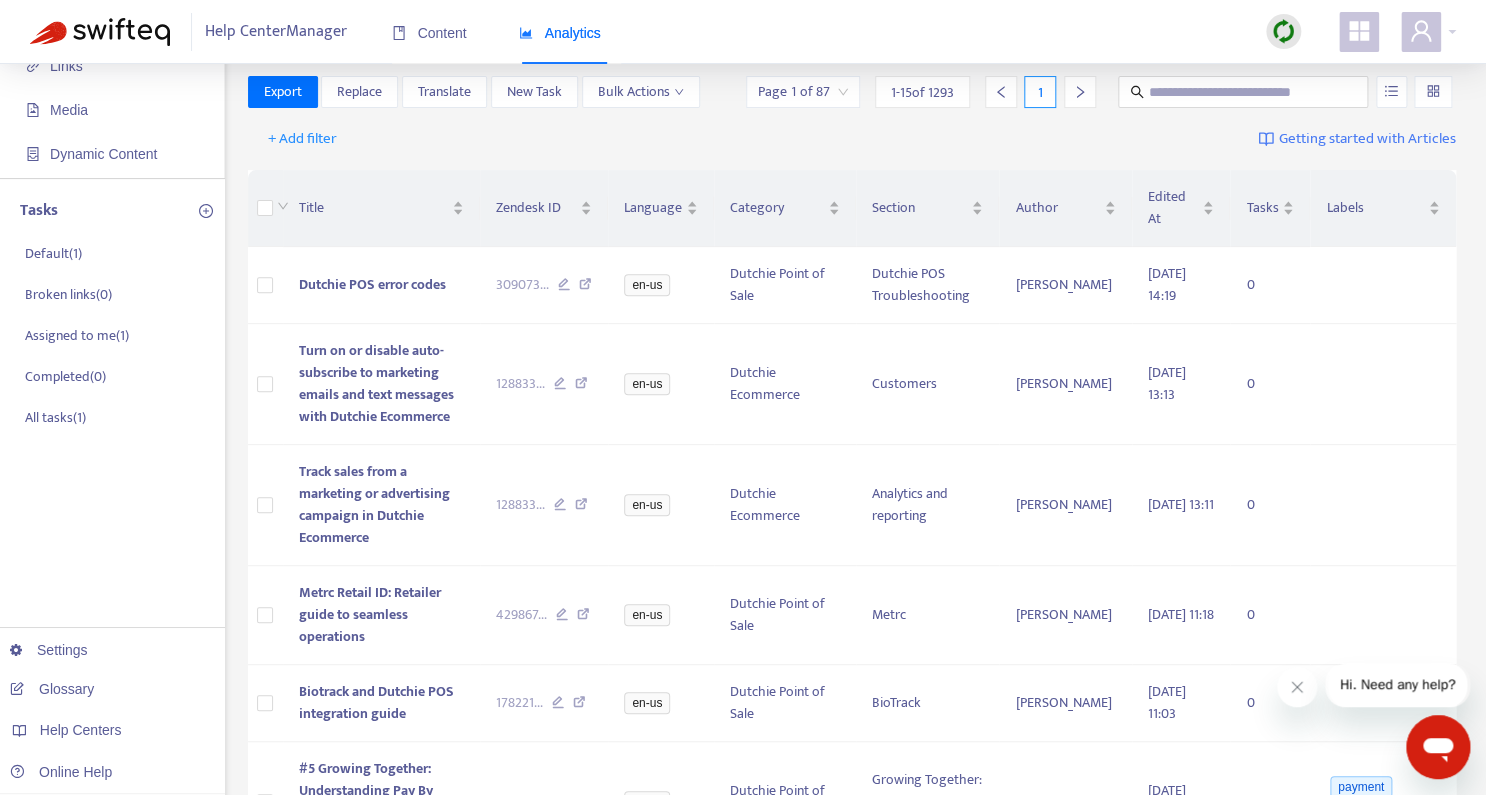 scroll, scrollTop: 156, scrollLeft: 0, axis: vertical 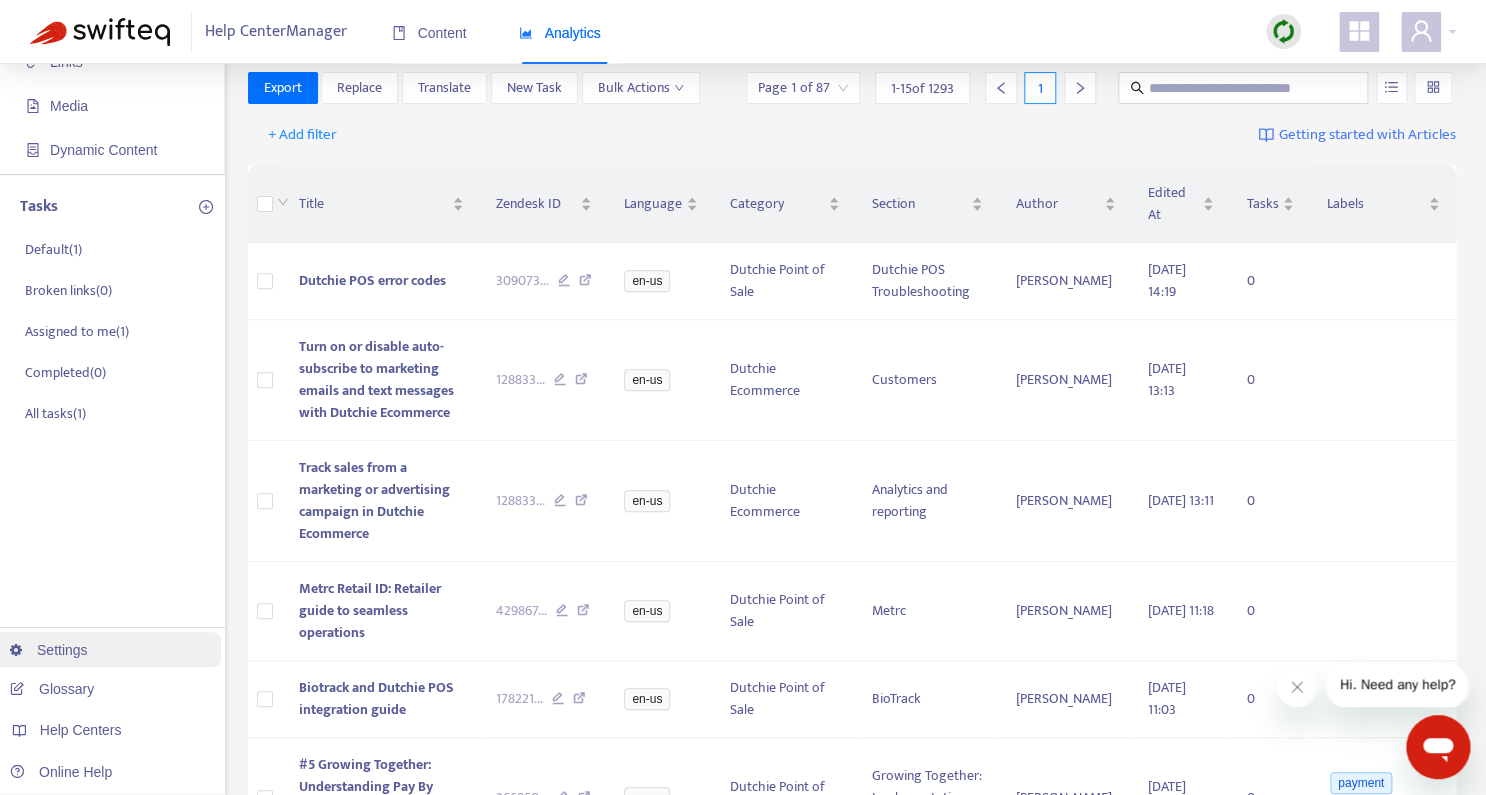 click on "Settings" at bounding box center [49, 650] 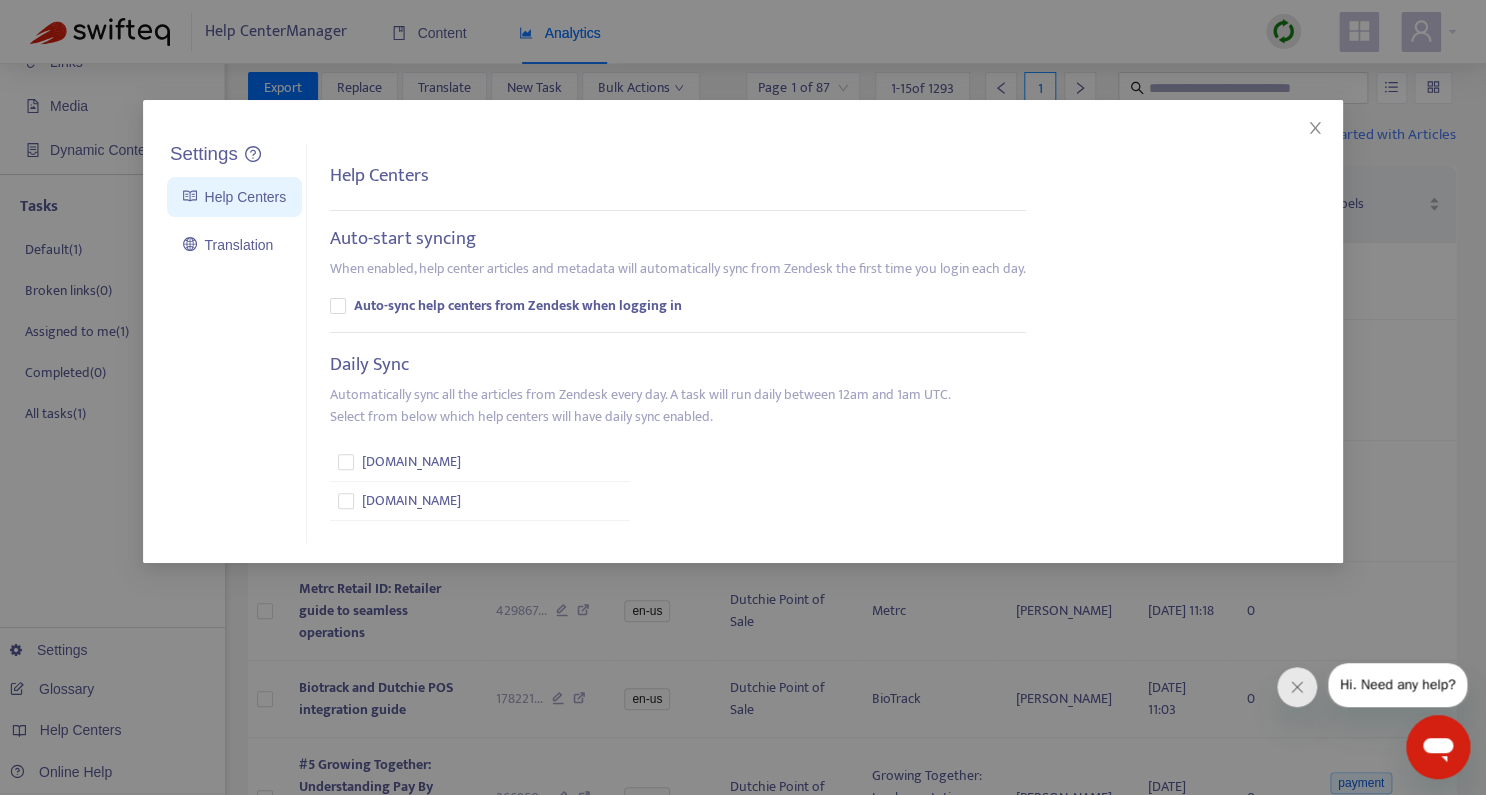 click on "Settings  Help Centers Translation Settings  Help Centers Auto-start syncing When enabled, help center articles and metadata will automatically sync from Zendesk the first time you login each day. Auto-sync help centers from Zendesk when logging in Daily Sync Automatically sync all the articles from Zendesk every day. A task will run daily between 12am and 1am UTC. Select from below which help centers will have daily sync enabled.   support.dutchie.com help.dutchie.com" at bounding box center (743, 397) 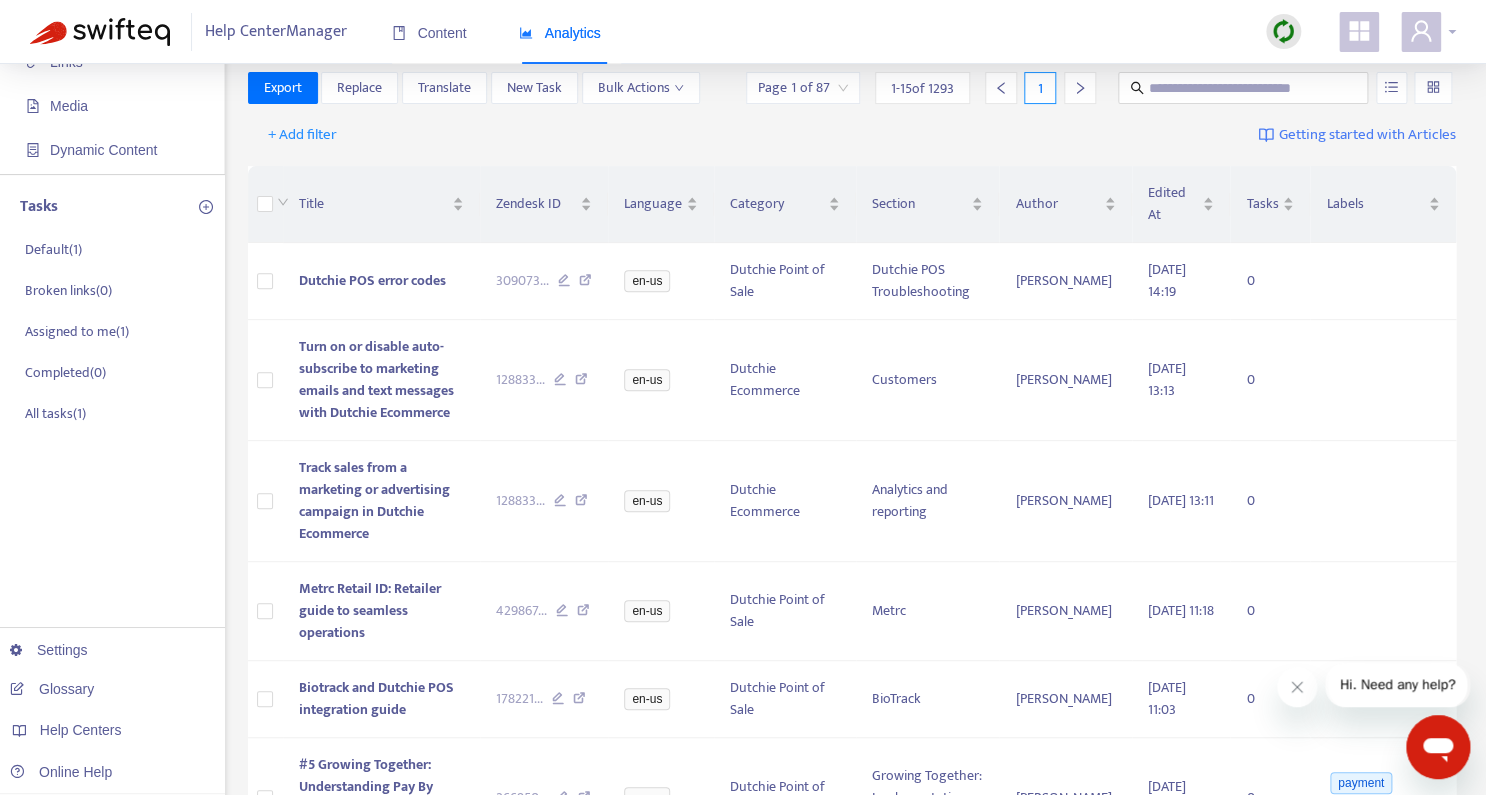 click at bounding box center [1428, 32] 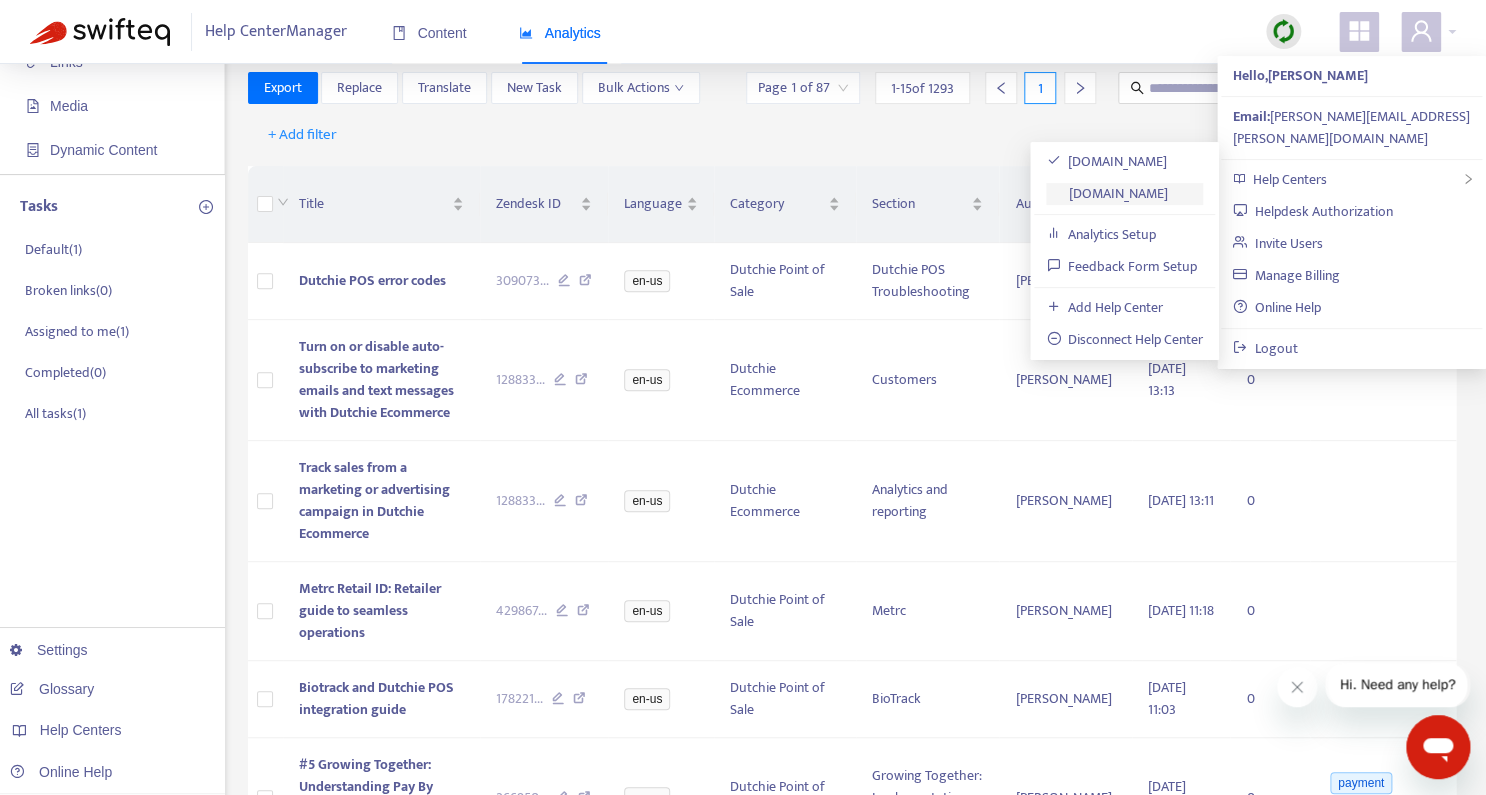 click on "[DOMAIN_NAME]" at bounding box center (1107, 193) 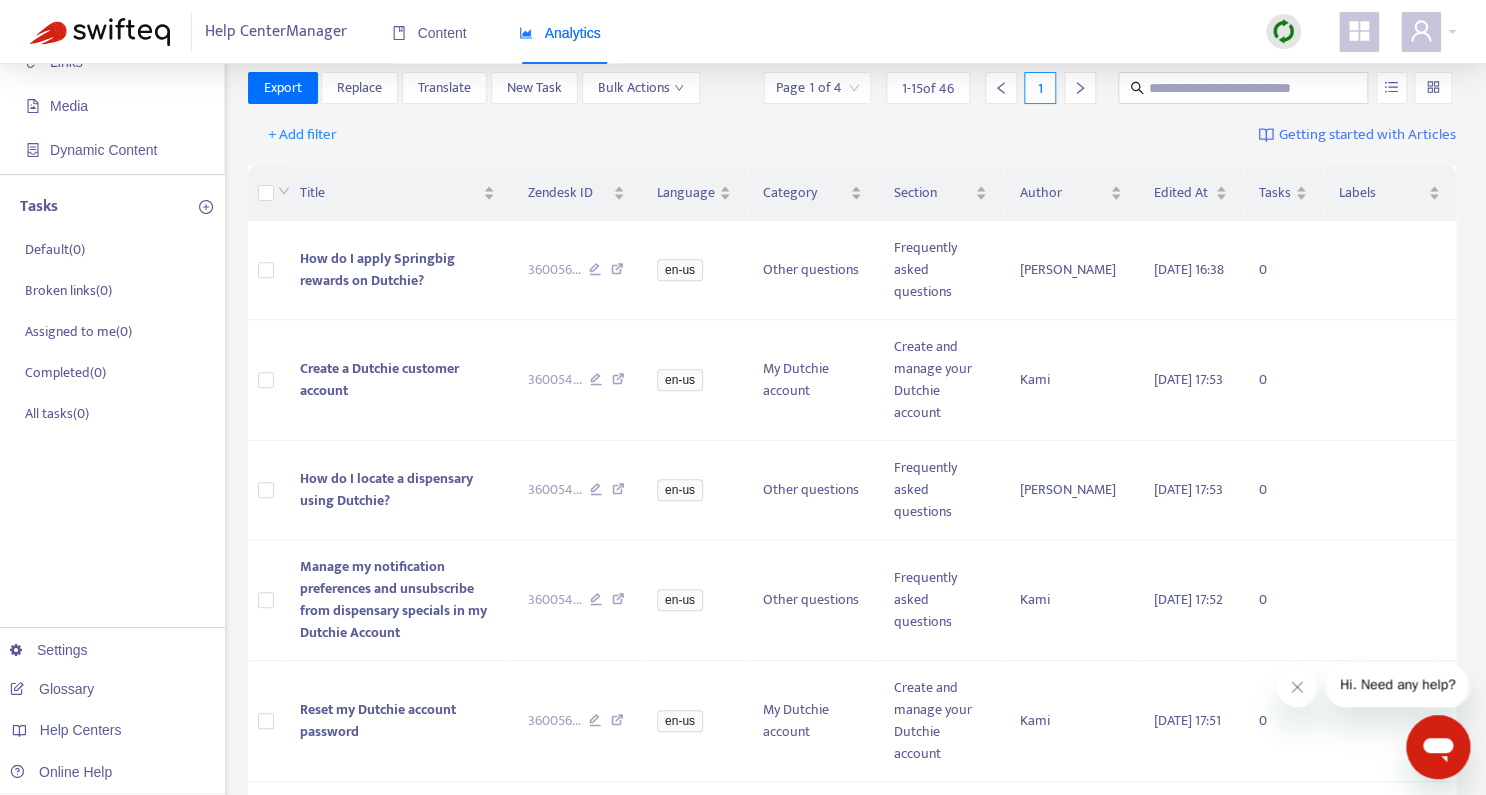 click at bounding box center [1283, 31] 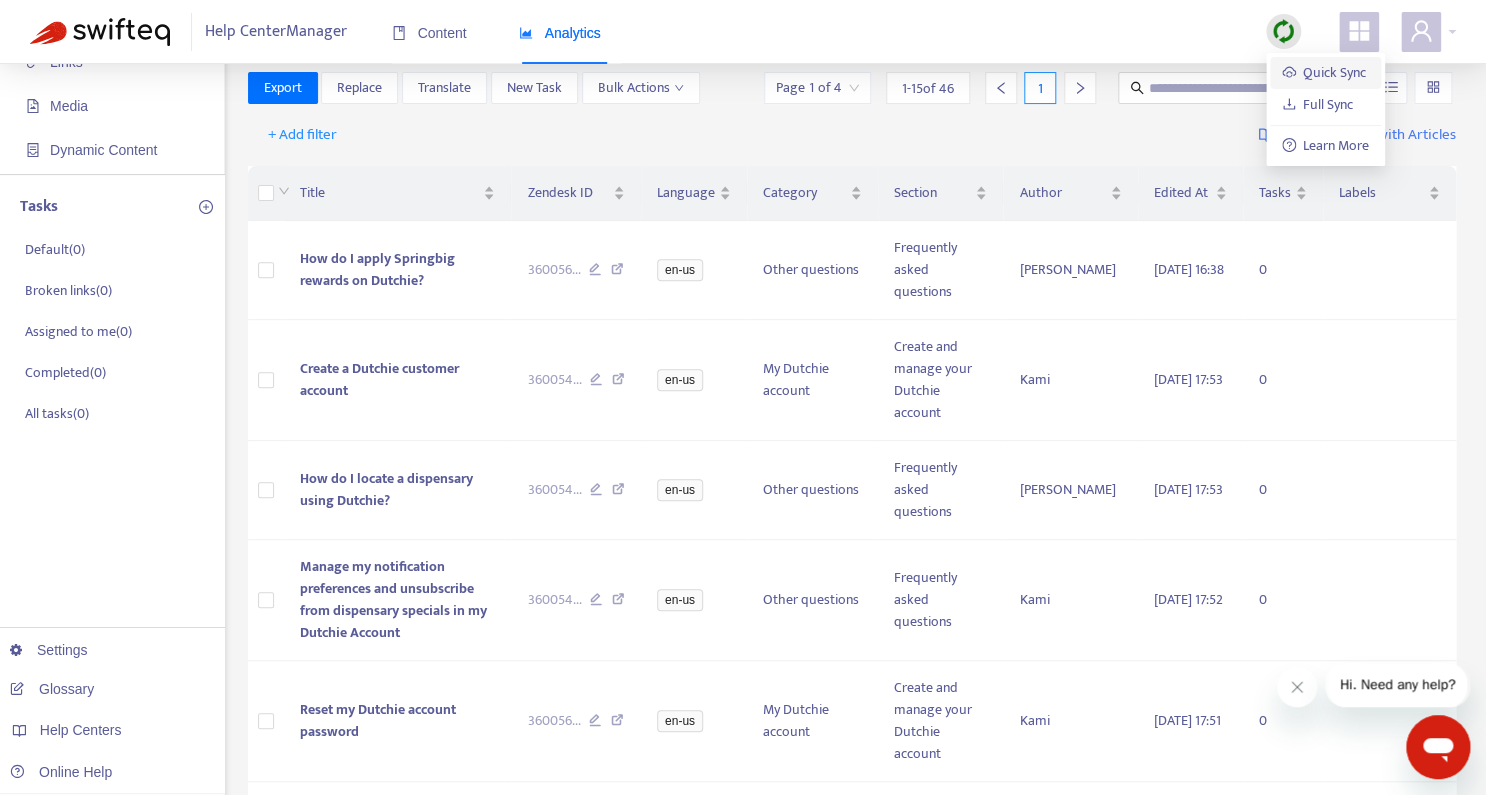 click on "Quick Sync" at bounding box center (1324, 72) 